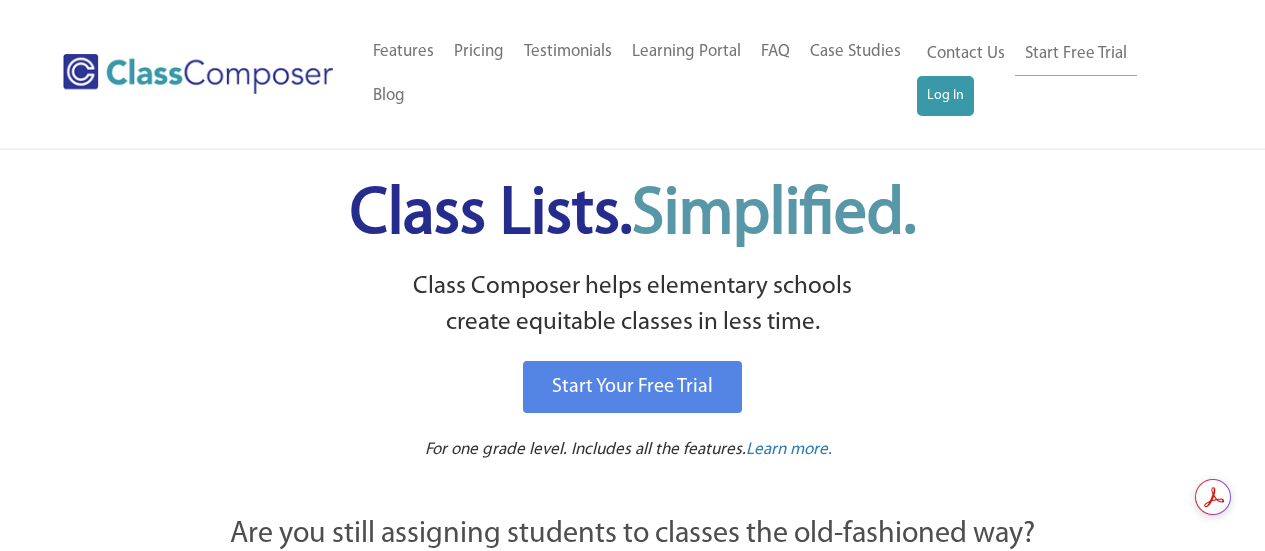 scroll, scrollTop: 0, scrollLeft: 0, axis: both 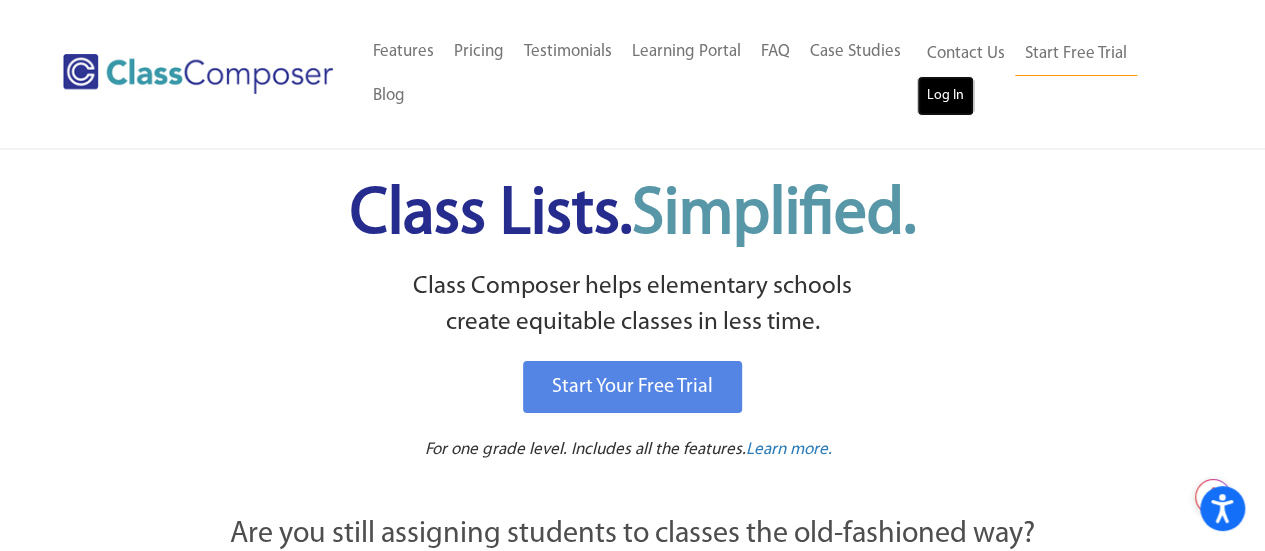 click on "Log In" at bounding box center (945, 96) 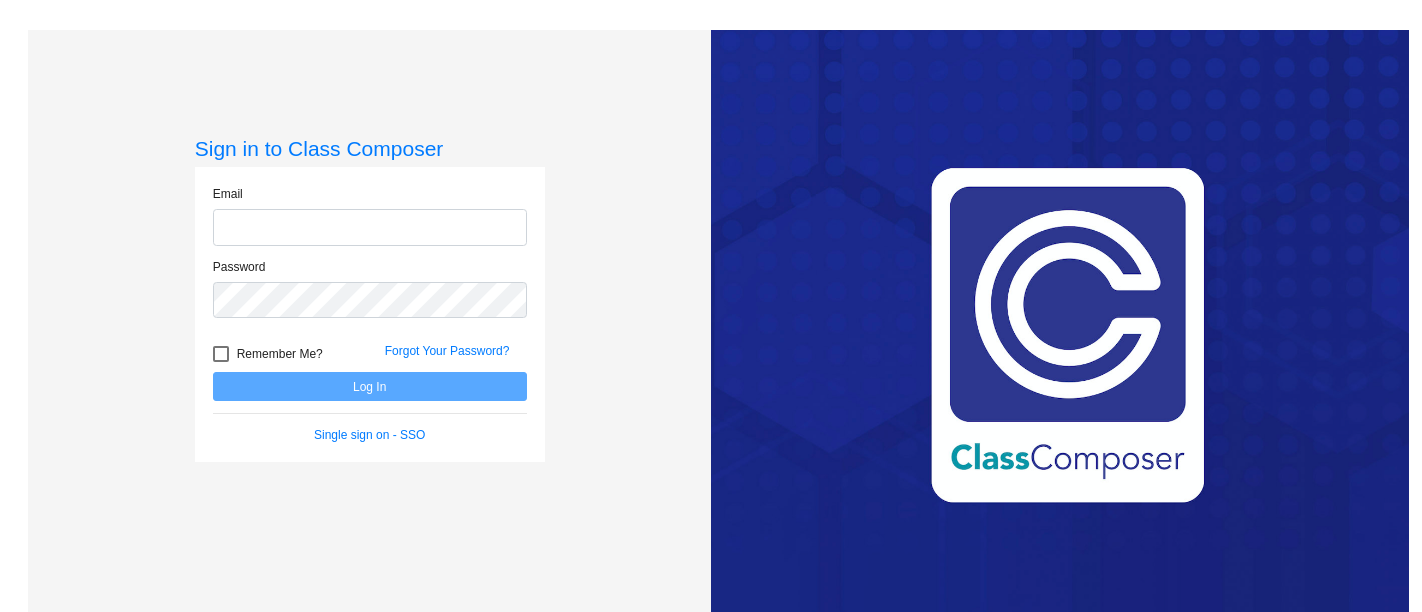 scroll, scrollTop: 0, scrollLeft: 0, axis: both 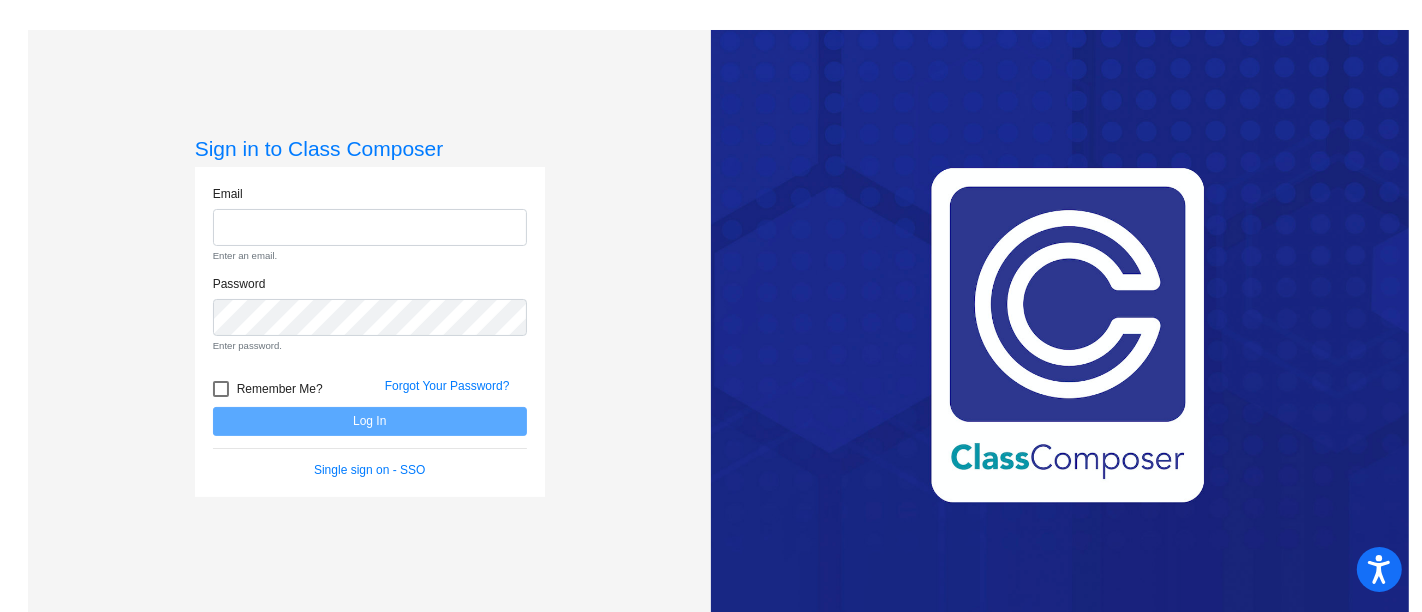 type on "[EMAIL]" 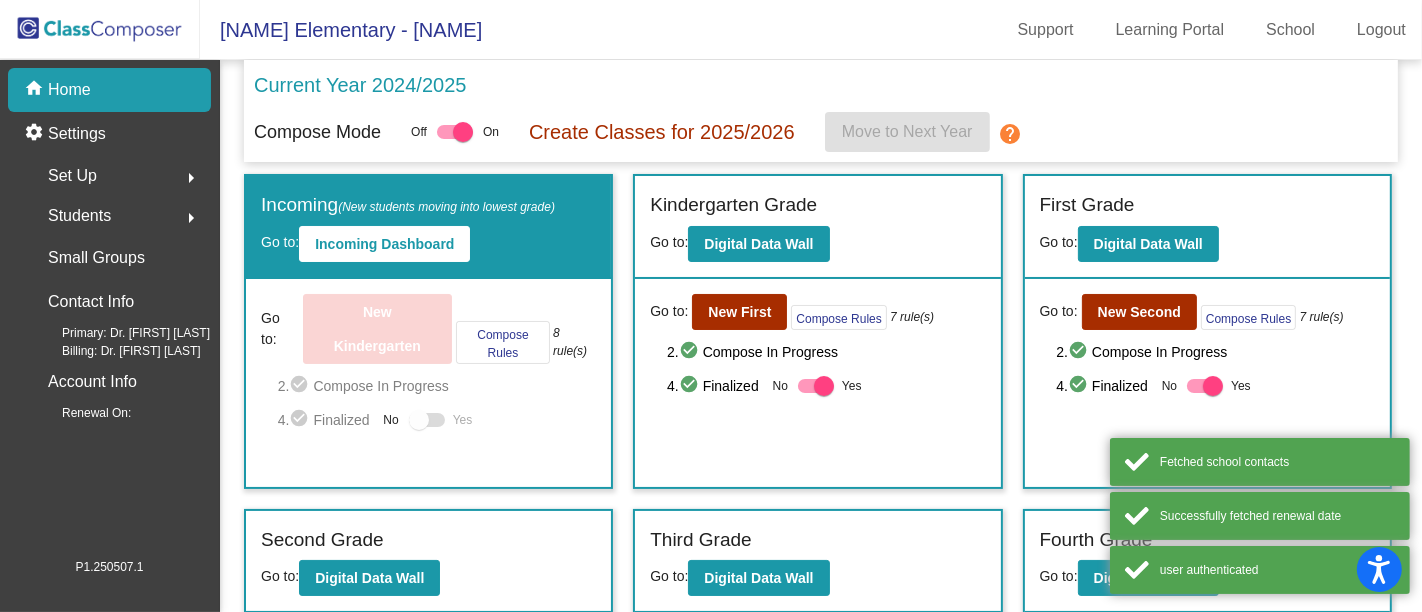 click on "2.  check_circle  Compose In Progress" 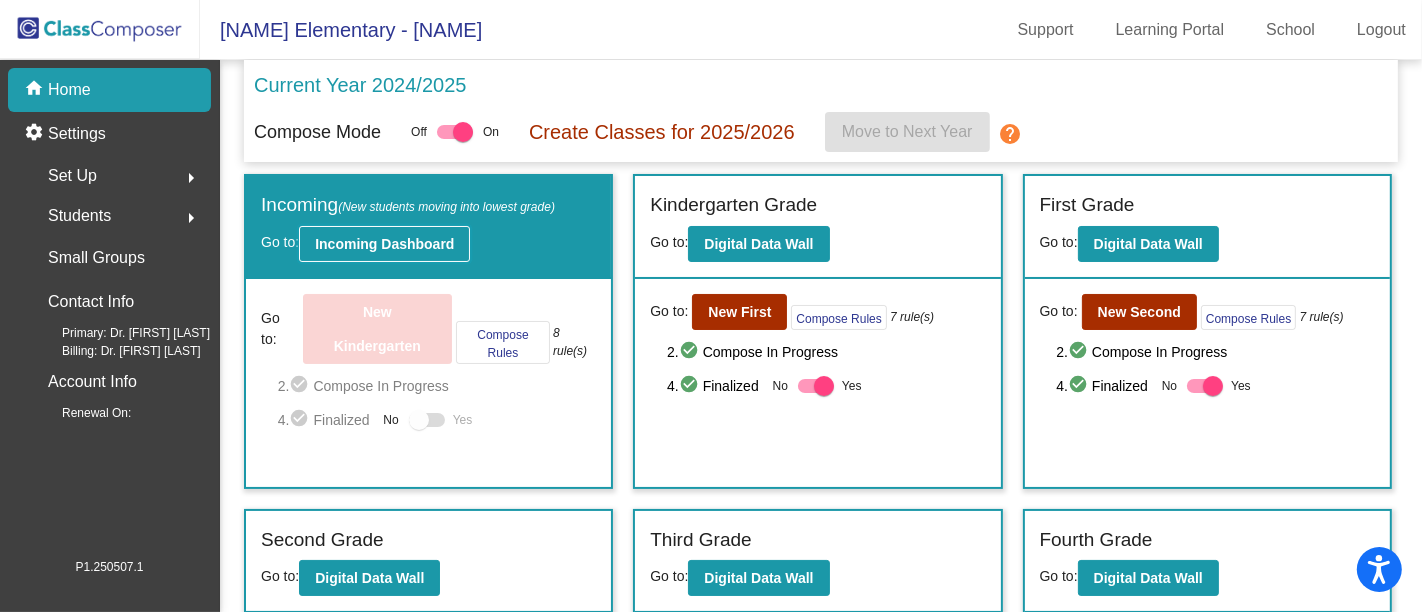 click on "Incoming Dashboard" 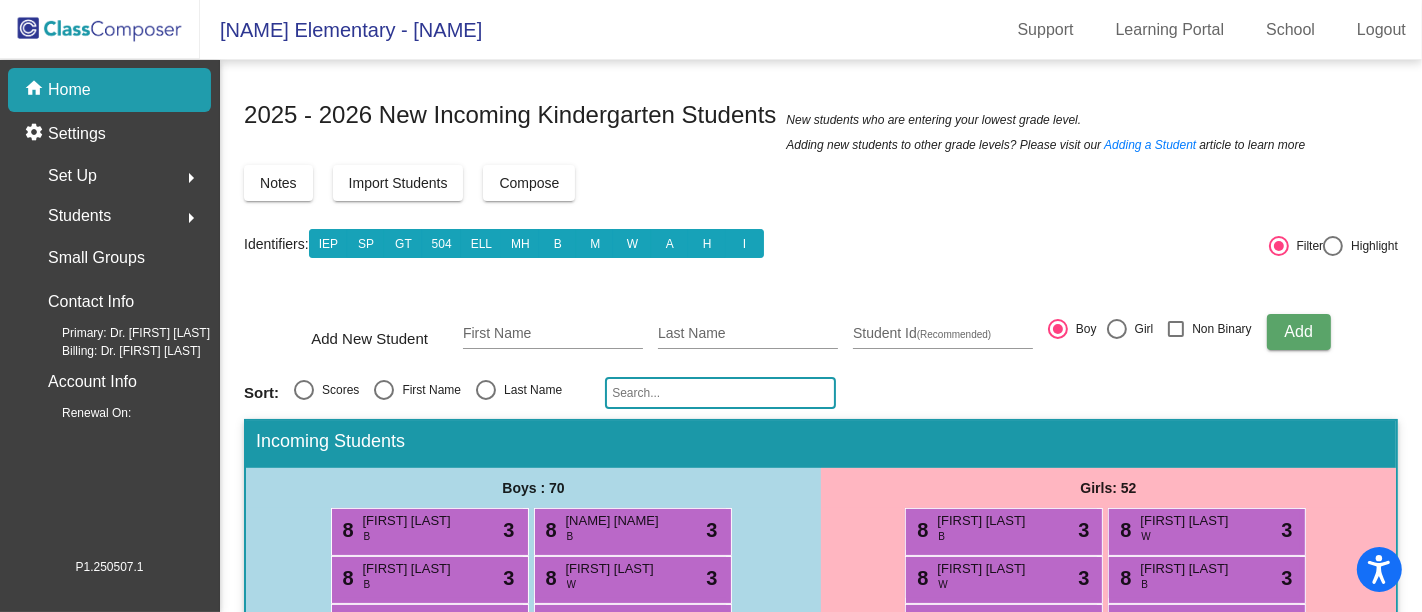 click 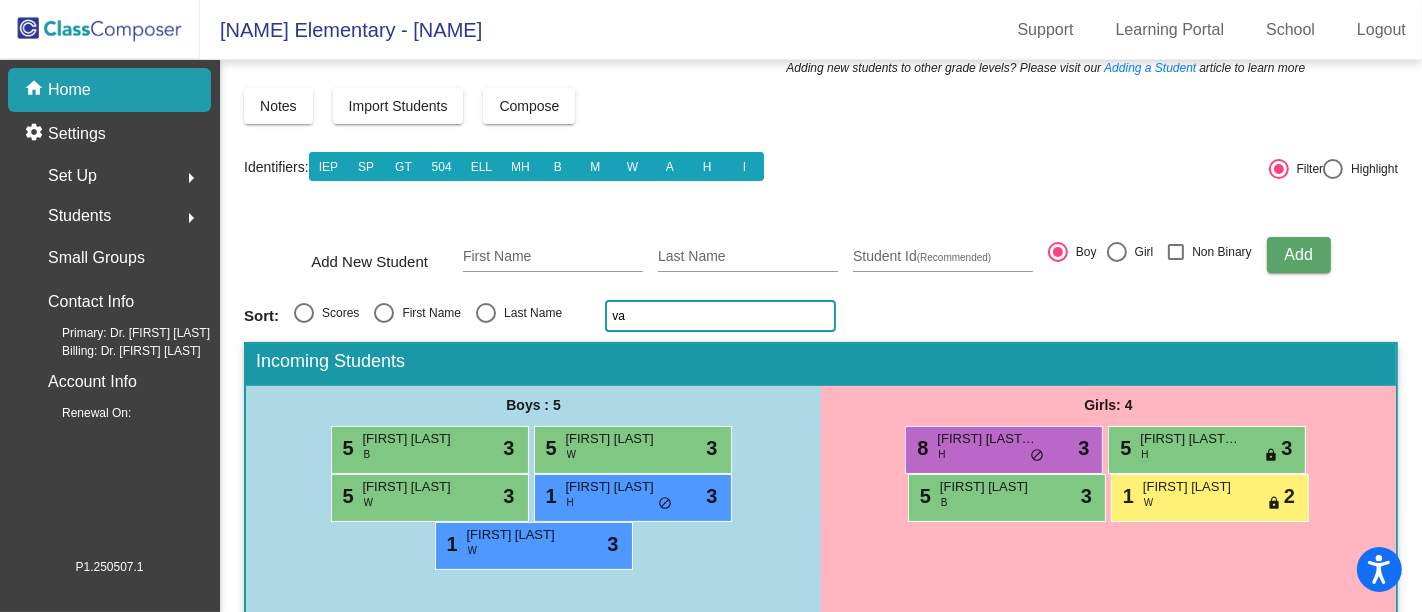 scroll, scrollTop: 77, scrollLeft: 0, axis: vertical 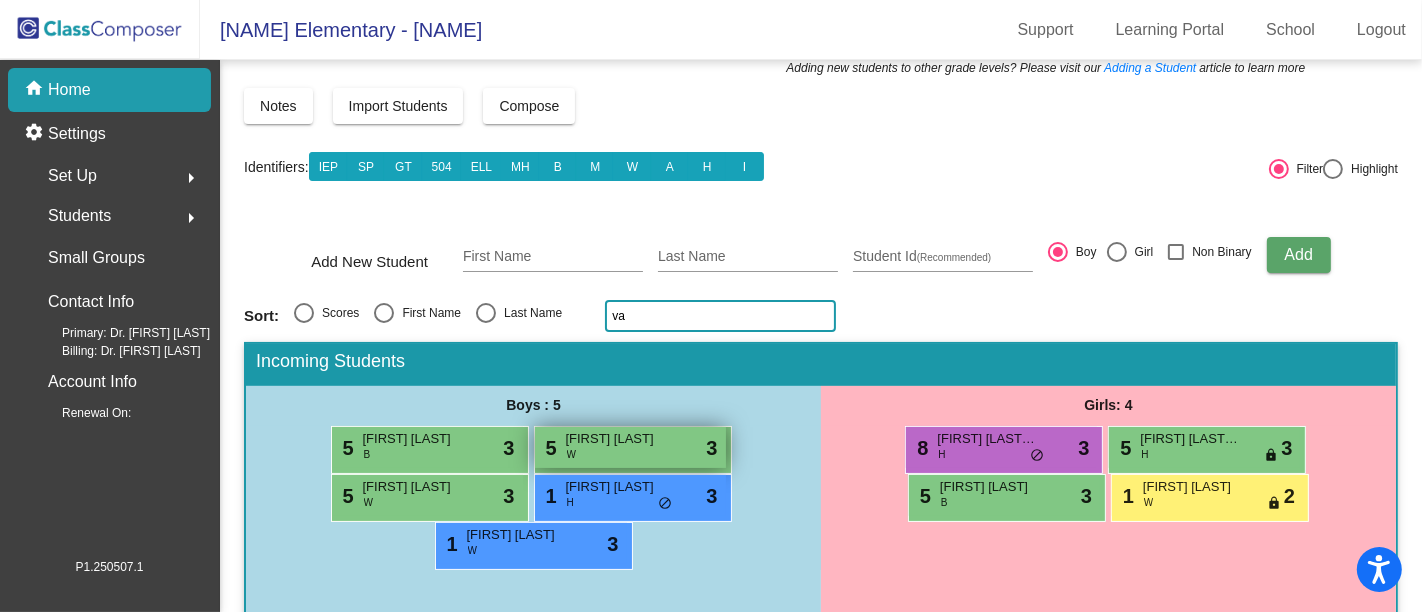 type on "va" 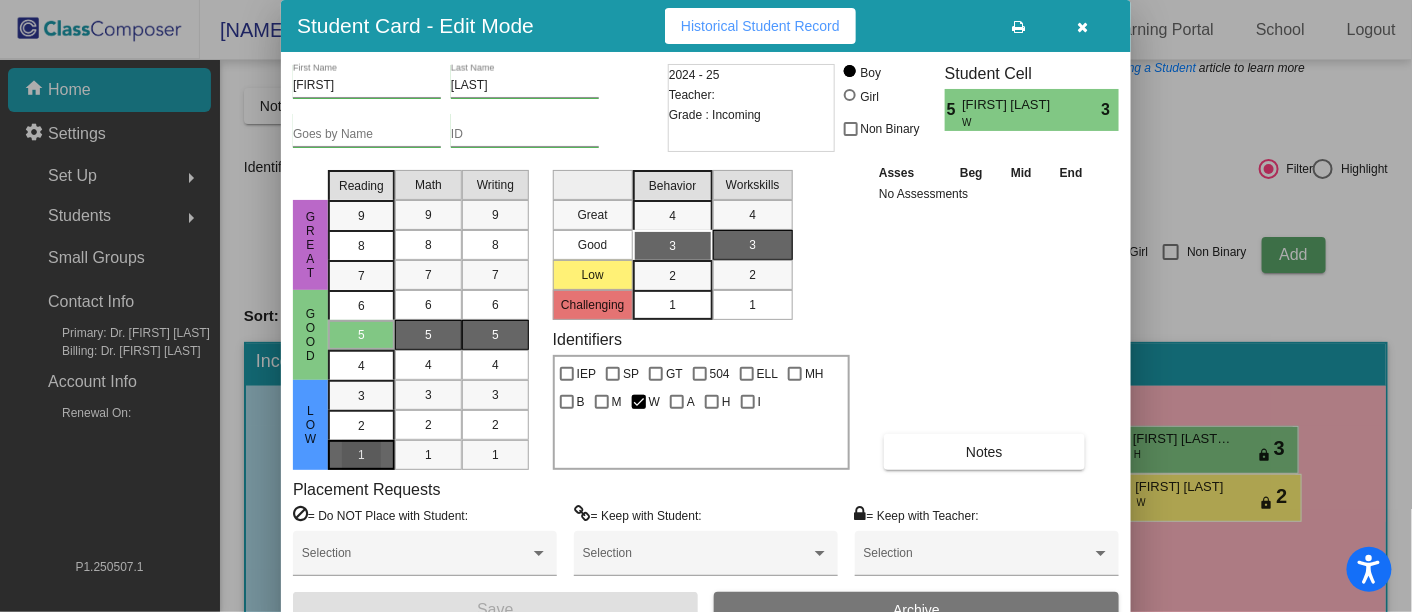 click on "1" at bounding box center [361, 396] 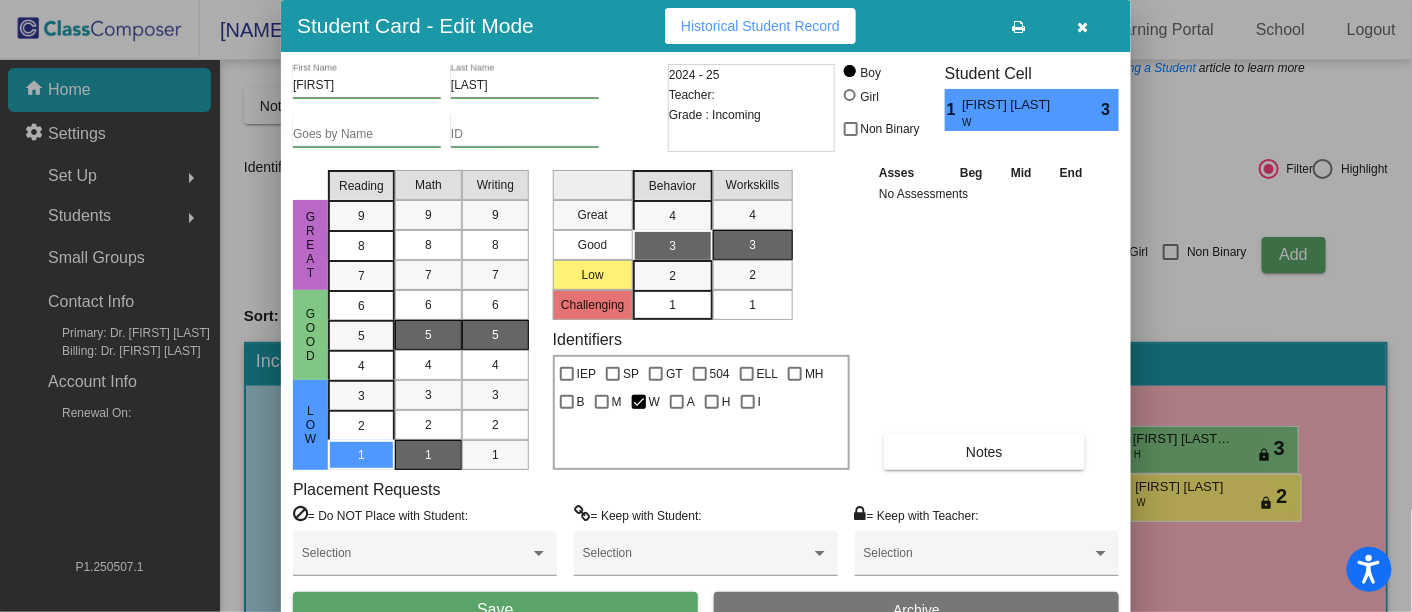 click on "1" at bounding box center [428, 455] 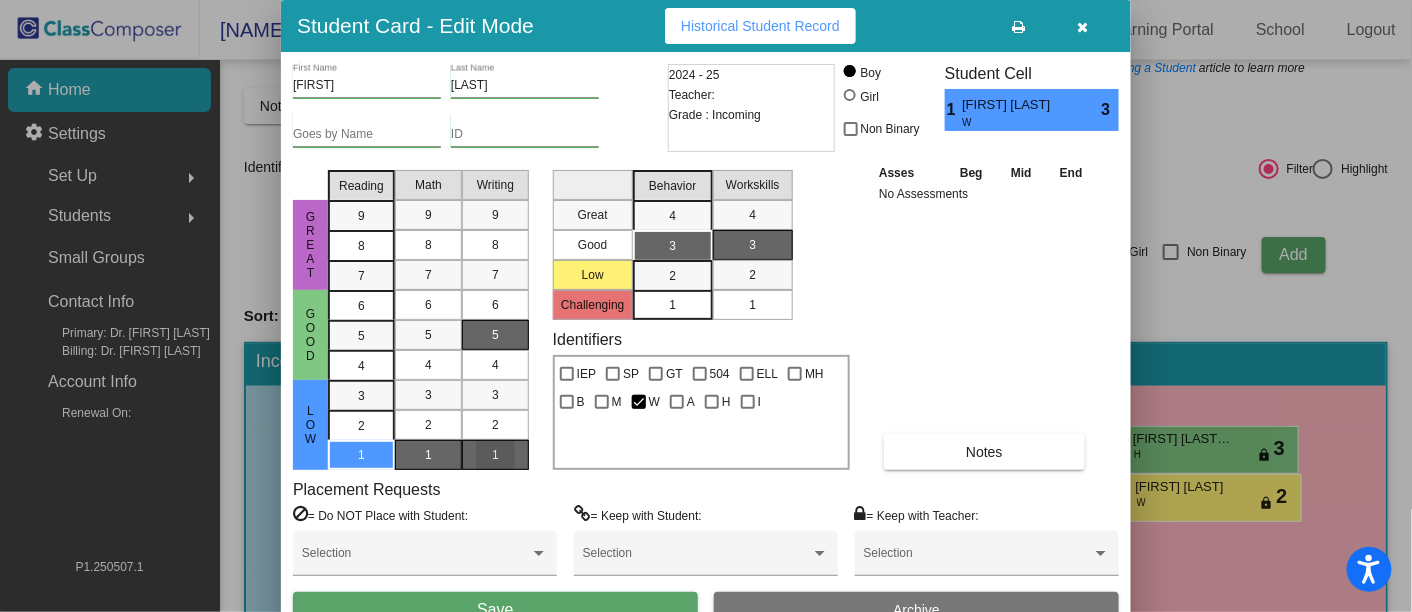 click on "1" at bounding box center (495, 455) 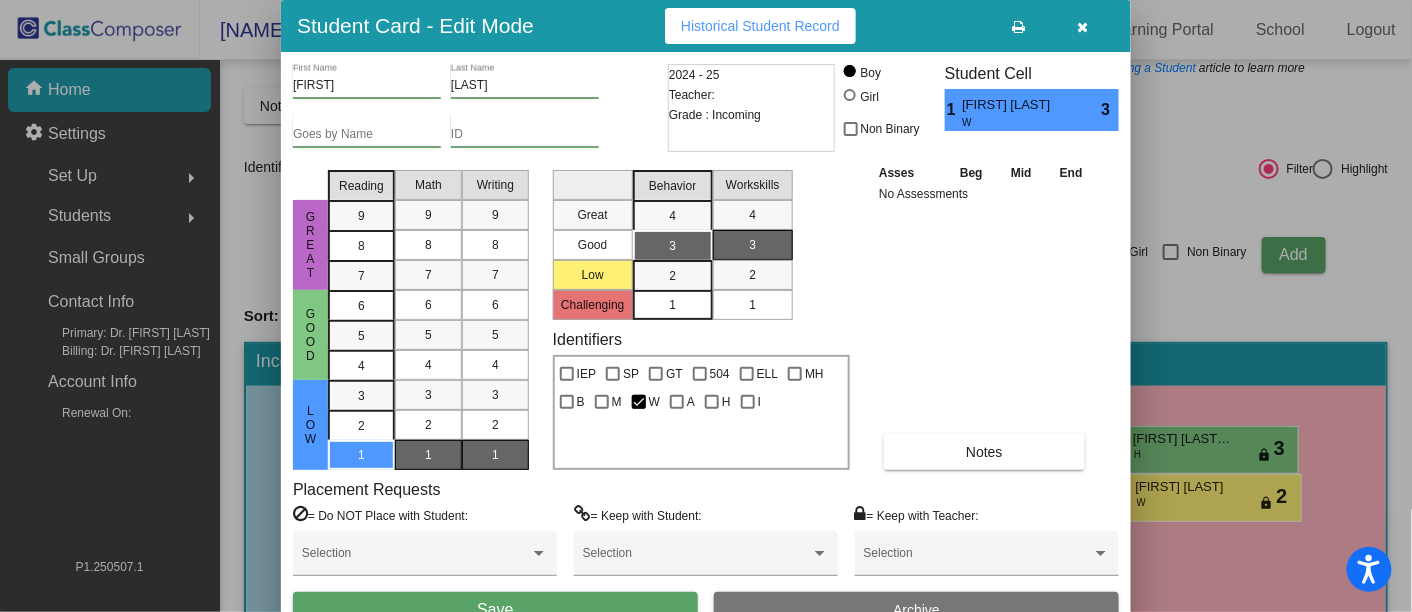 click on "Save" at bounding box center (495, 609) 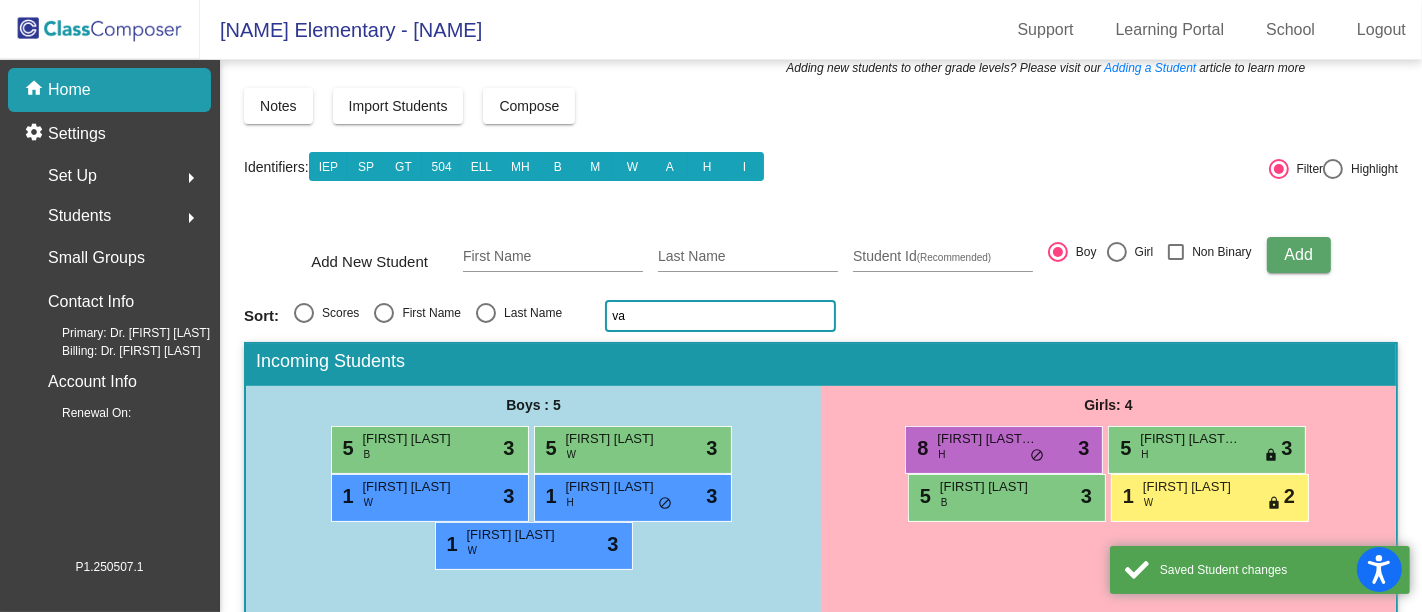 scroll, scrollTop: 124, scrollLeft: 0, axis: vertical 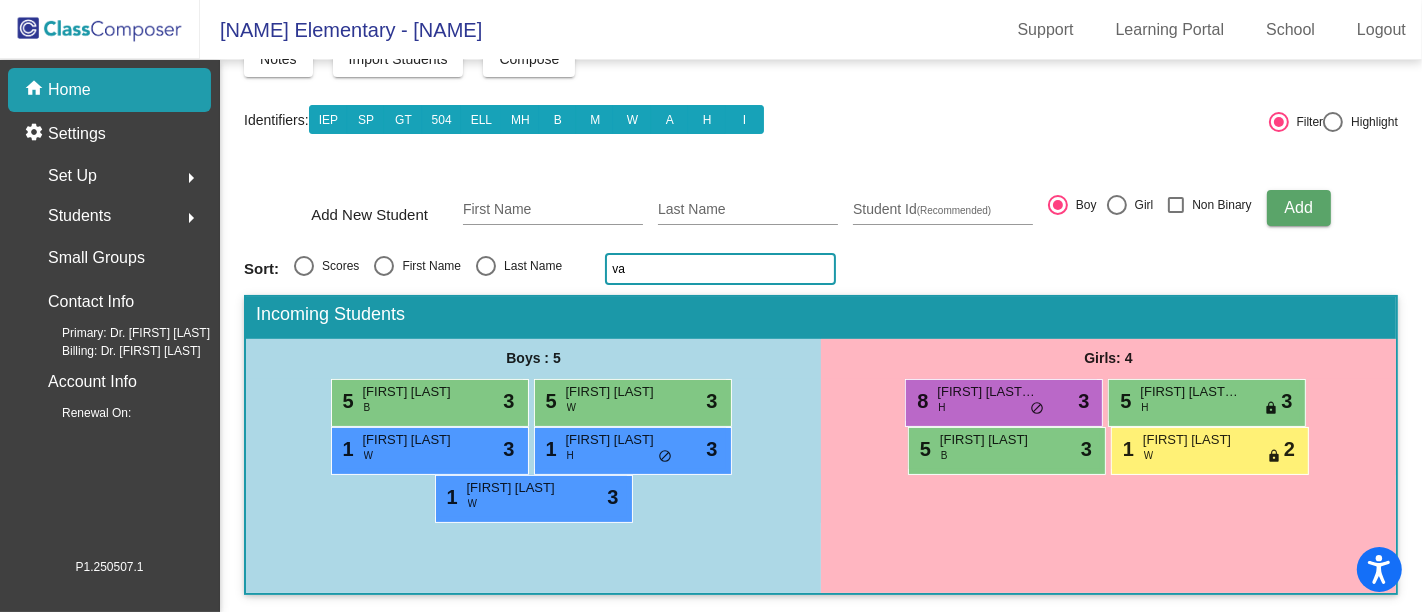 click 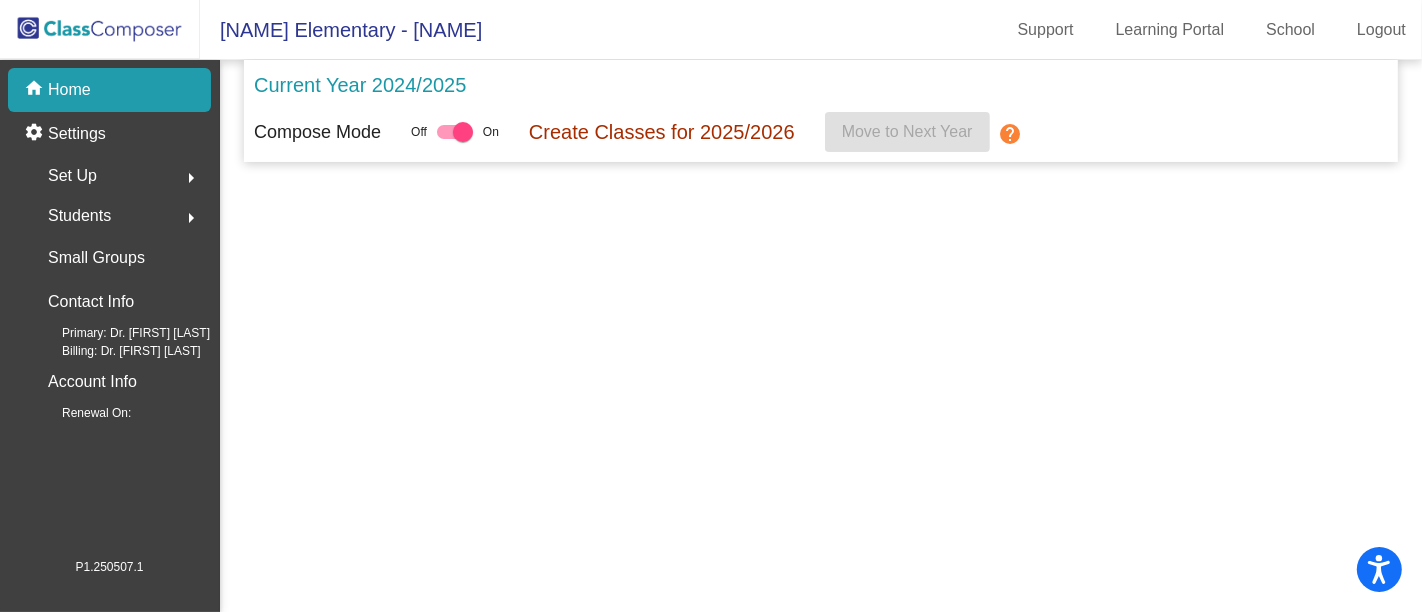 scroll, scrollTop: 0, scrollLeft: 0, axis: both 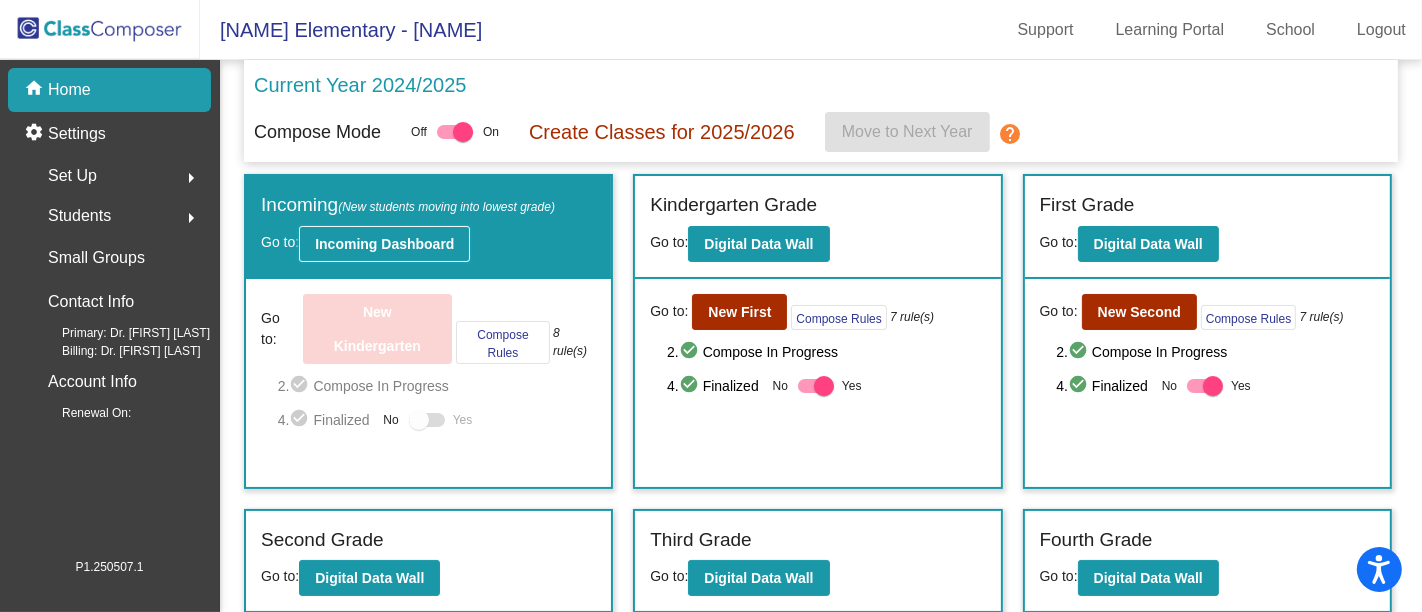 click on "Incoming Dashboard" 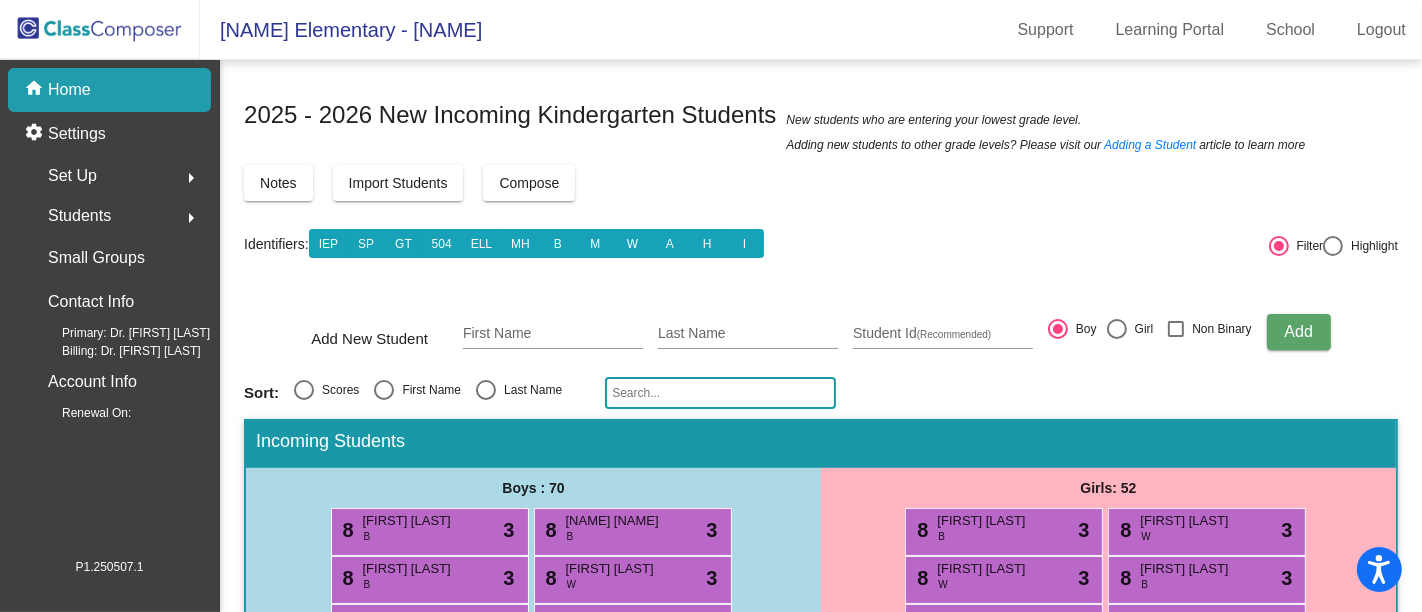 click 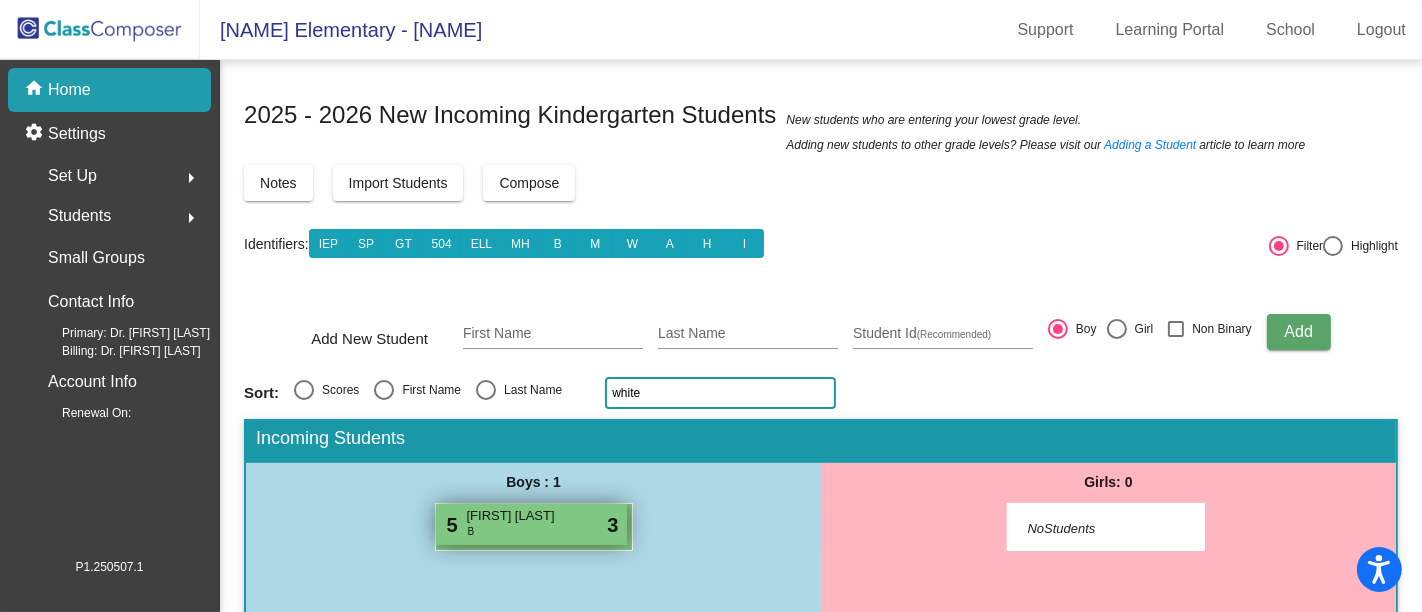click on "5 MALAKHI WHITE B lock do_not_disturb_alt 3" at bounding box center (531, 524) 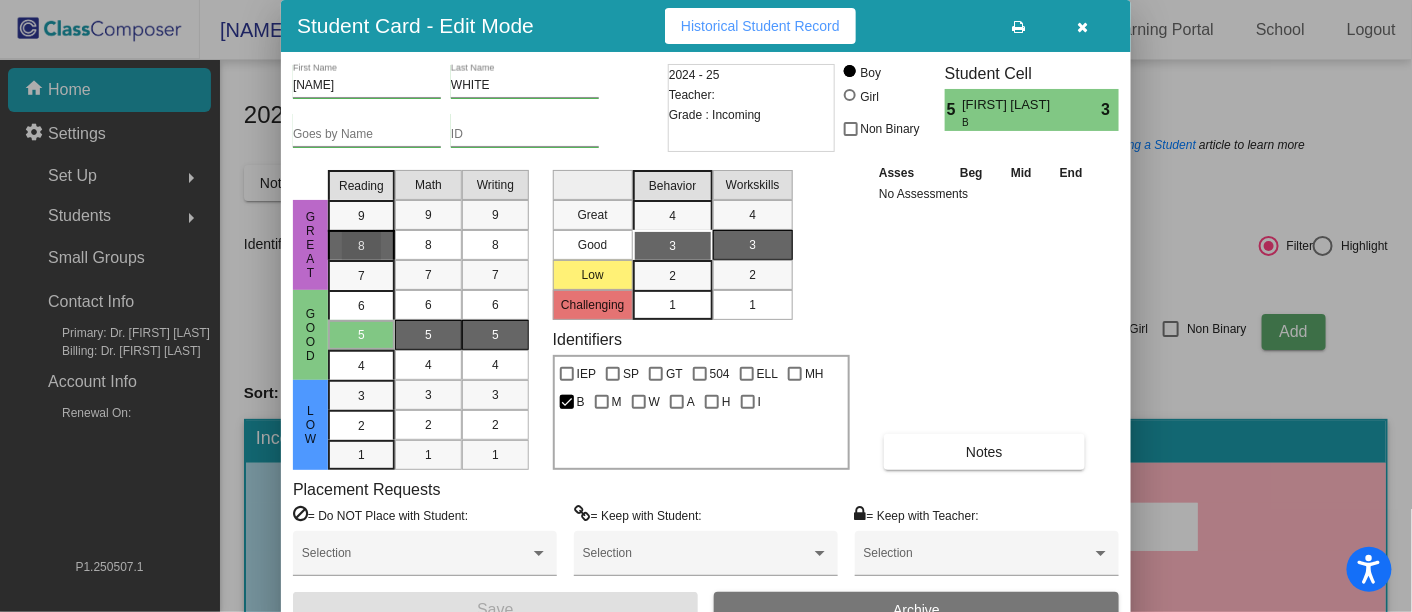 click on "8" at bounding box center [361, 216] 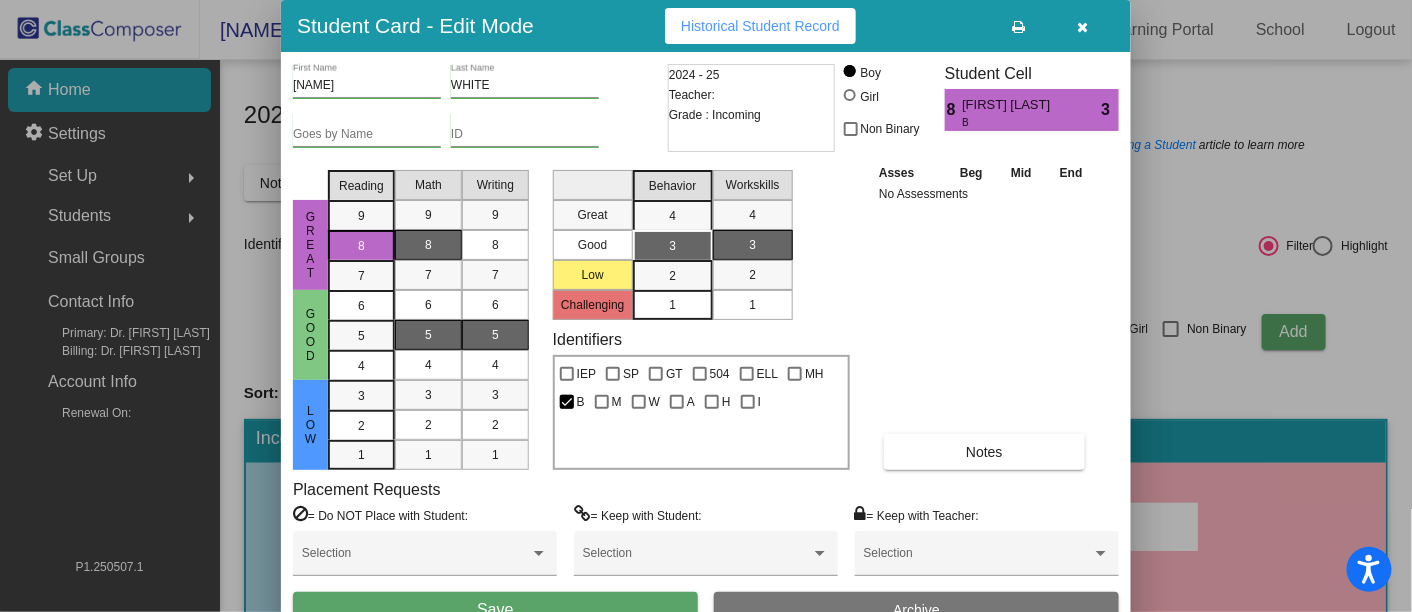 click on "8" at bounding box center [428, 245] 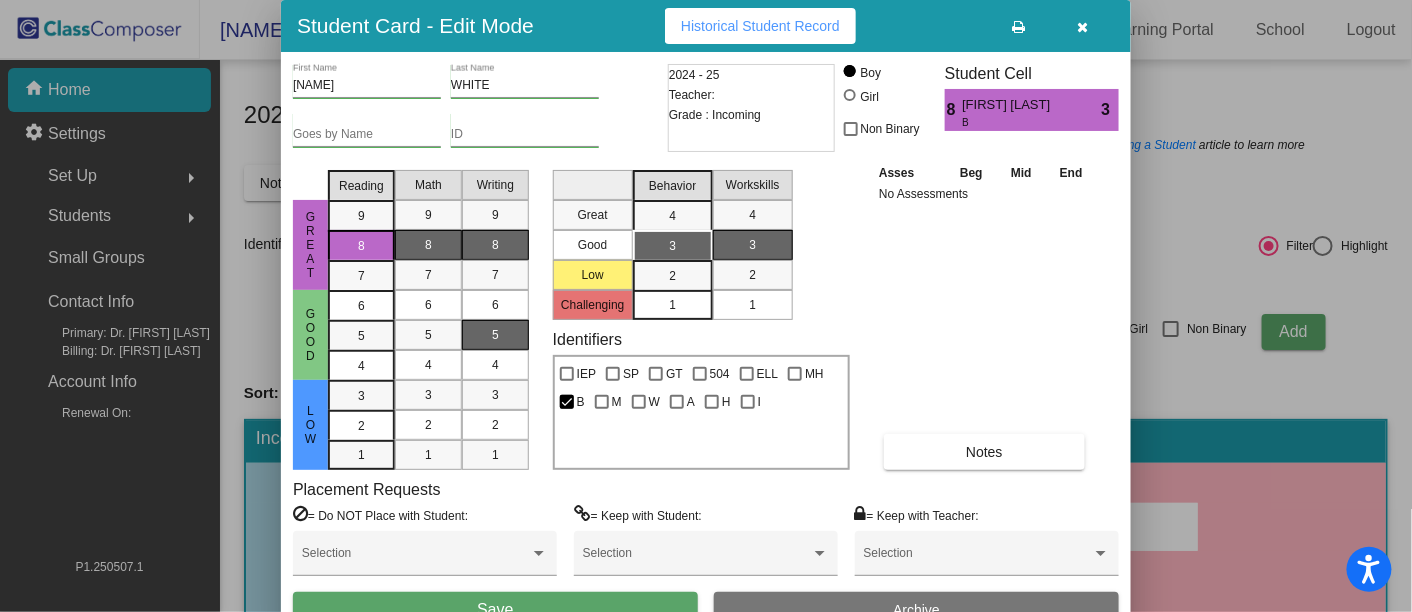 click on "8" at bounding box center (495, 245) 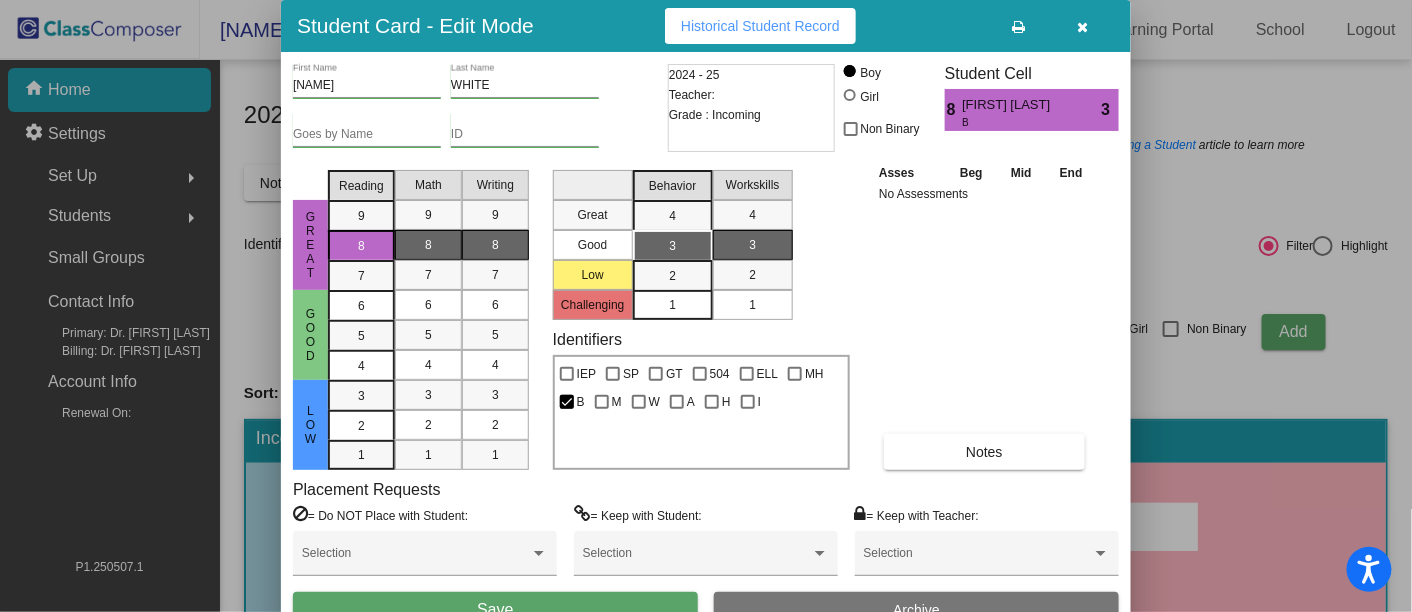 click on "Save" at bounding box center [495, 610] 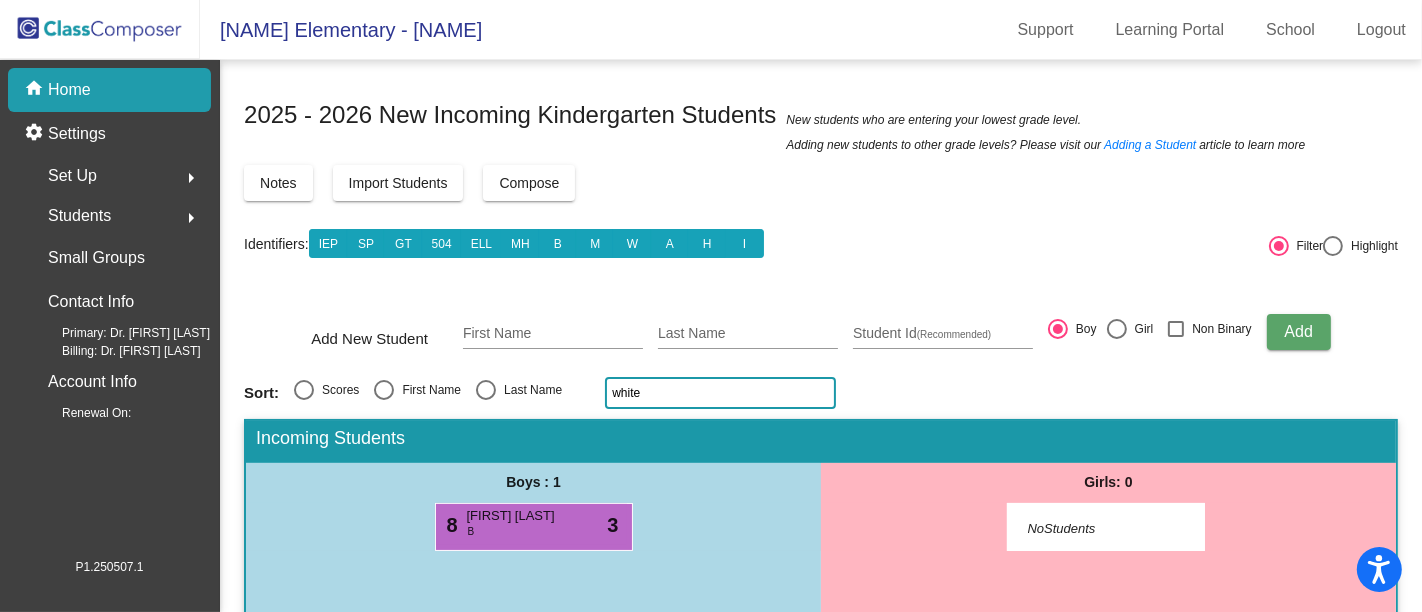 click on "white" 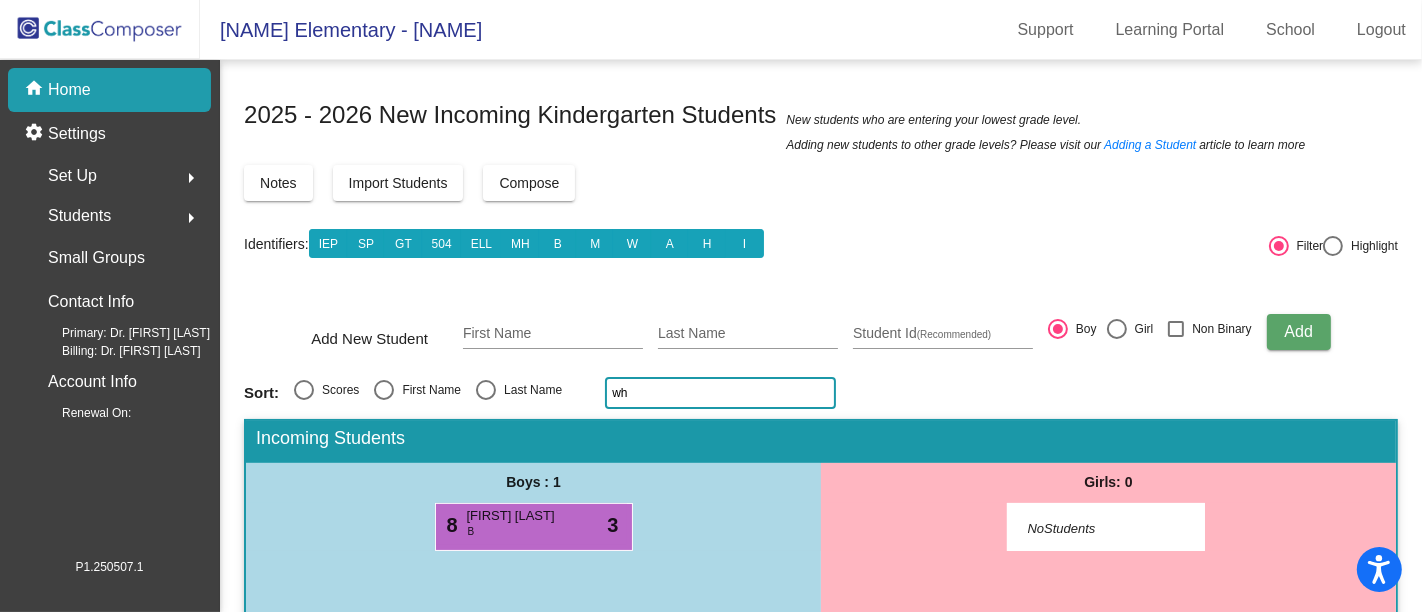 type on "w" 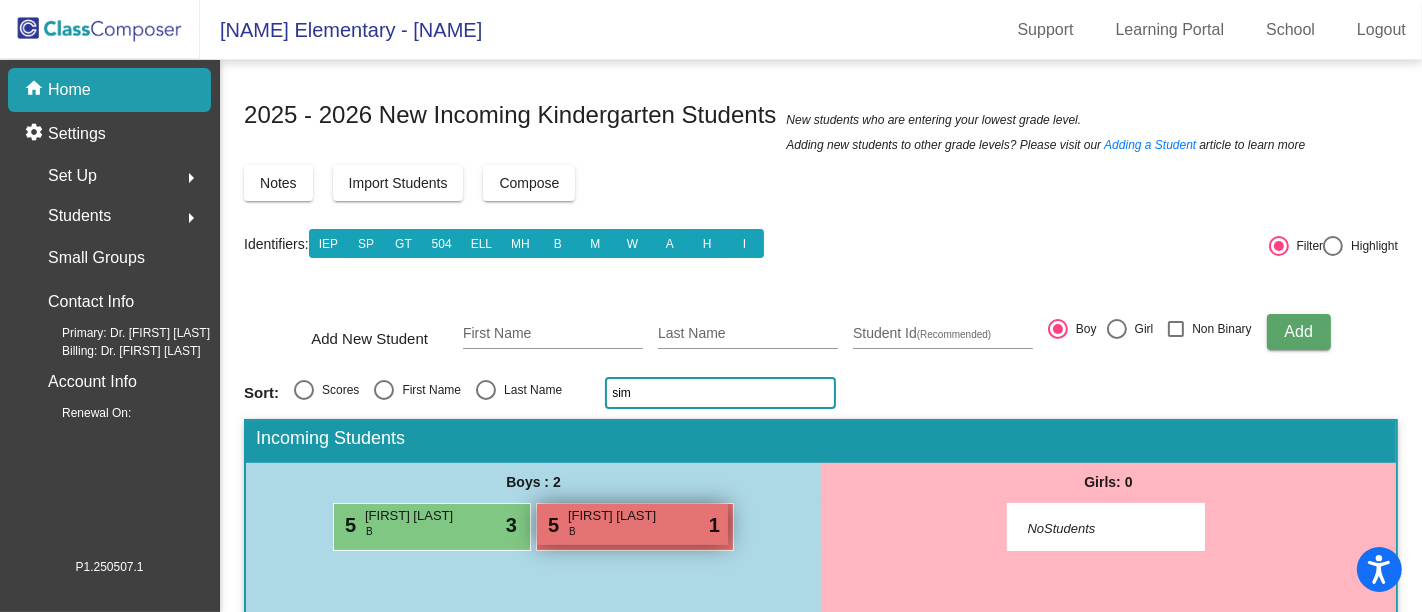 click on "5 RAIDEN SIMS B lock do_not_disturb_alt 1" at bounding box center [632, 524] 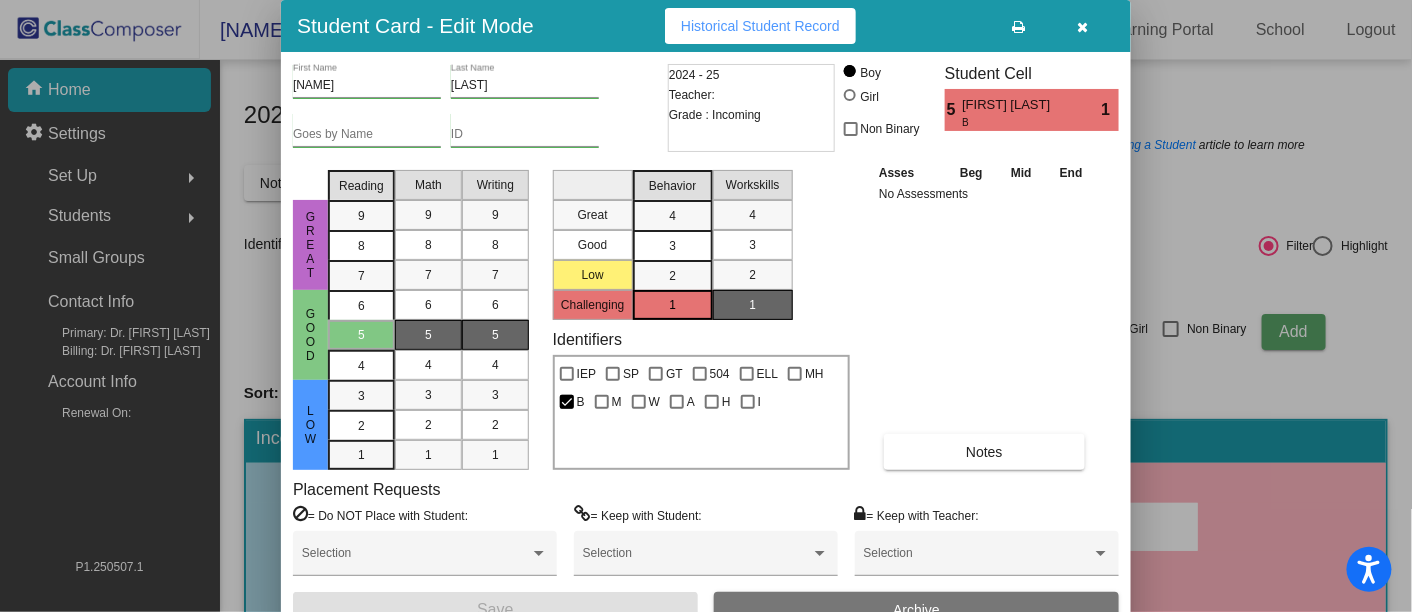 click at bounding box center (1083, 27) 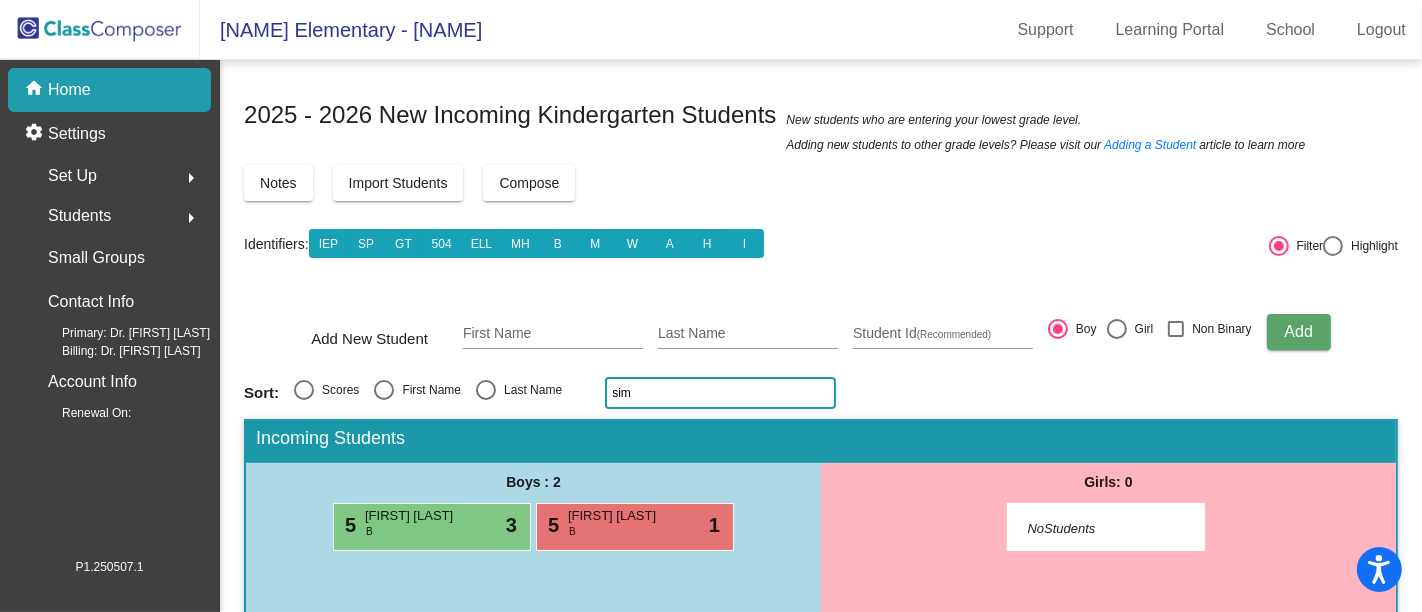 click on "sim" 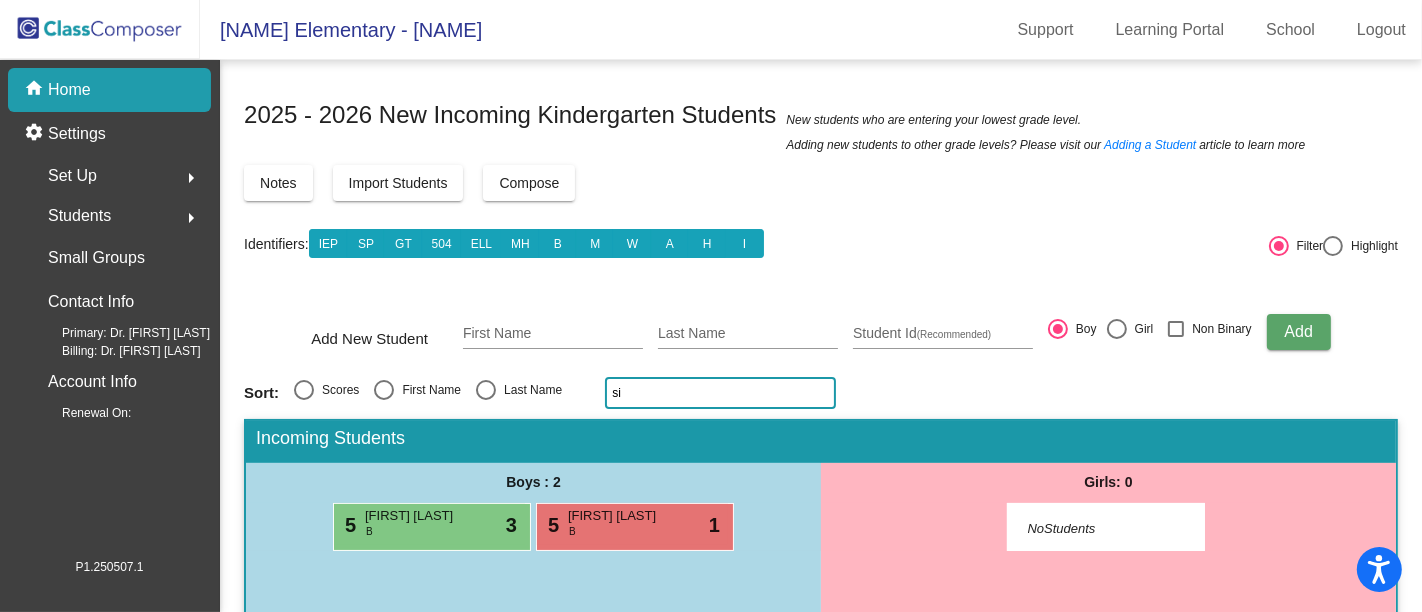 type on "s" 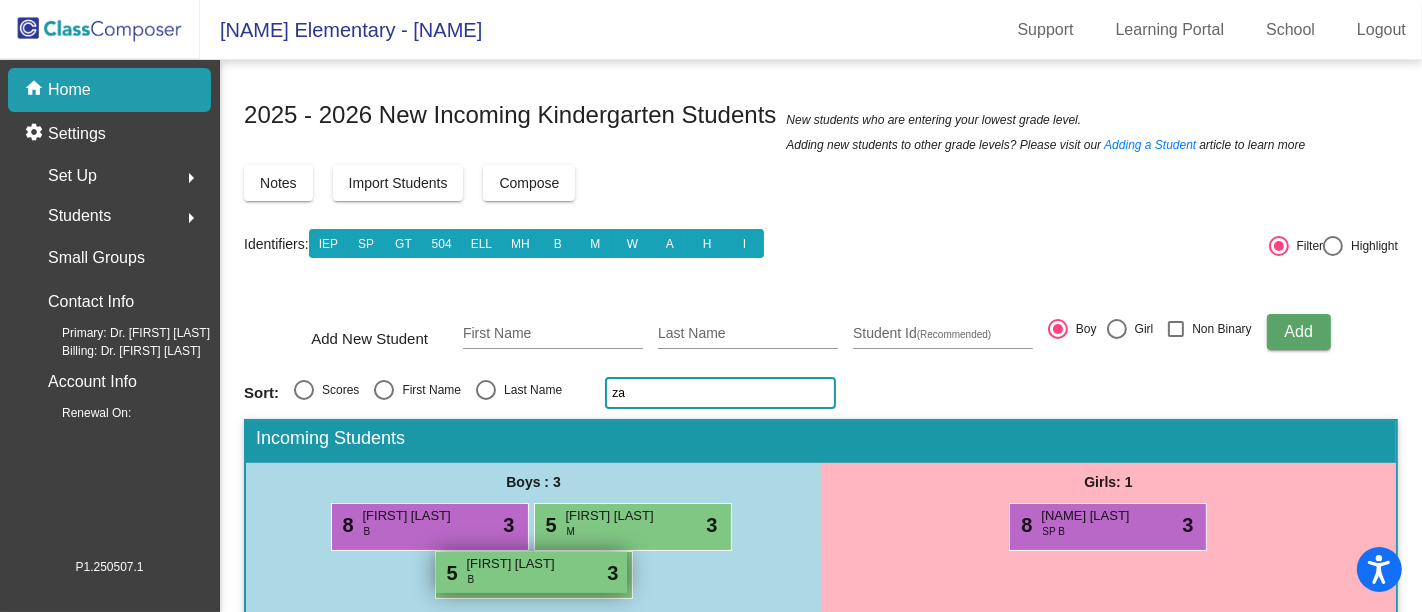 click on "ZAIRE IFABIYI" at bounding box center (517, 564) 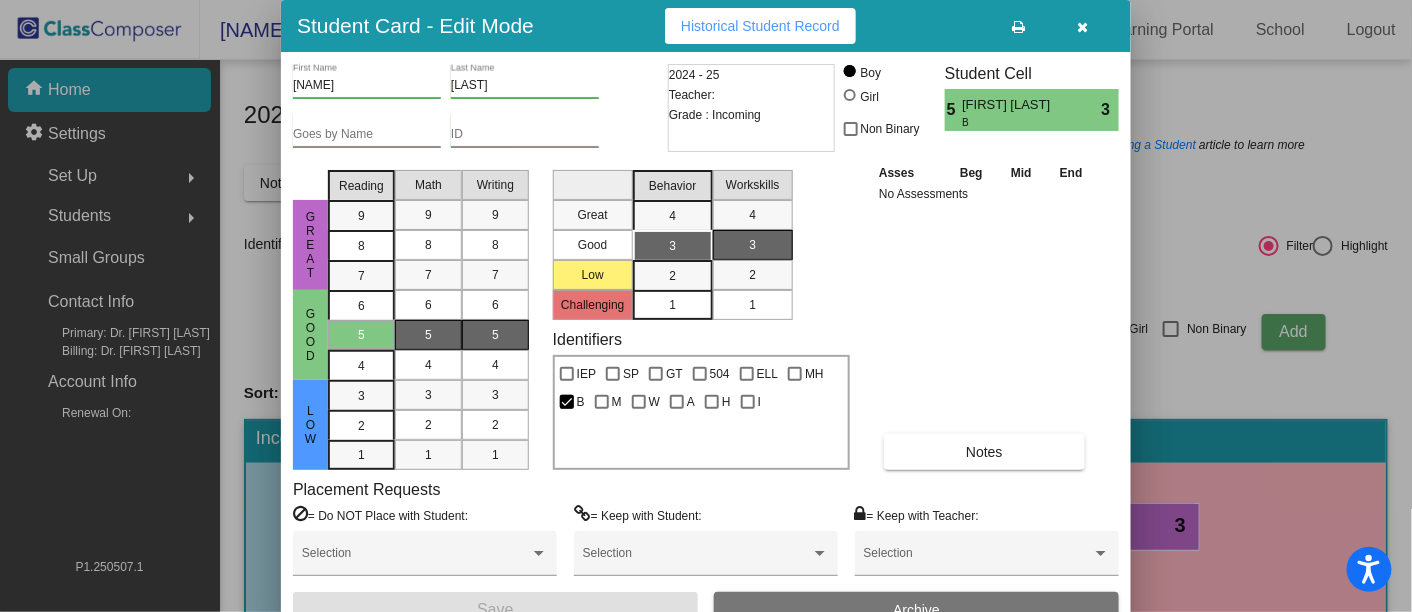 click at bounding box center (1083, 27) 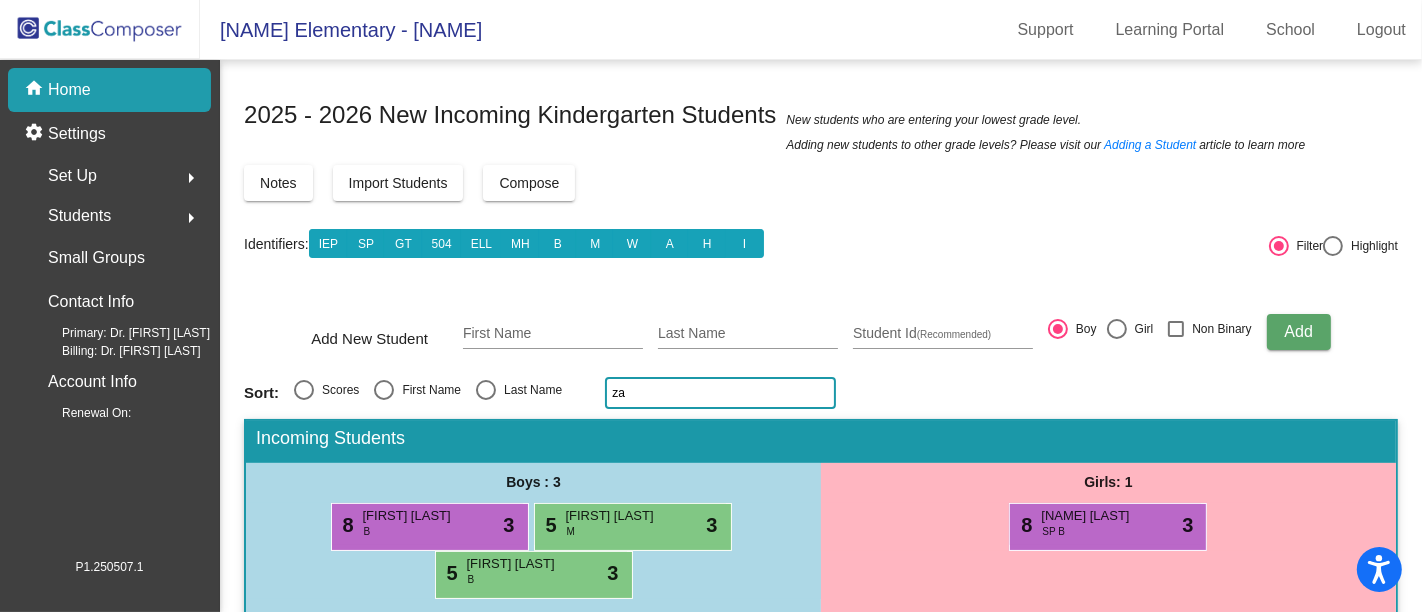 click on "za" 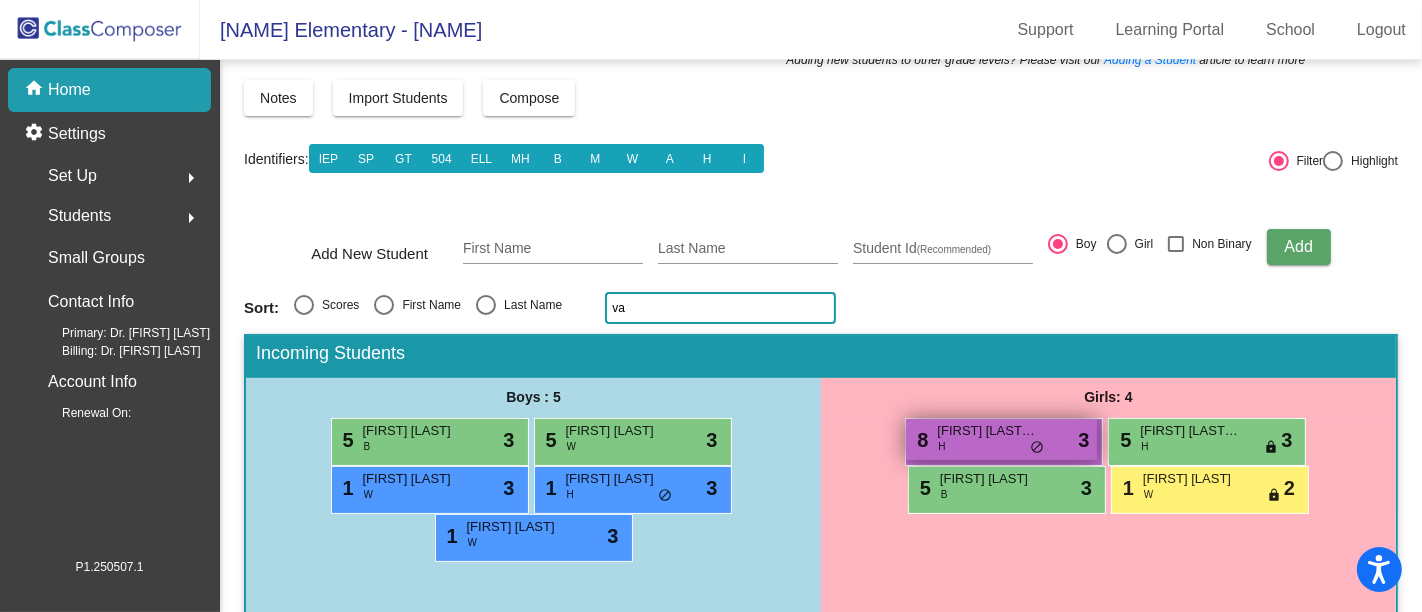 scroll, scrollTop: 86, scrollLeft: 0, axis: vertical 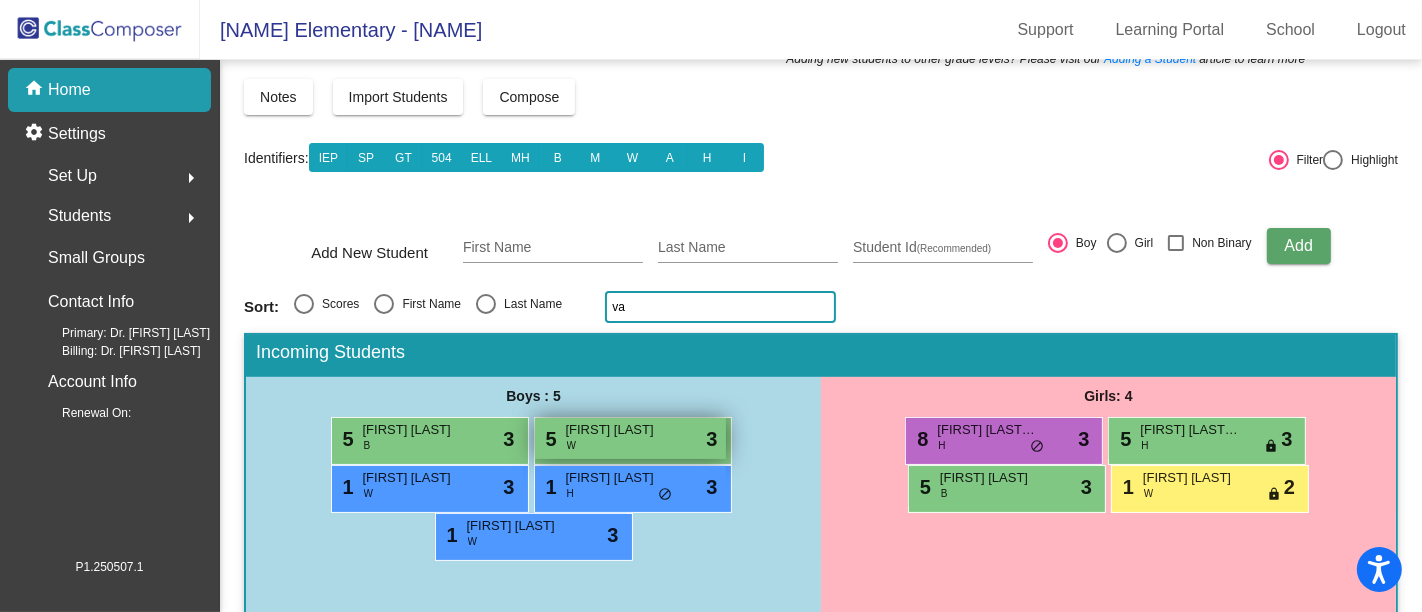 click on "YAHIR VAZQUEZ" at bounding box center (616, 430) 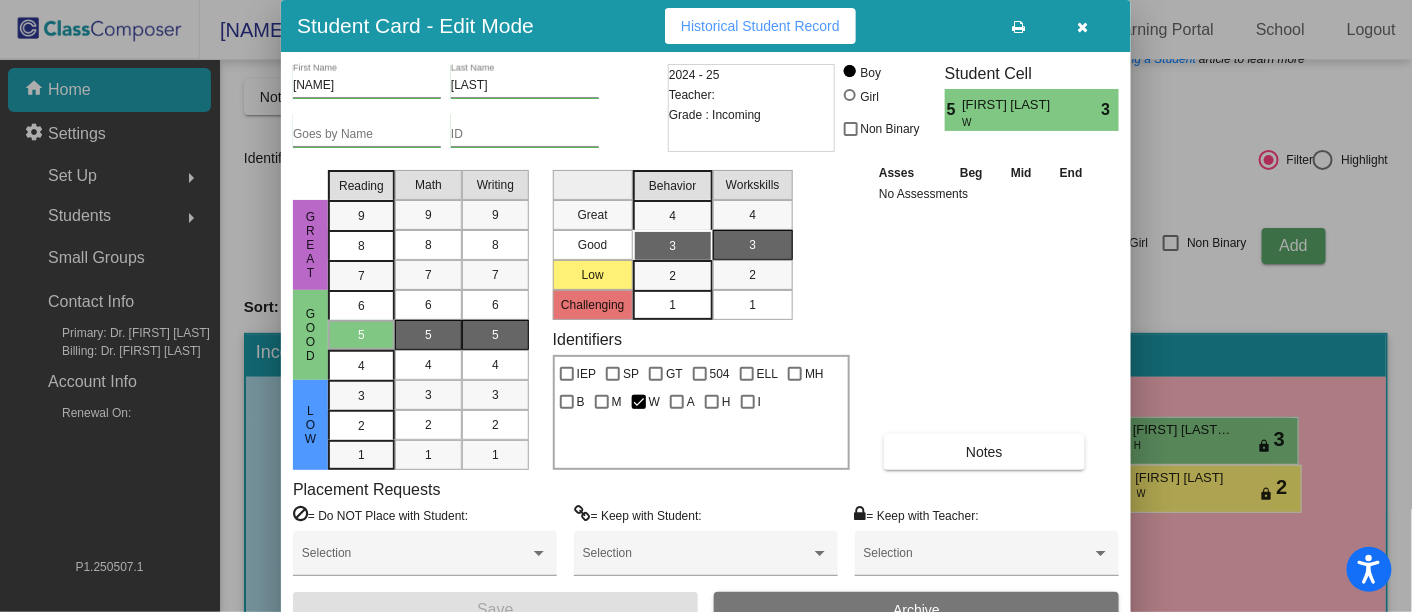 click at bounding box center (1083, 27) 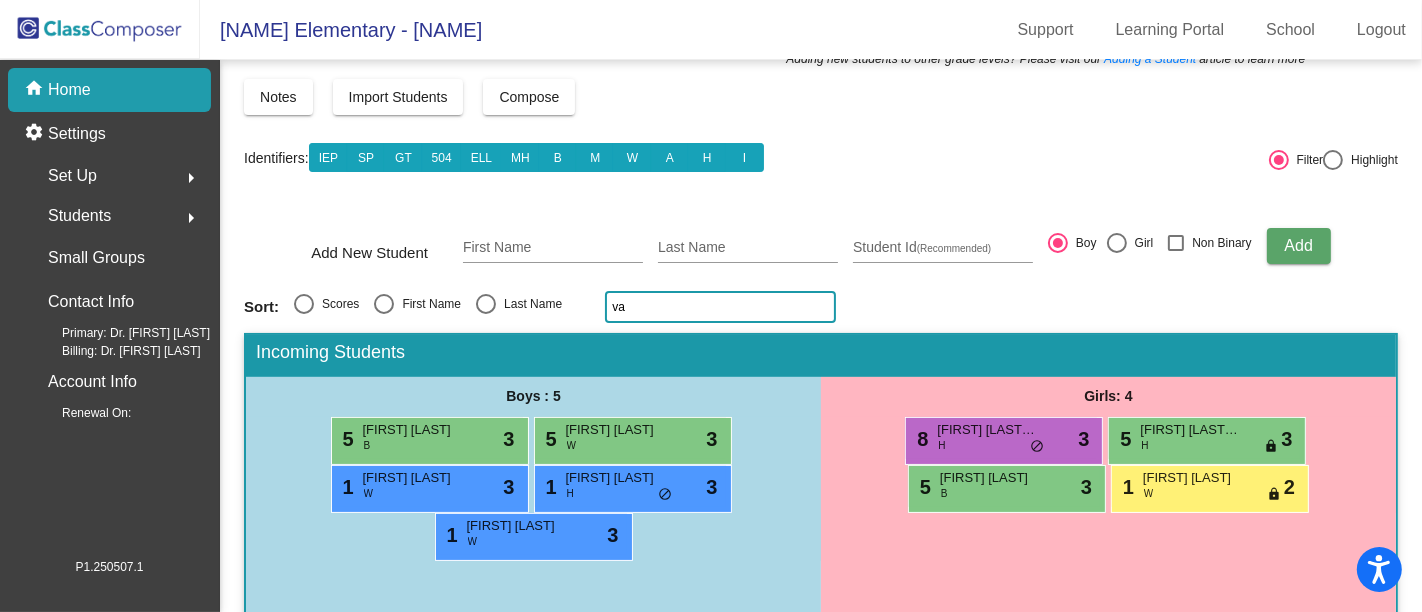 click on "va" 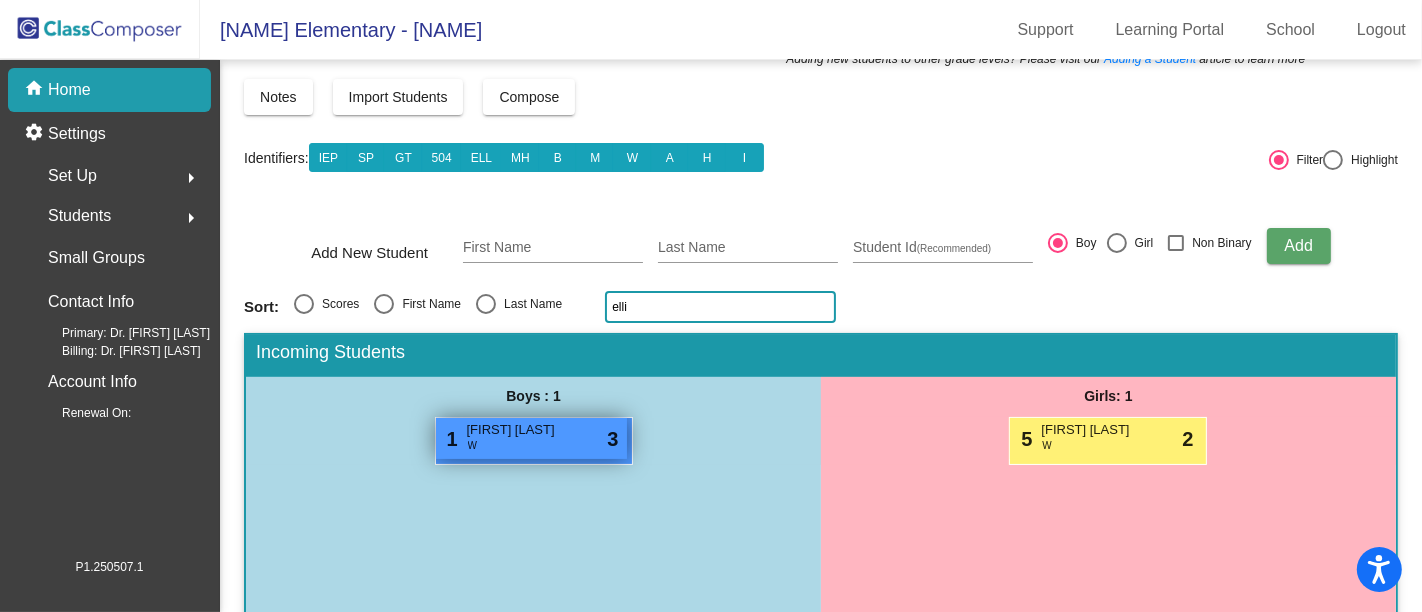 type on "elli" 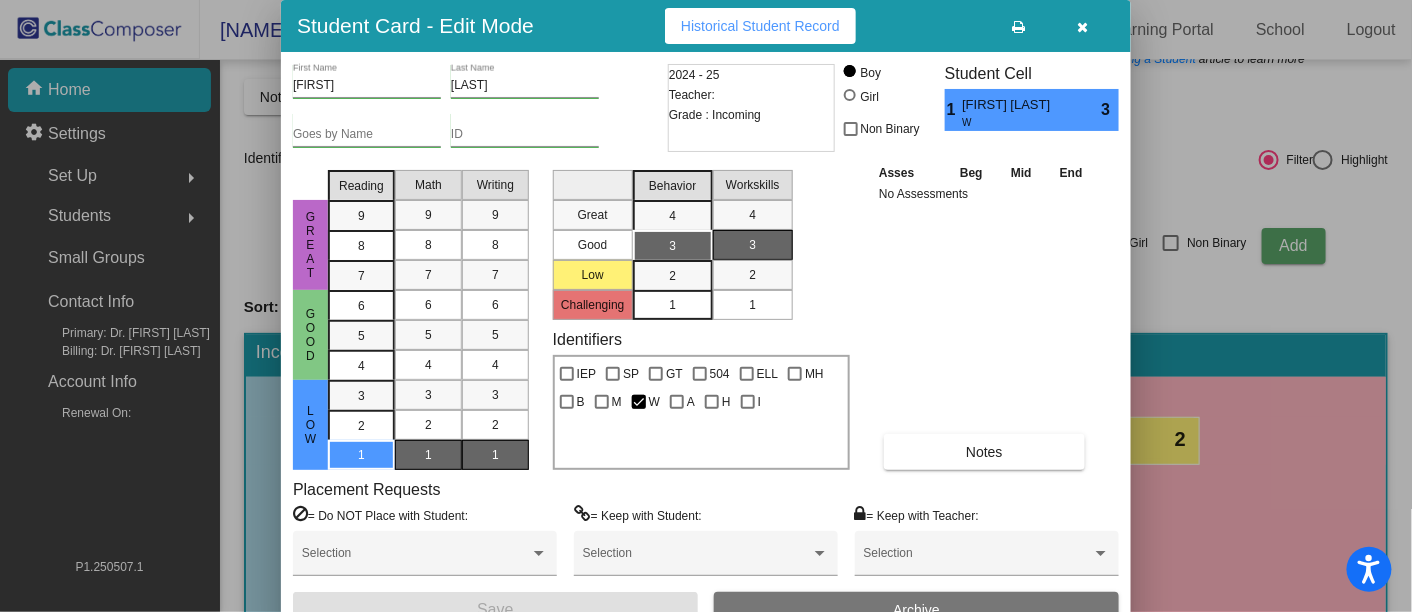 click at bounding box center (1083, 27) 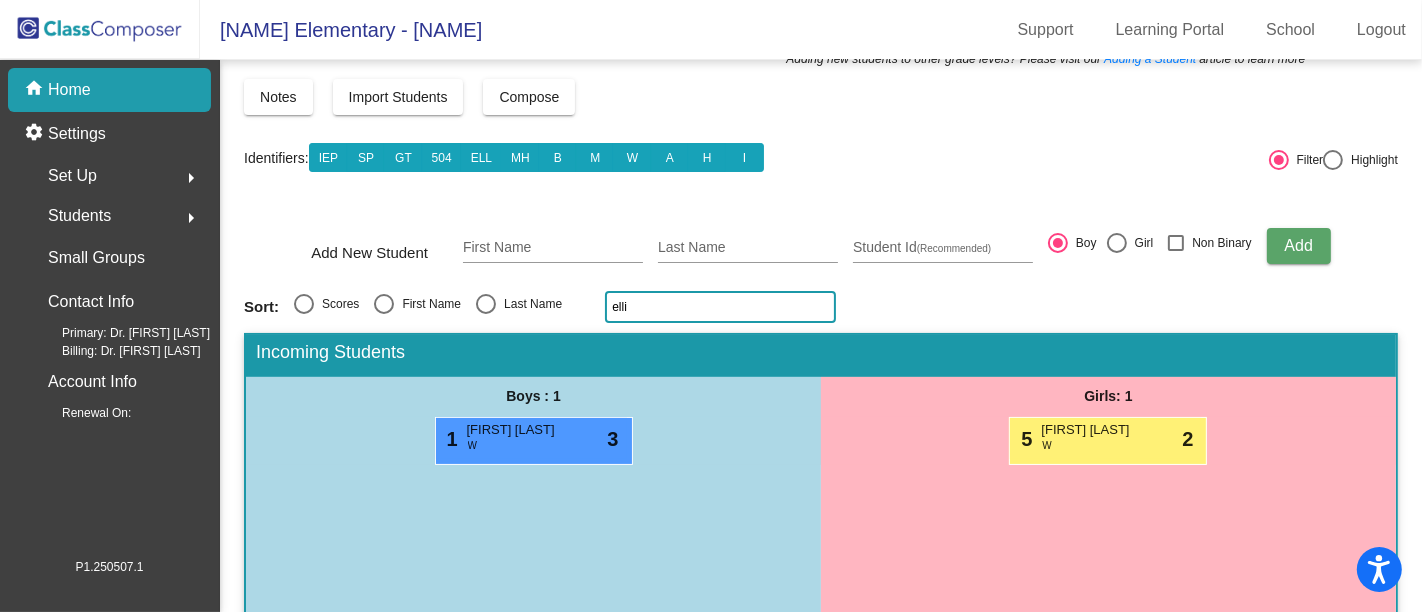 click 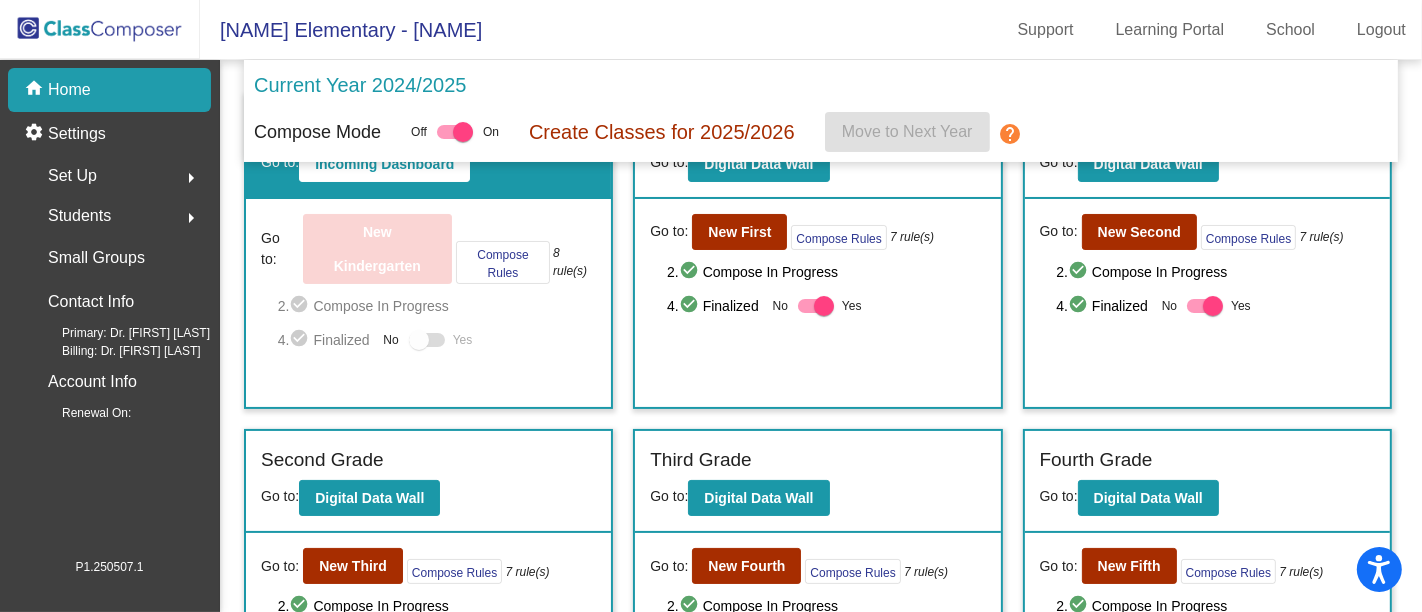 scroll, scrollTop: 0, scrollLeft: 0, axis: both 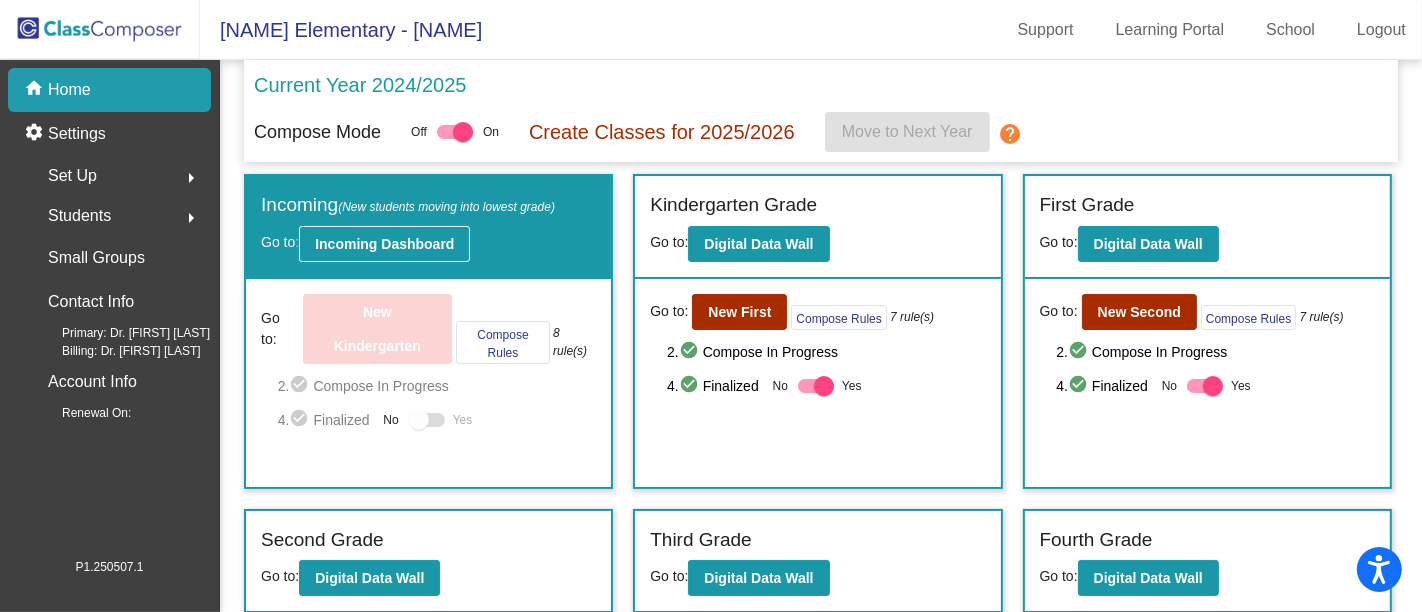 click on "Incoming Dashboard" 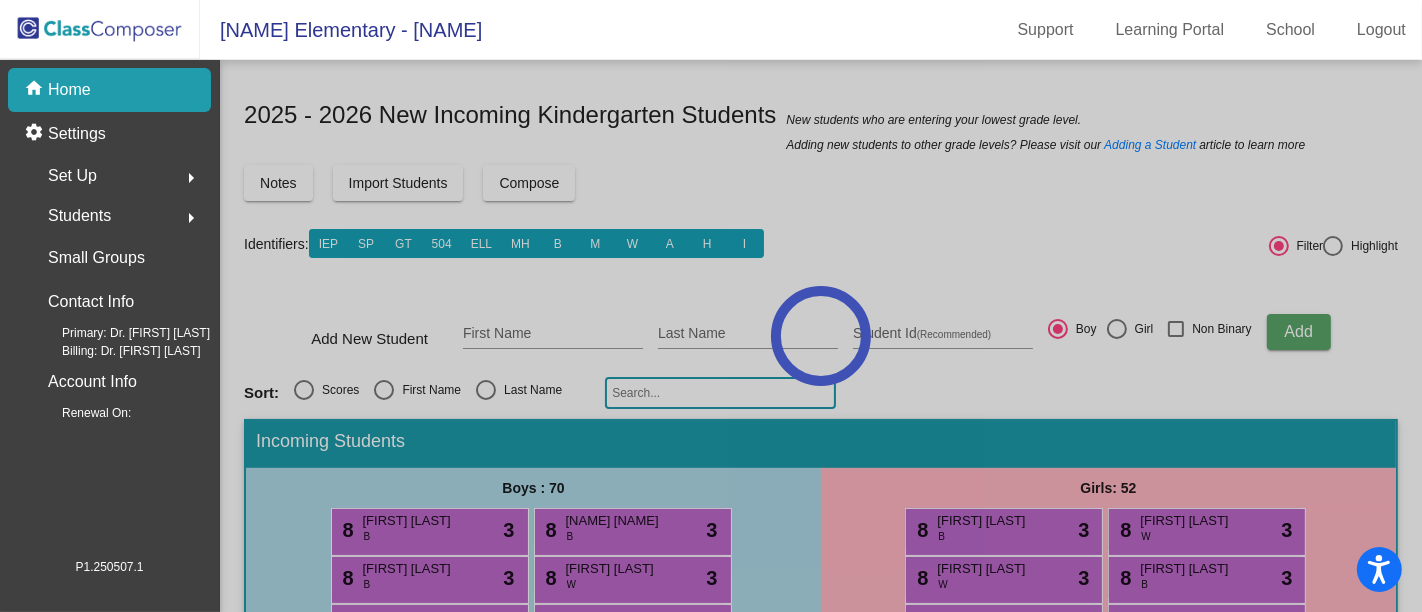 click 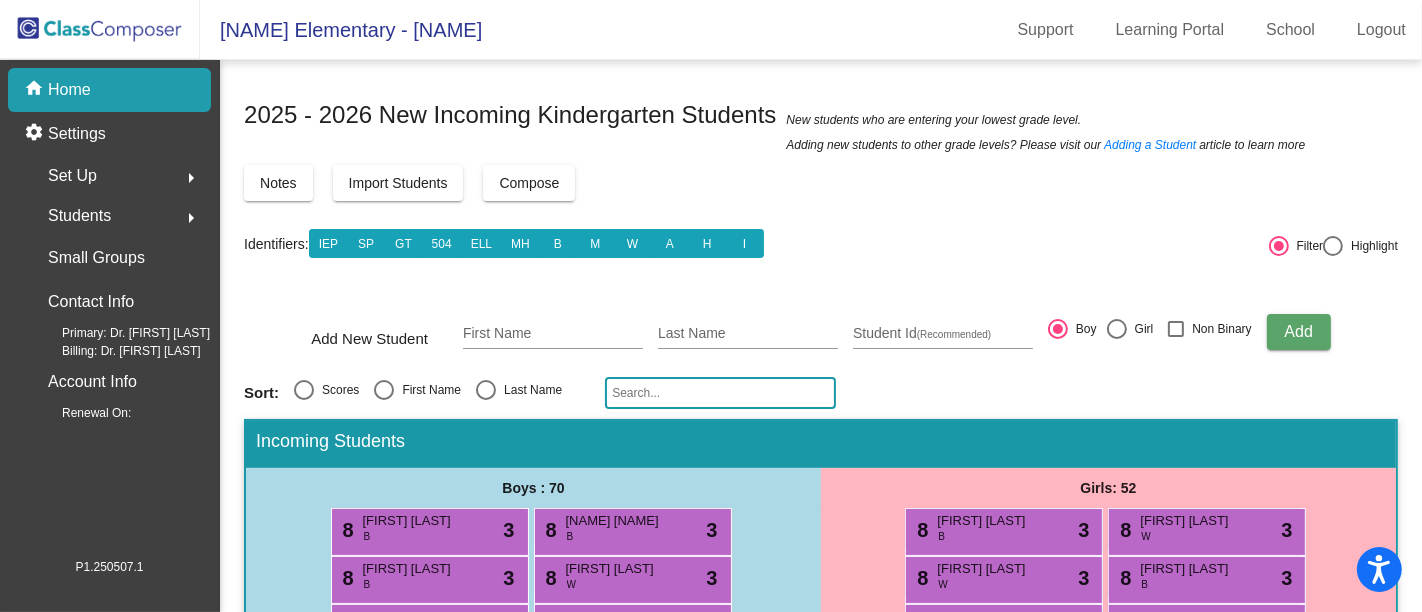 click 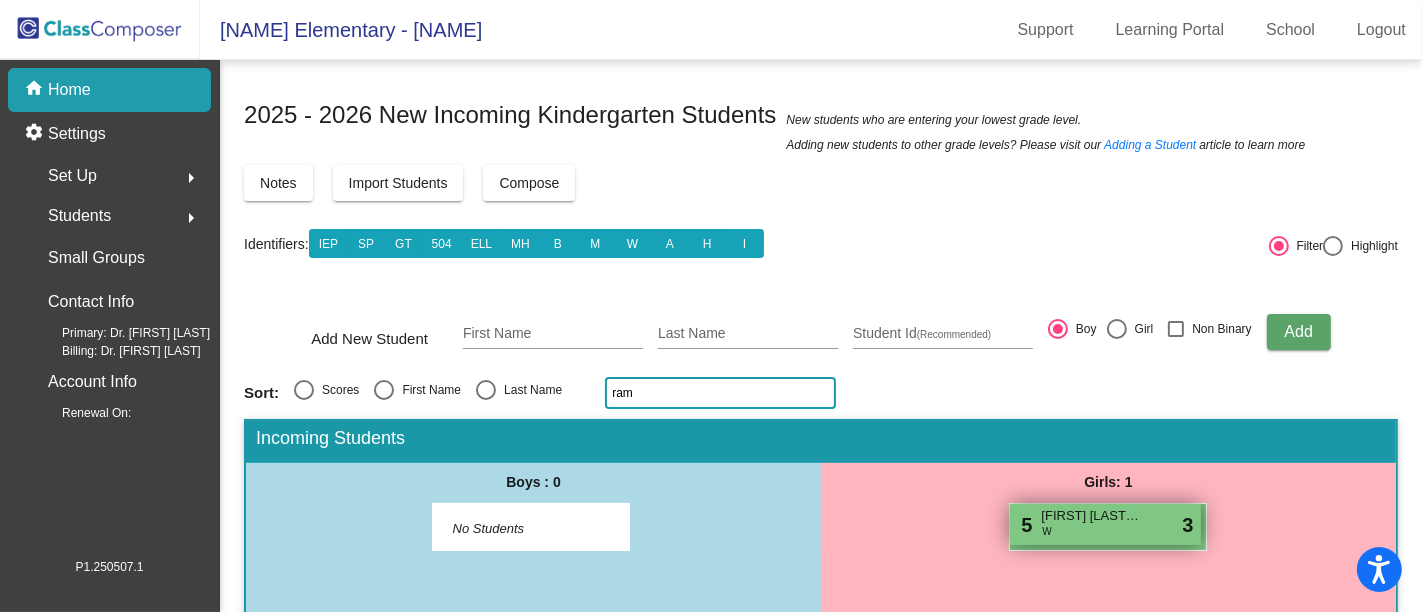 type on "ram" 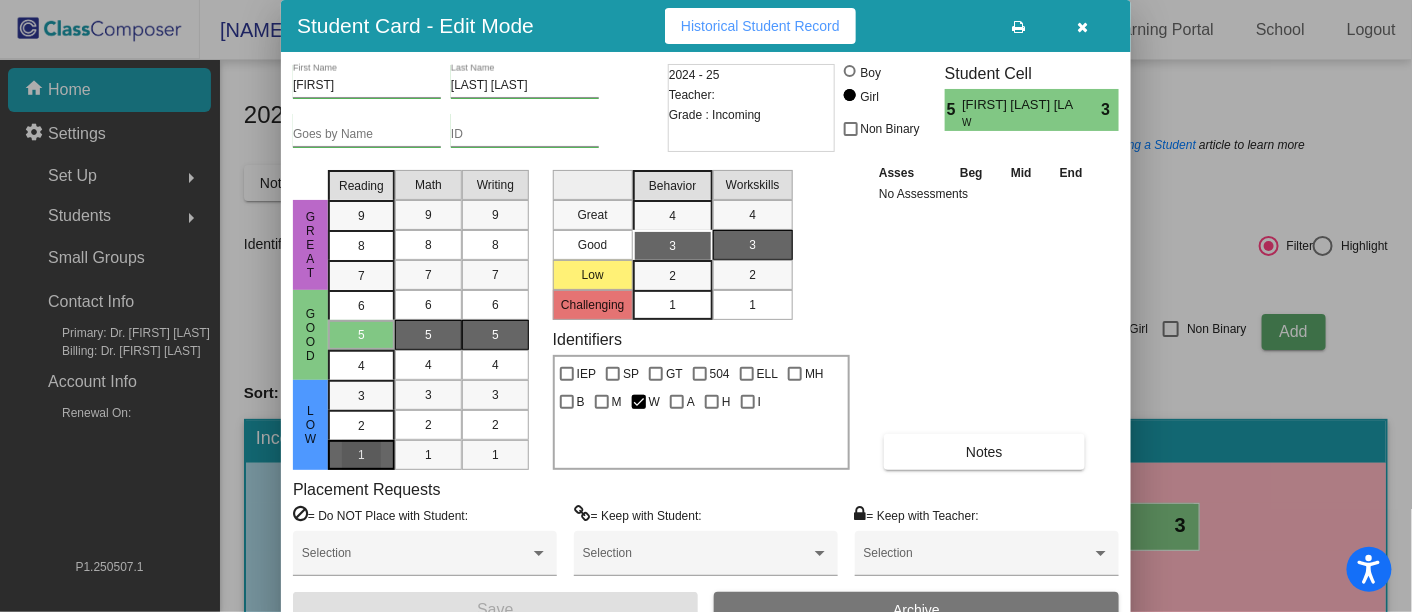 click on "1" at bounding box center [361, 396] 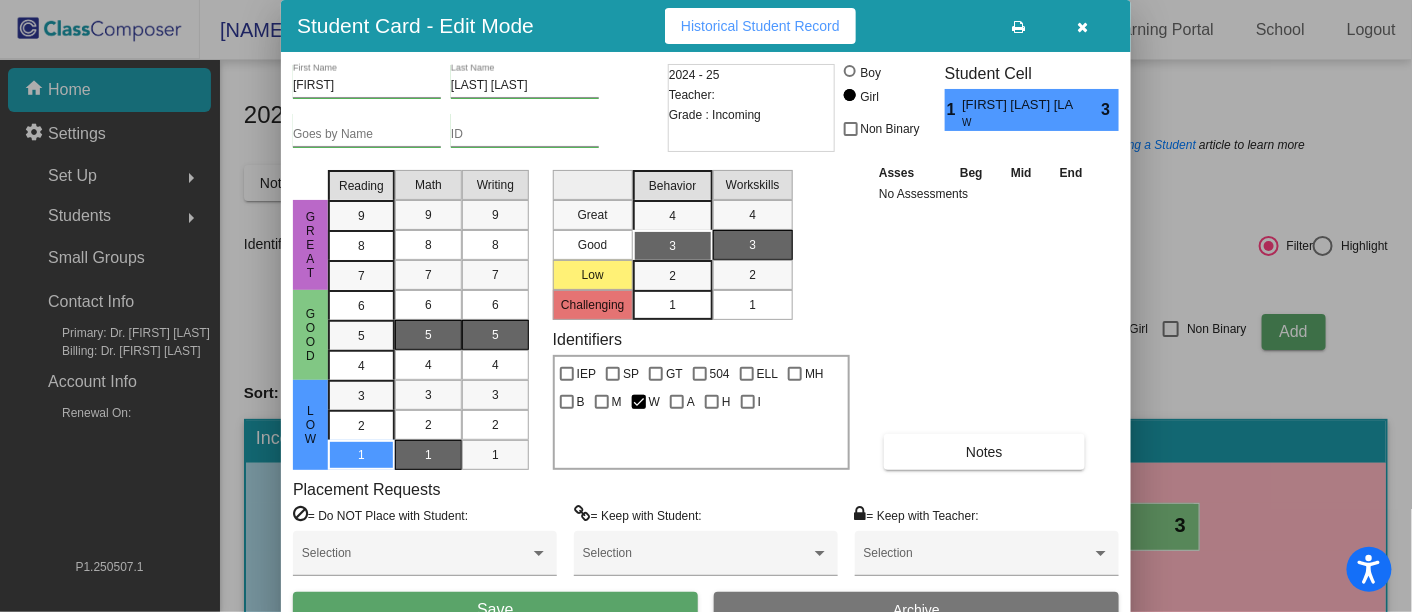 click on "1" at bounding box center (428, 455) 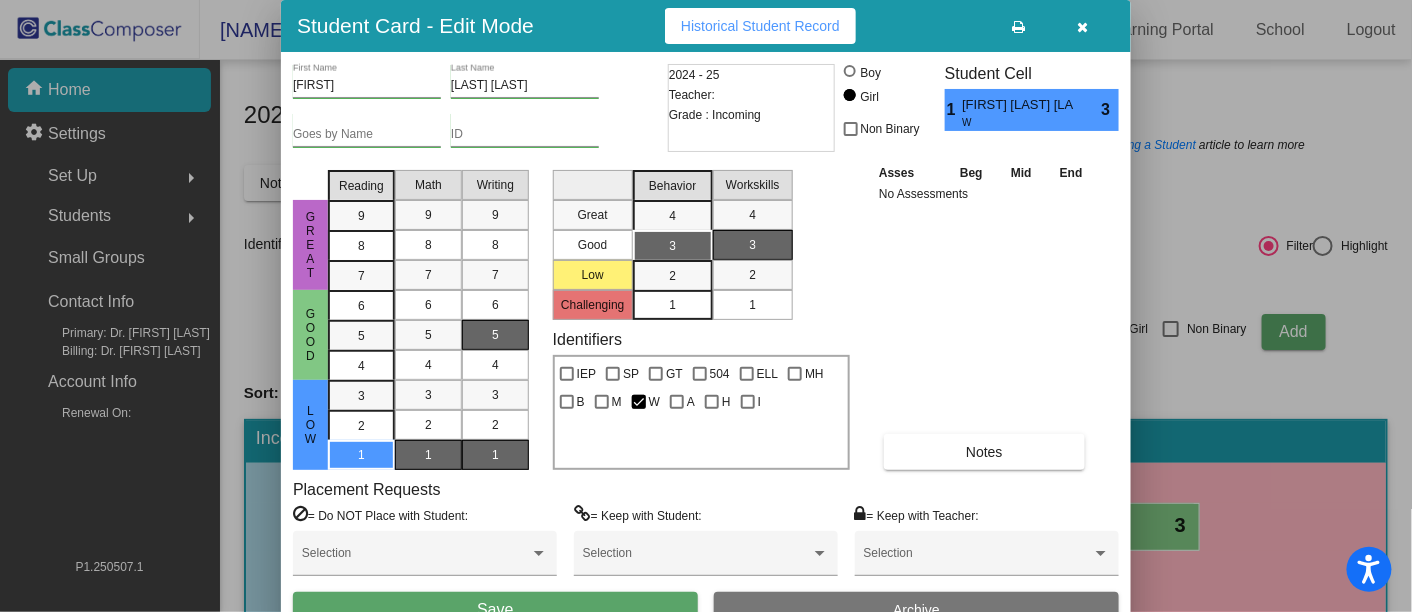 click on "1" at bounding box center [495, 455] 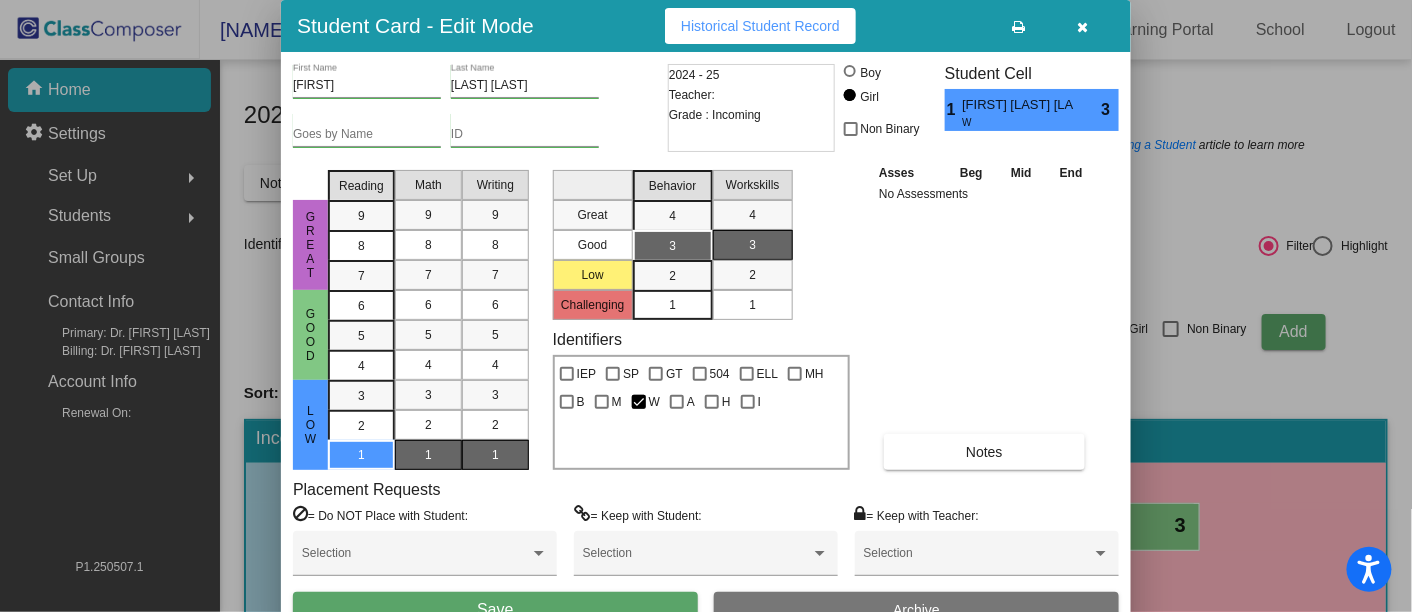 click on "Save" at bounding box center [495, 610] 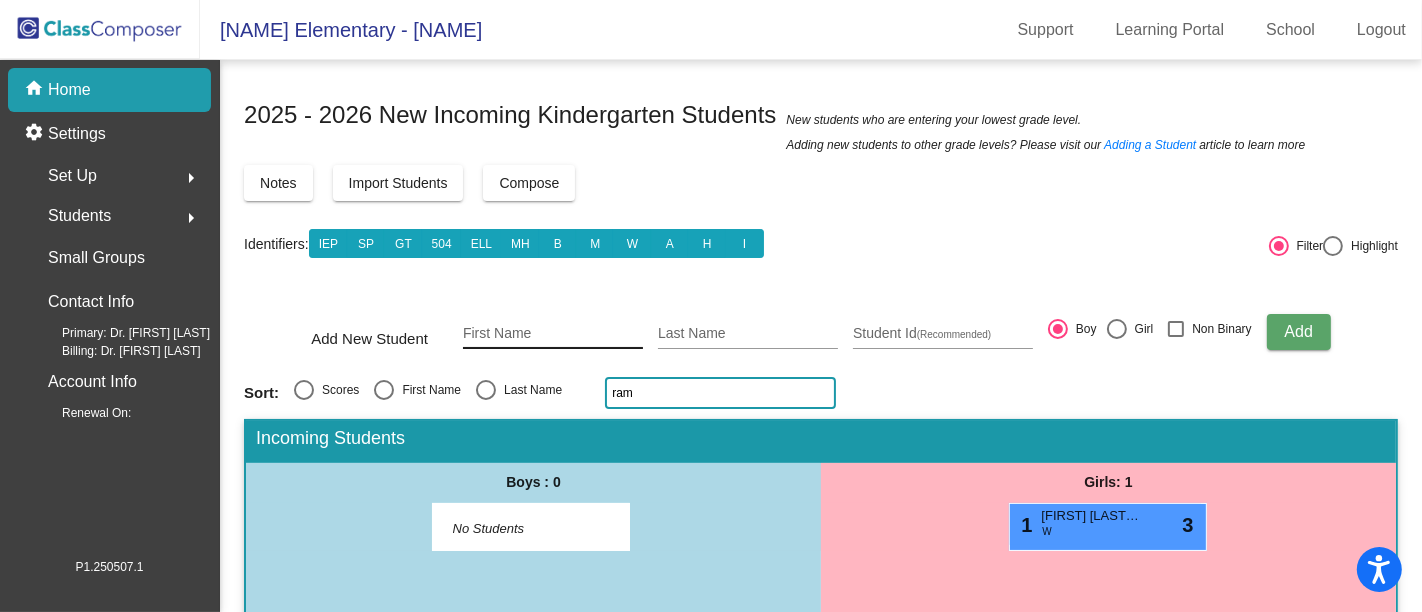 click on "First Name" at bounding box center (553, 334) 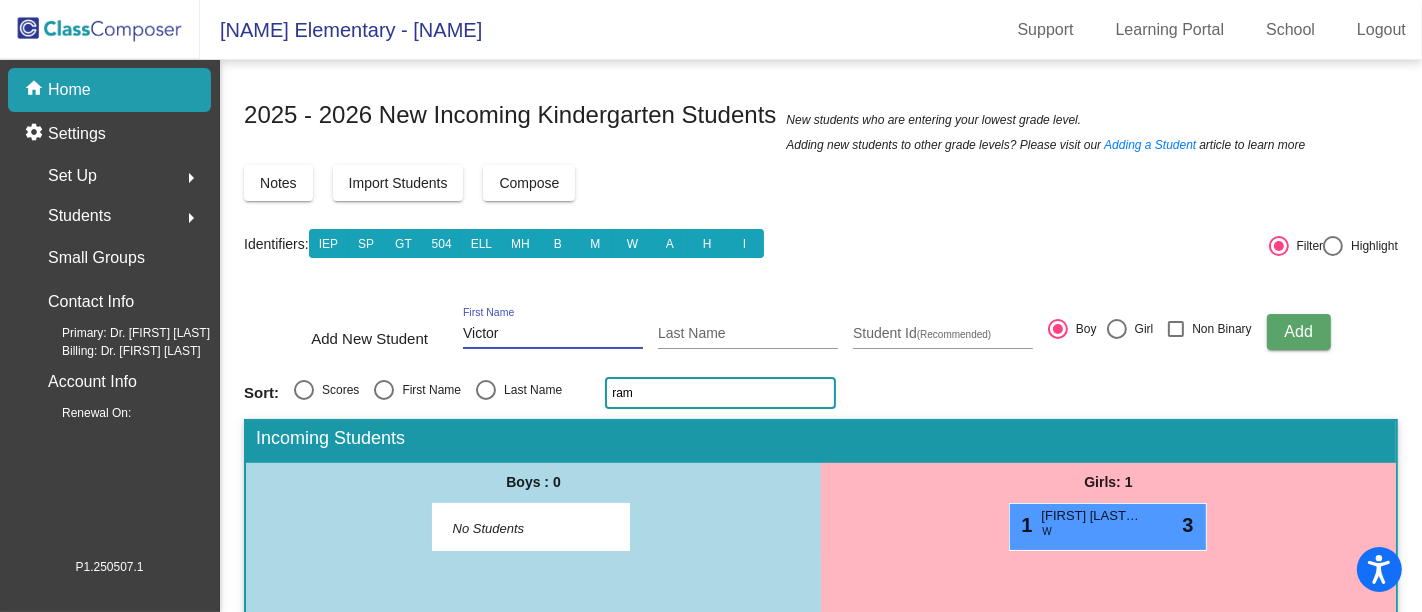 type on "Victor" 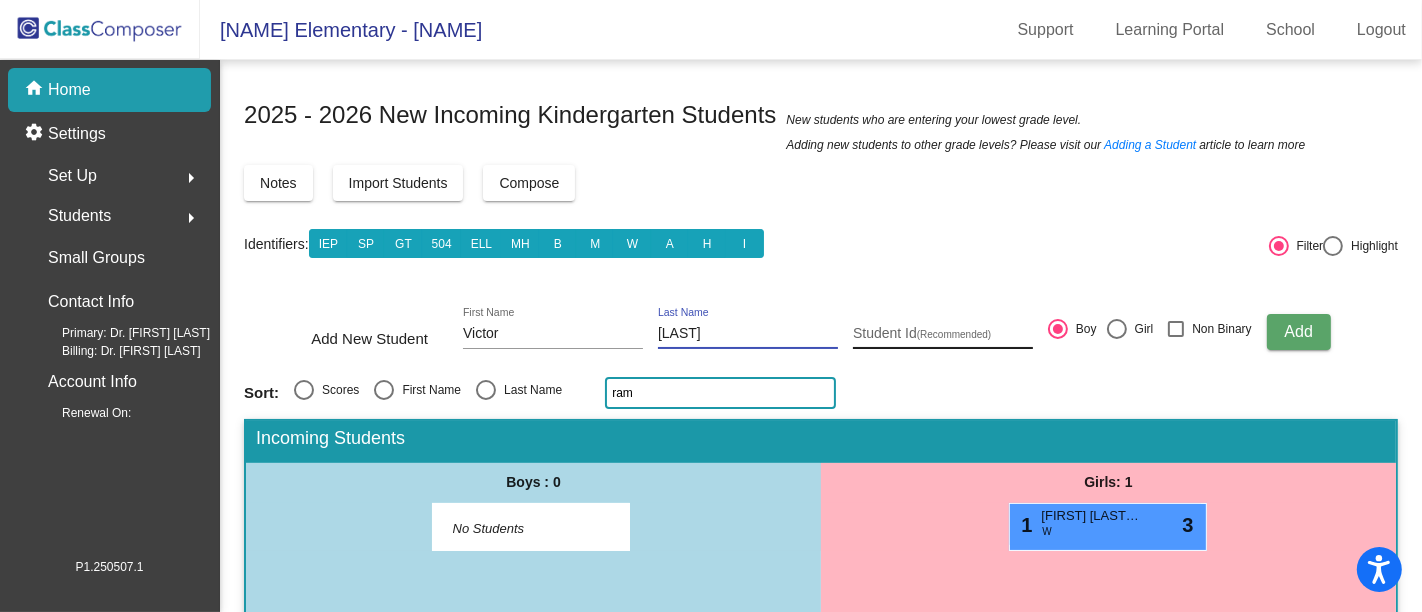 type on "Salinas" 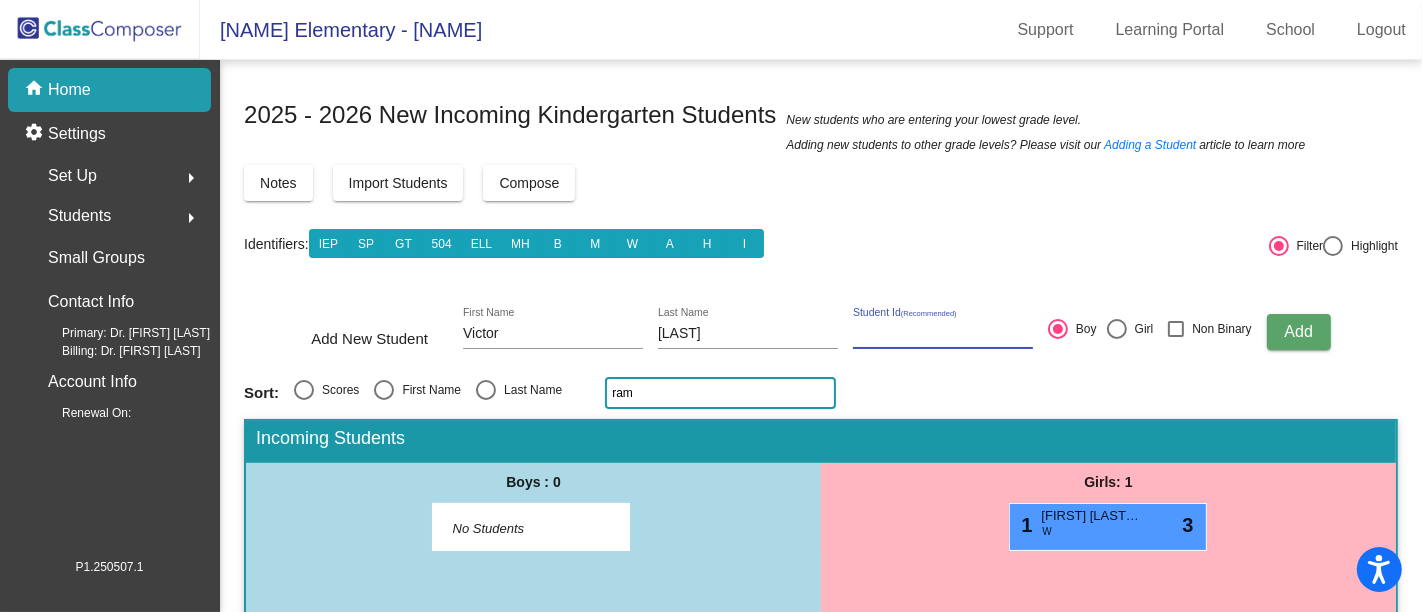 click on "ram" 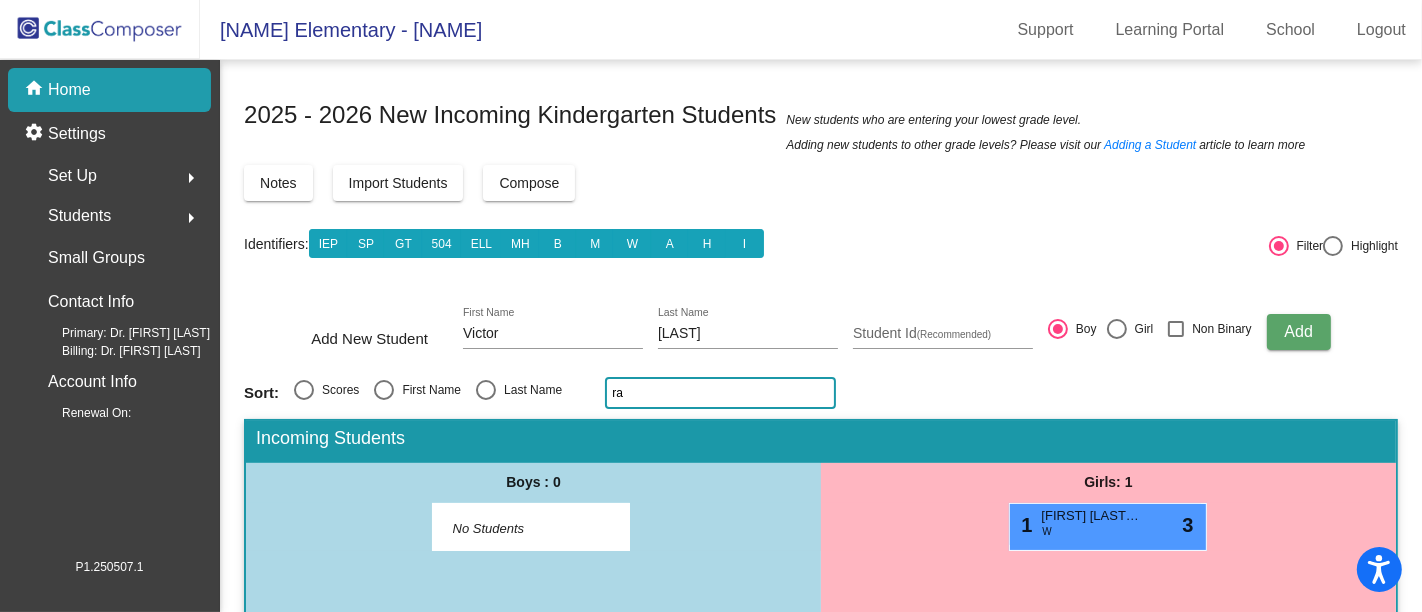 type on "r" 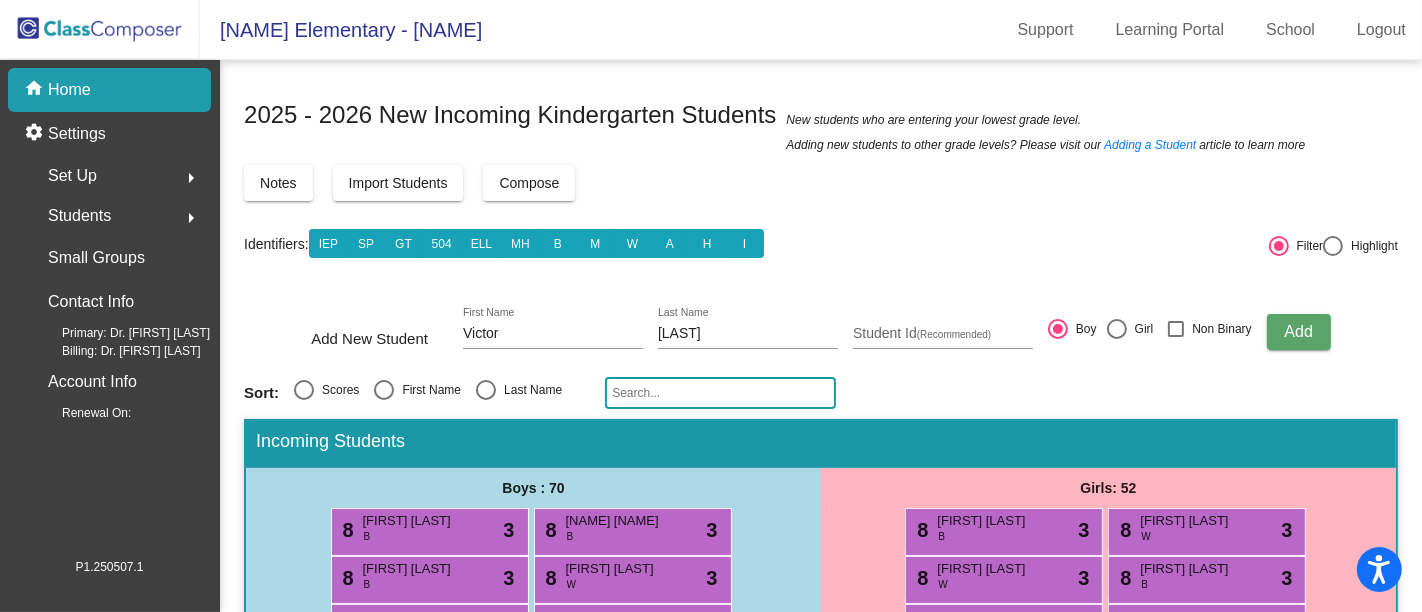 type 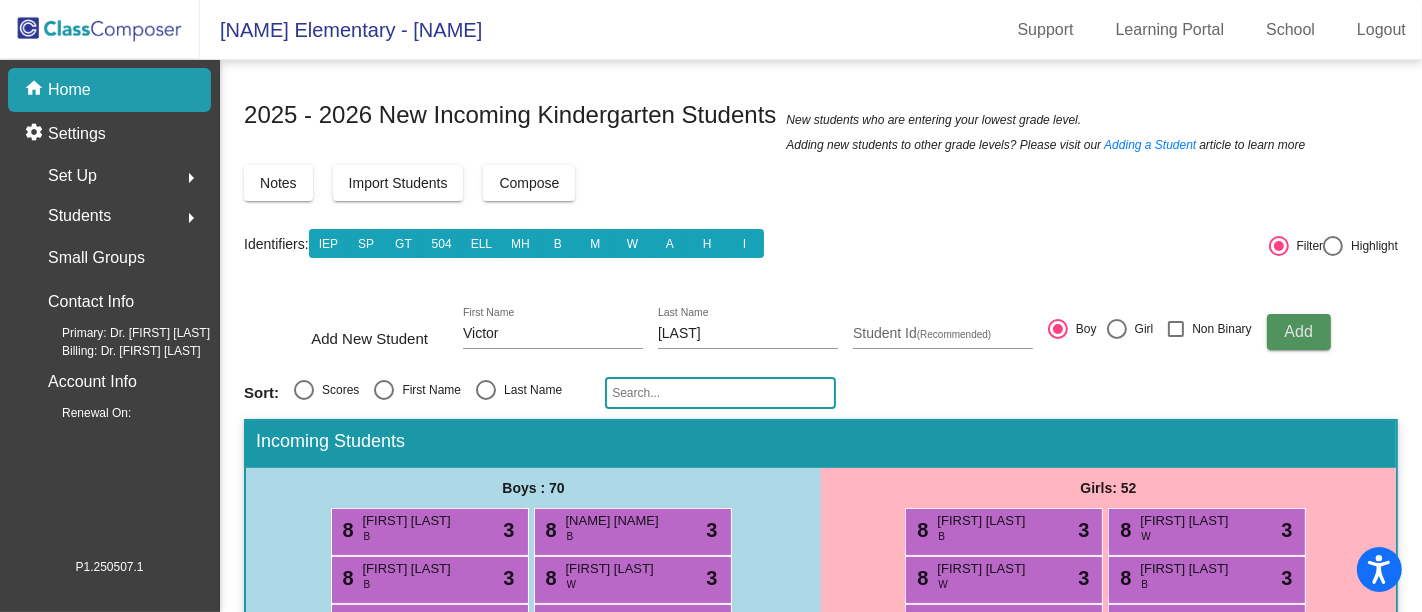 type 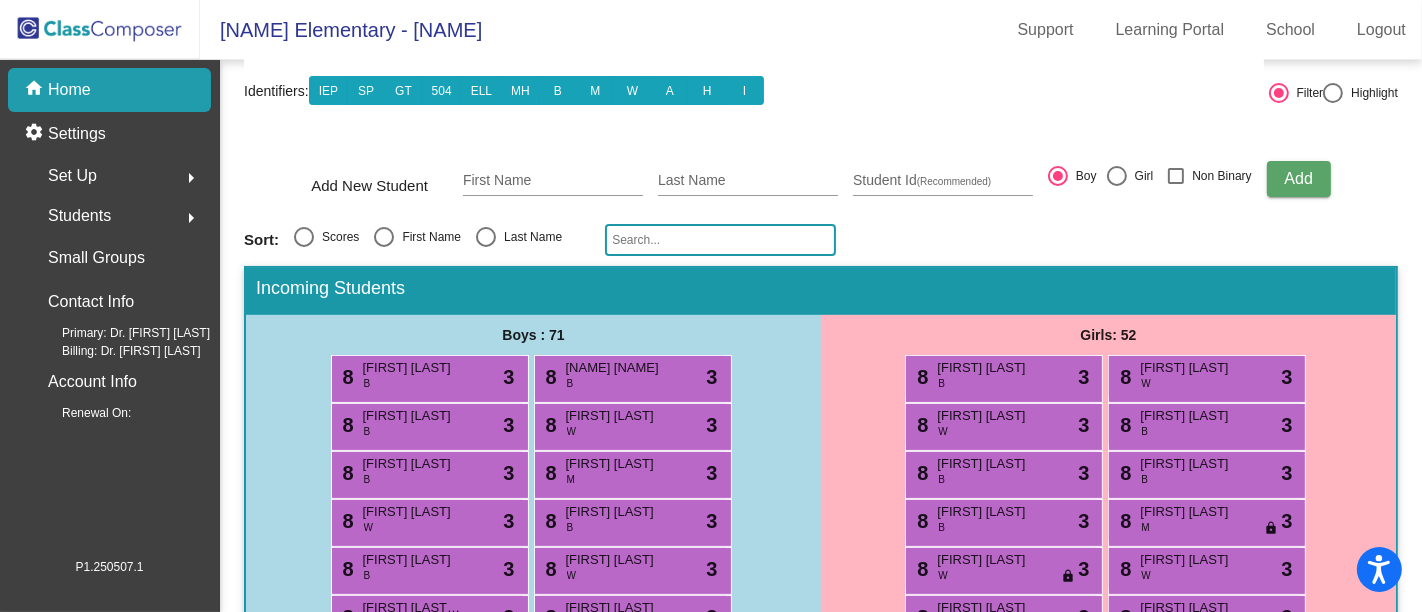 scroll, scrollTop: 191, scrollLeft: 0, axis: vertical 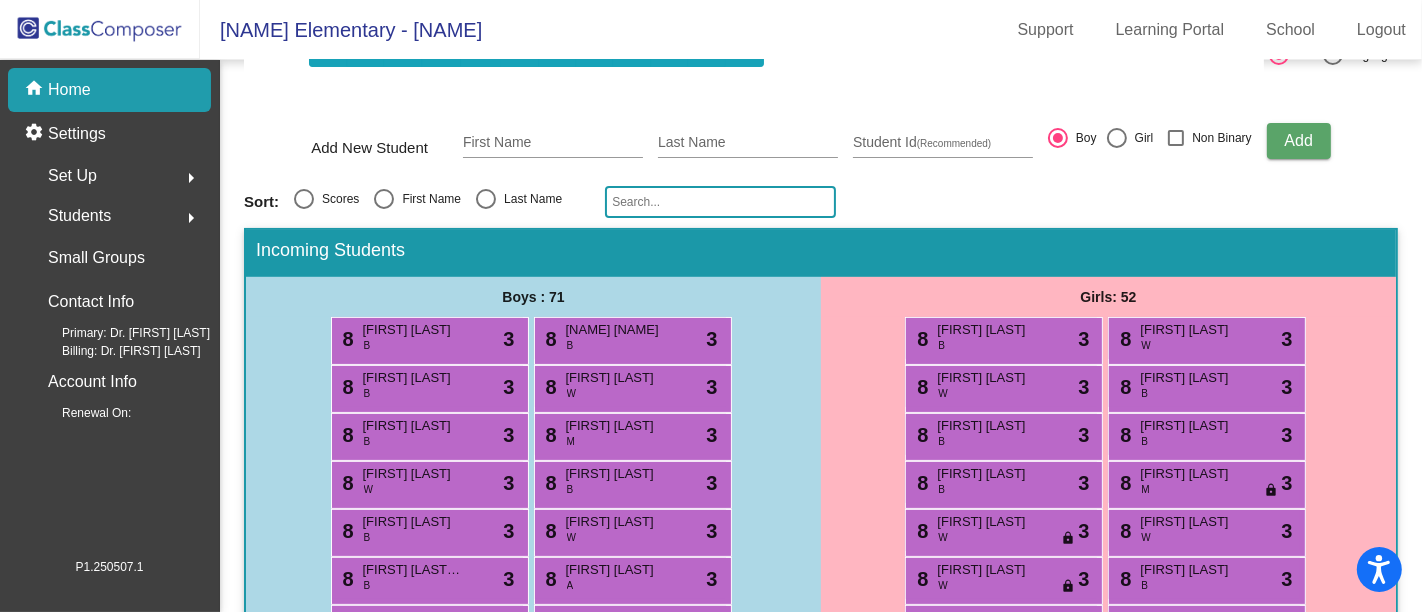 click 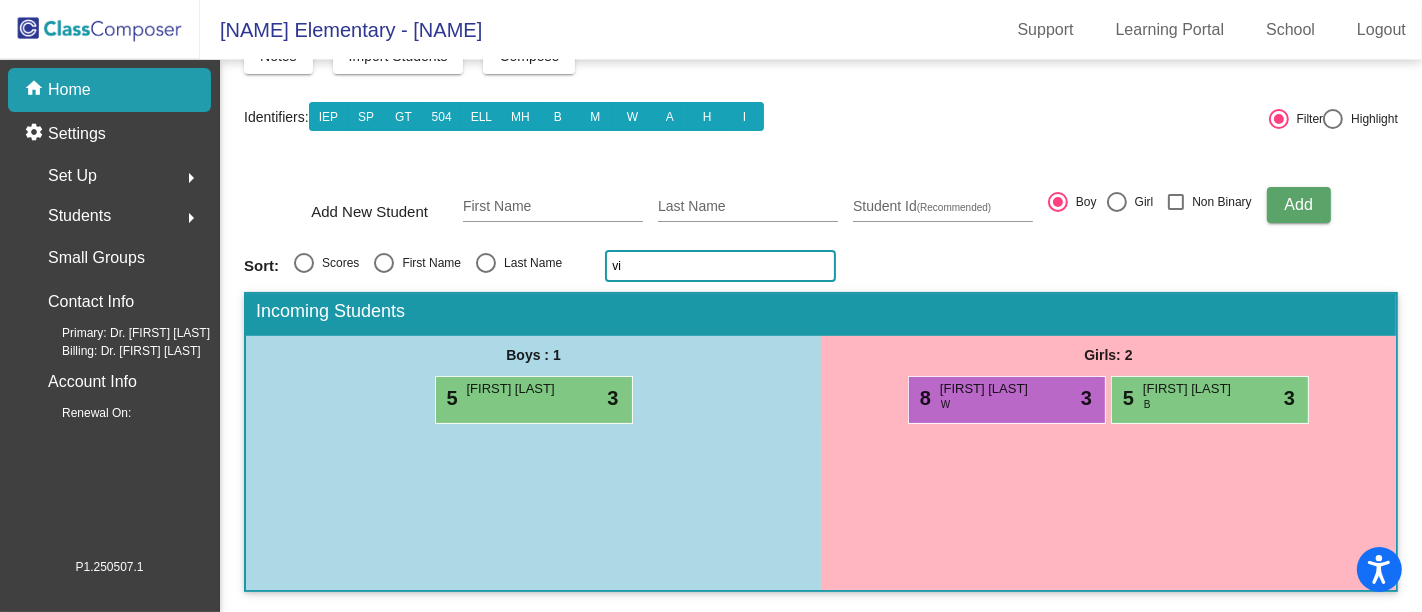 scroll, scrollTop: 125, scrollLeft: 0, axis: vertical 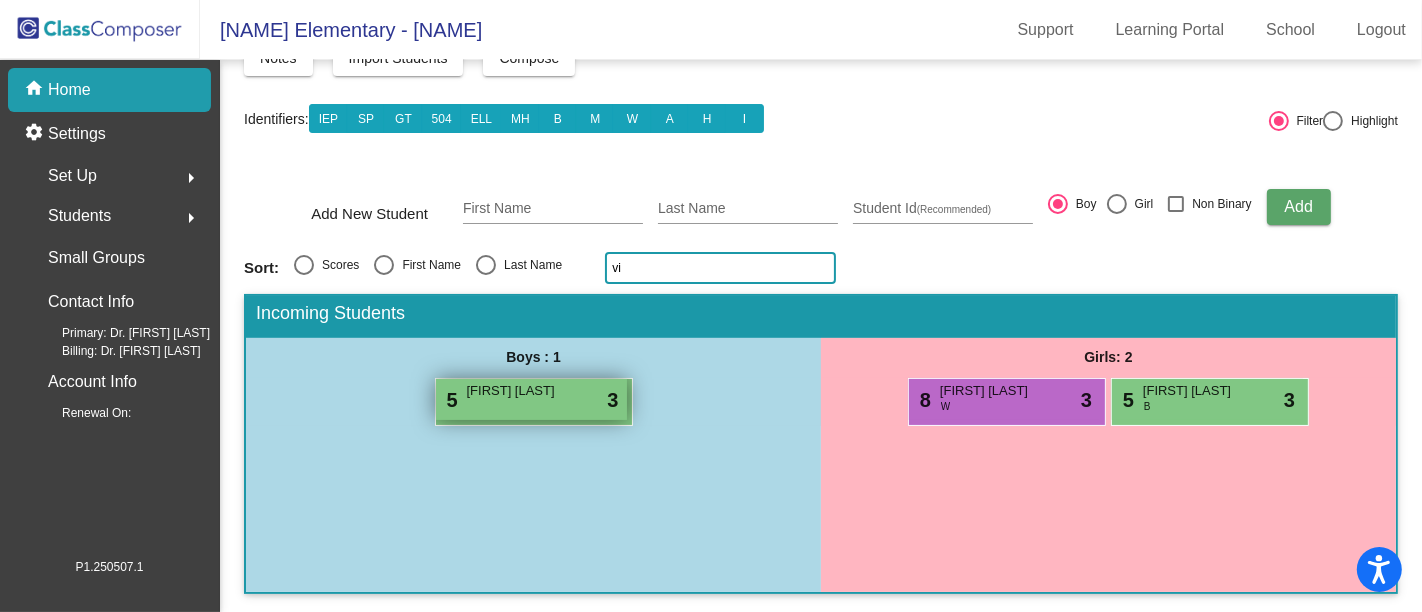 type on "vi" 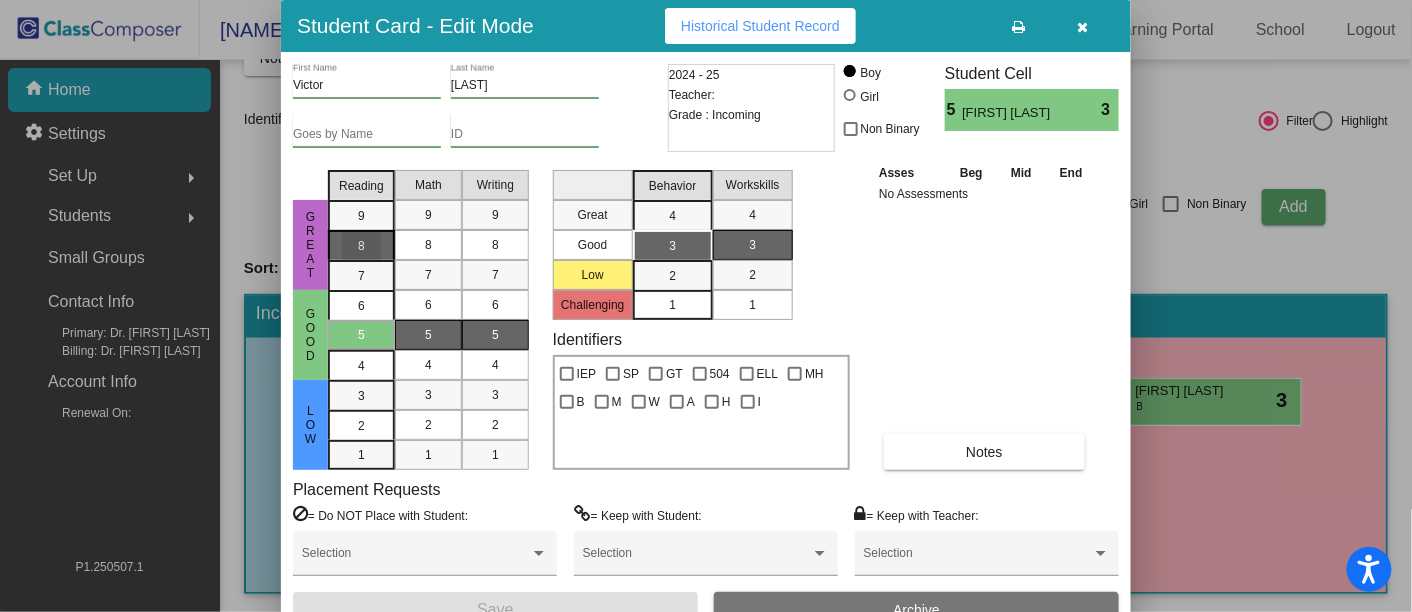 click on "8" at bounding box center (361, 216) 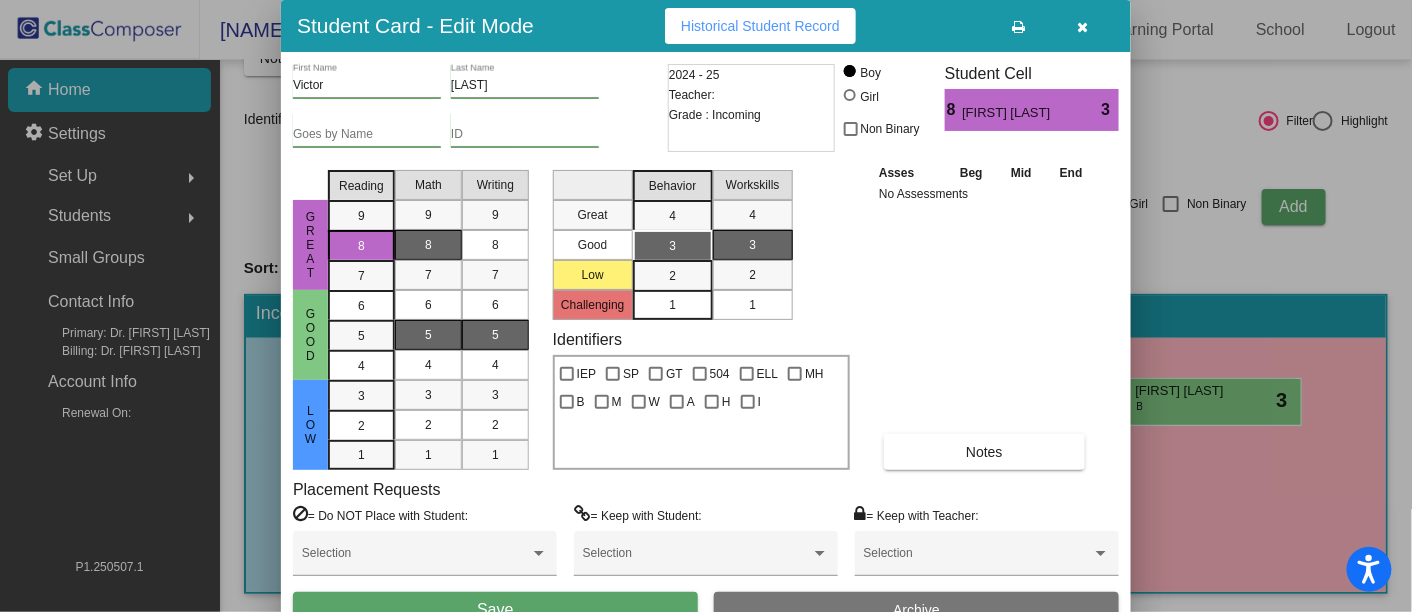 click on "8" at bounding box center [428, 245] 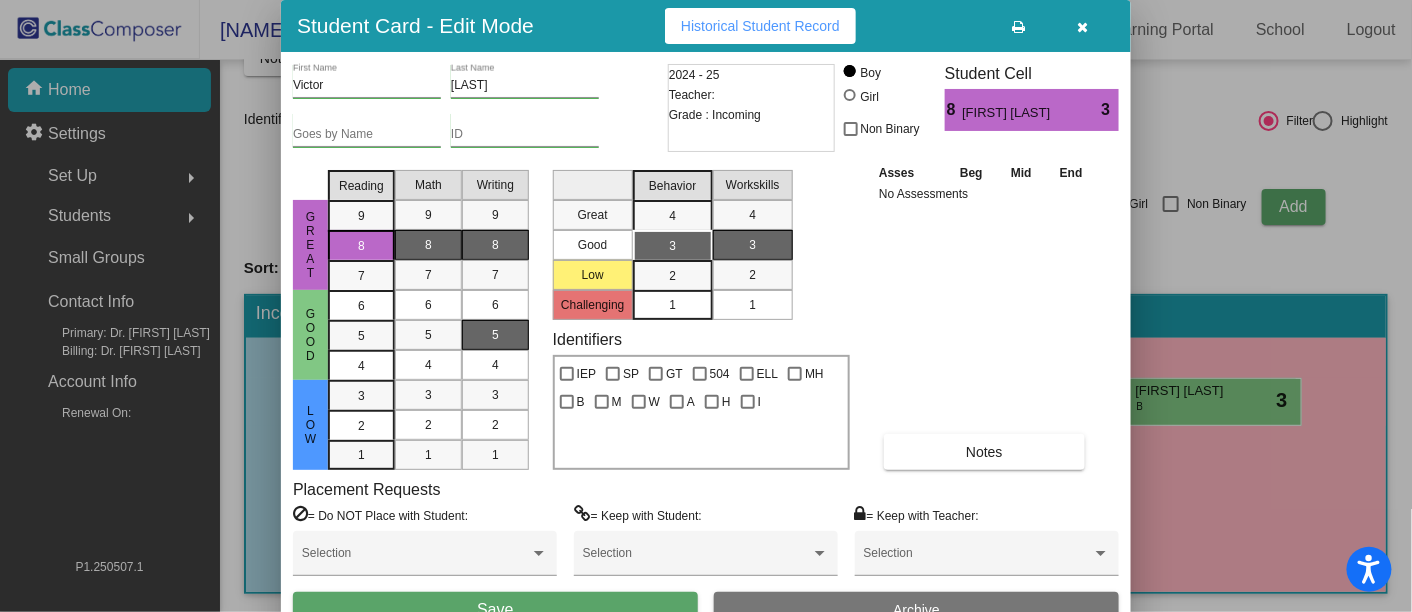 click on "8" at bounding box center (495, 245) 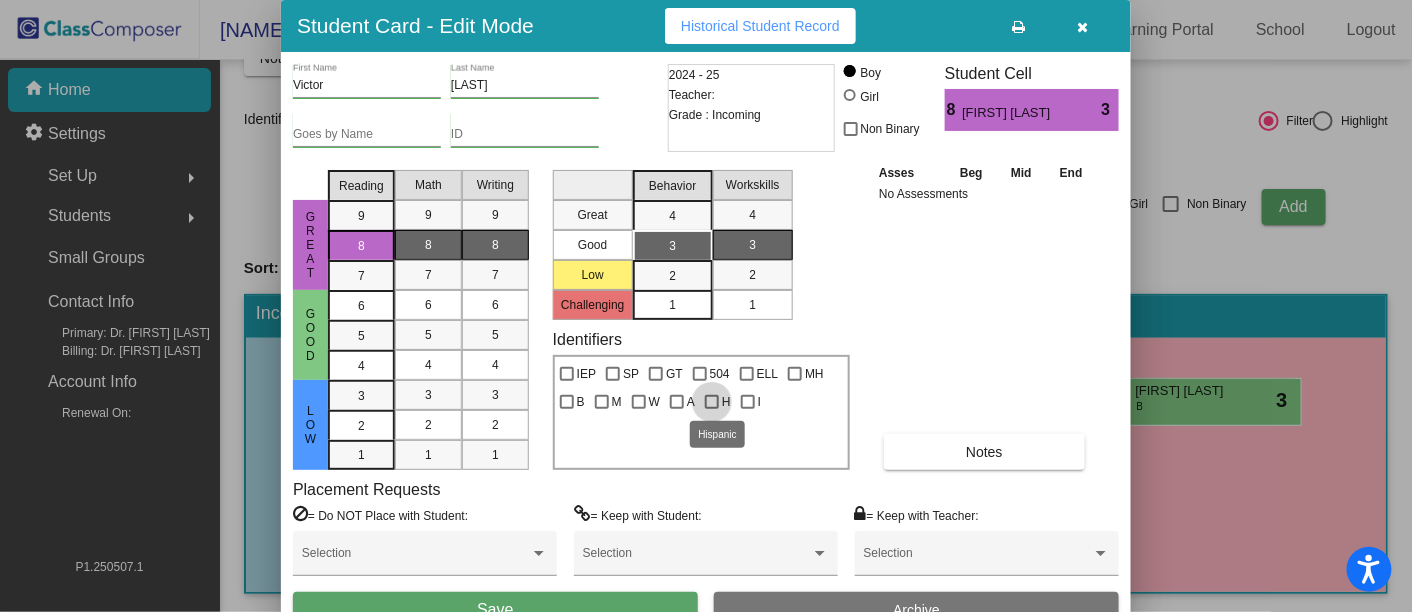 click at bounding box center (712, 402) 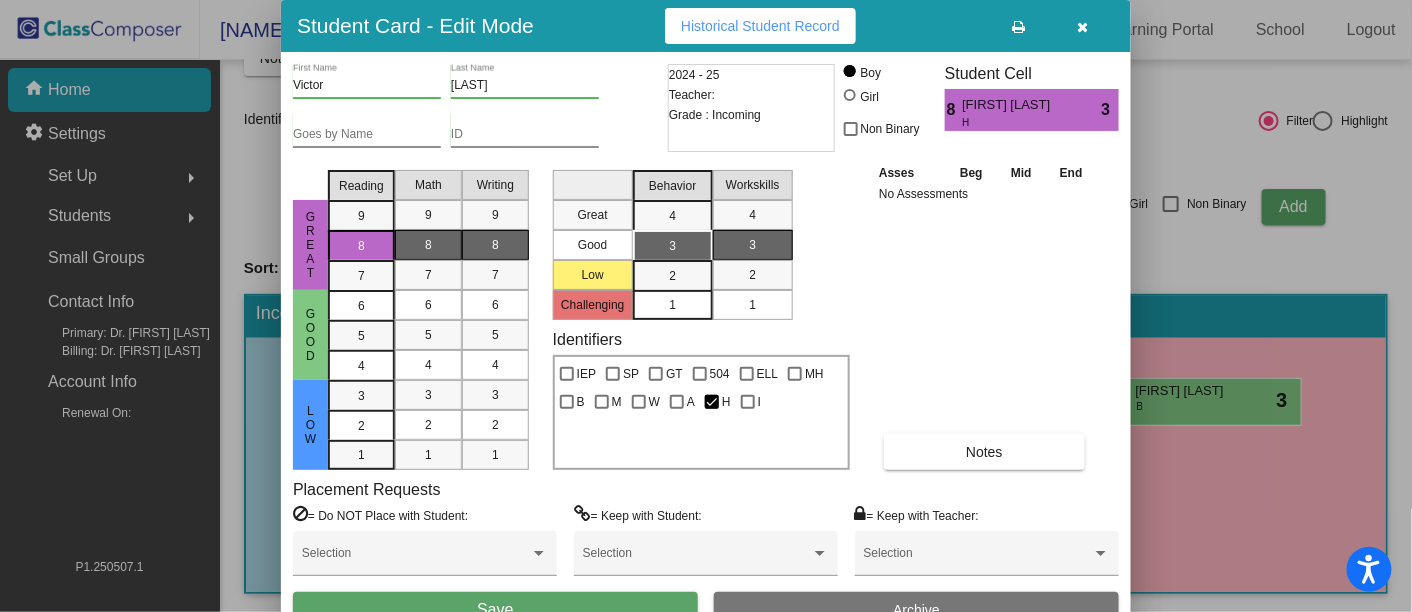click on "Save" at bounding box center (495, 609) 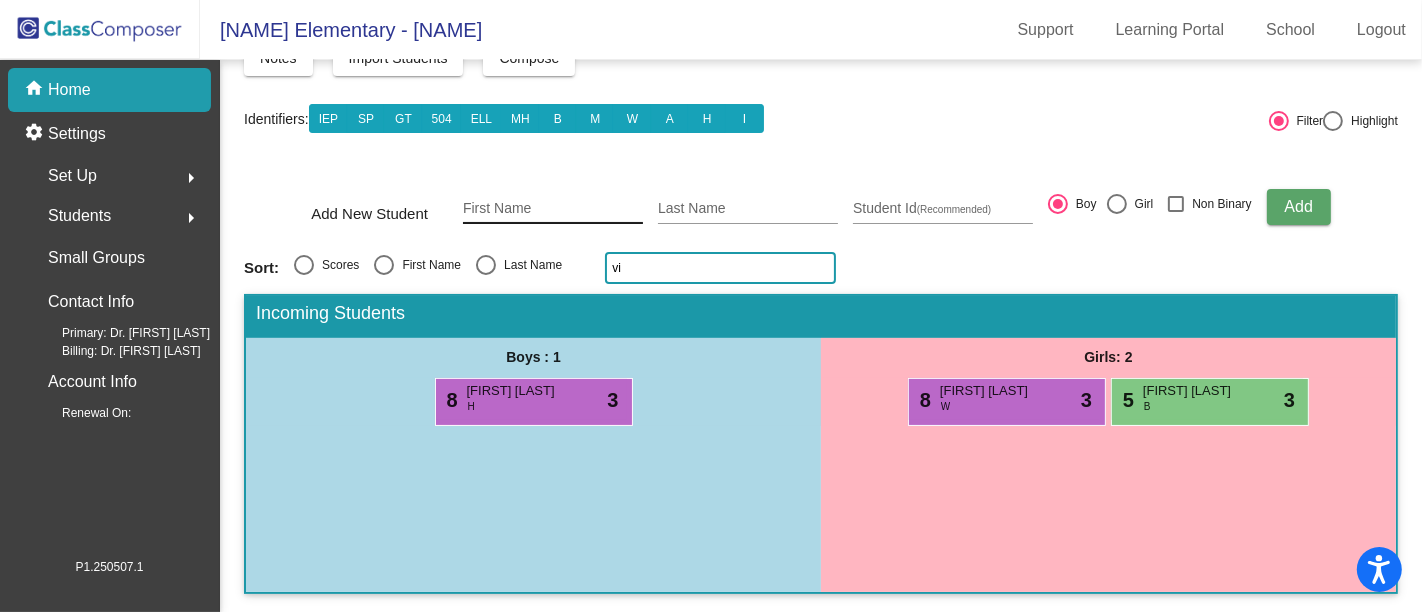 click on "First Name" at bounding box center [553, 209] 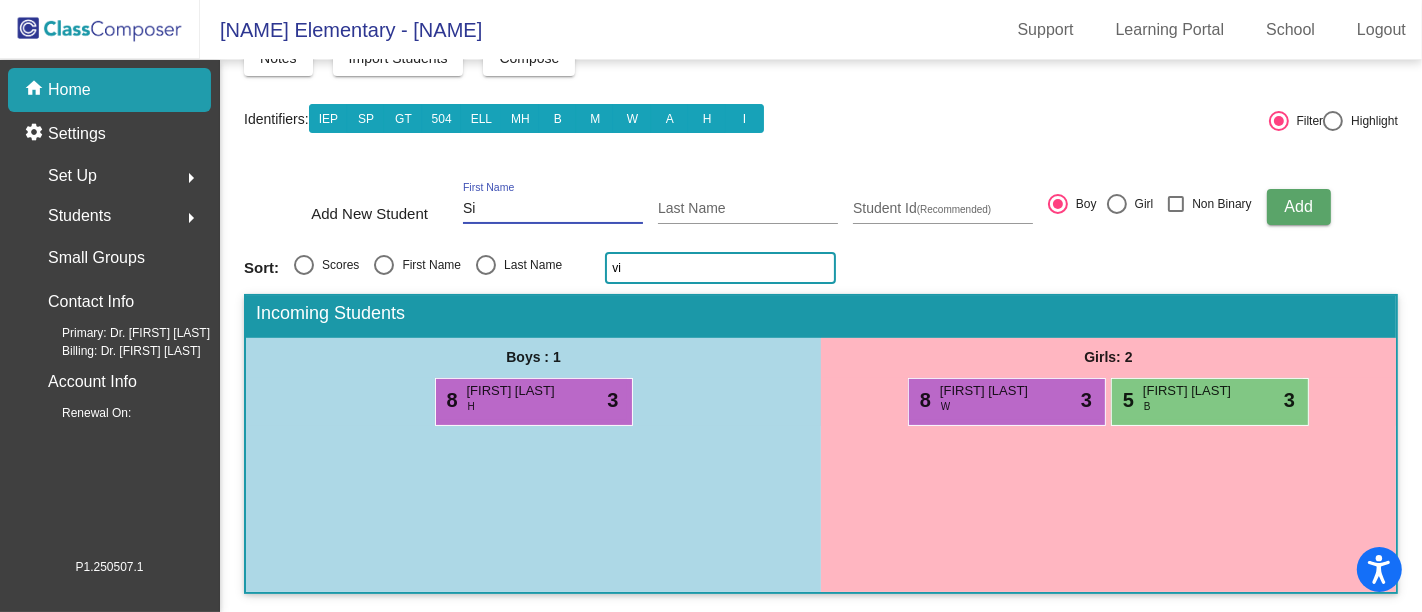 type on "S" 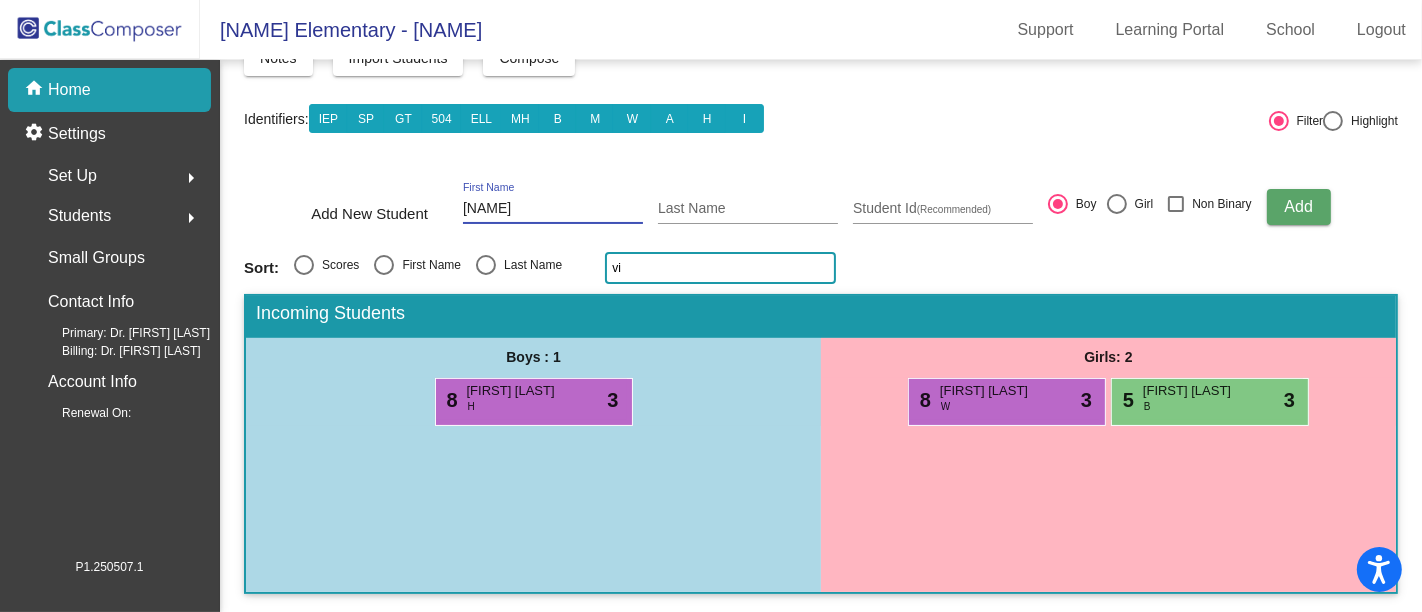 type on "Ayden" 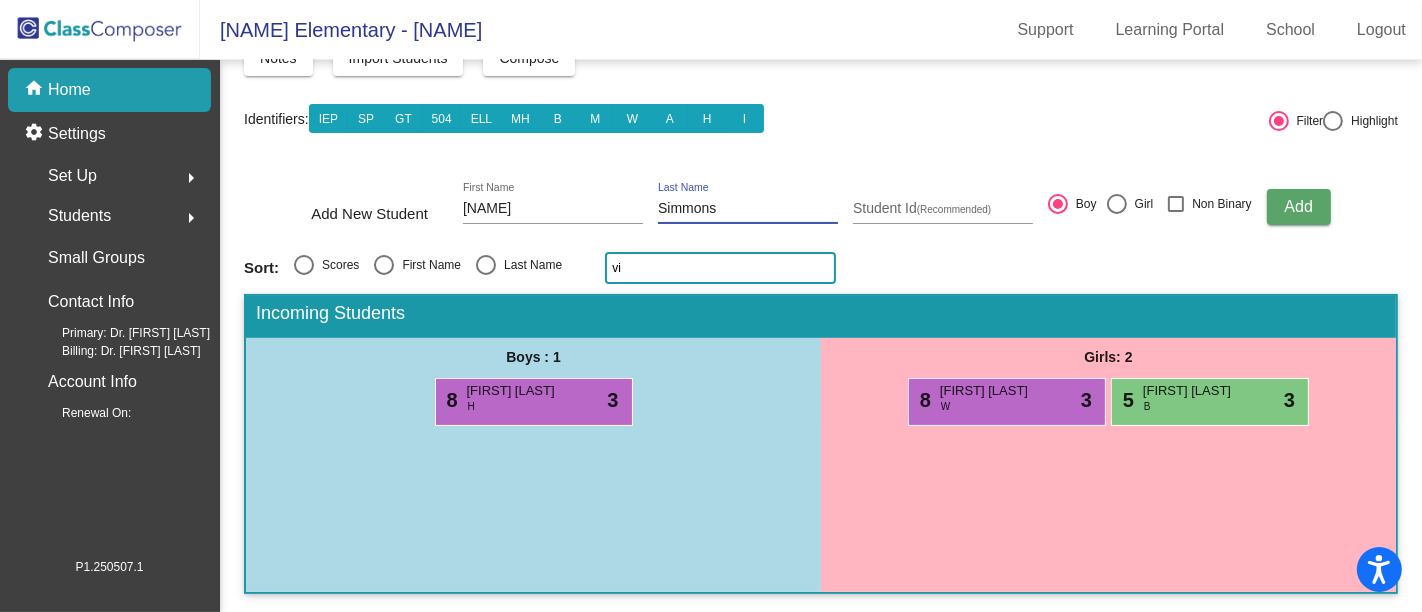 type on "Simmons" 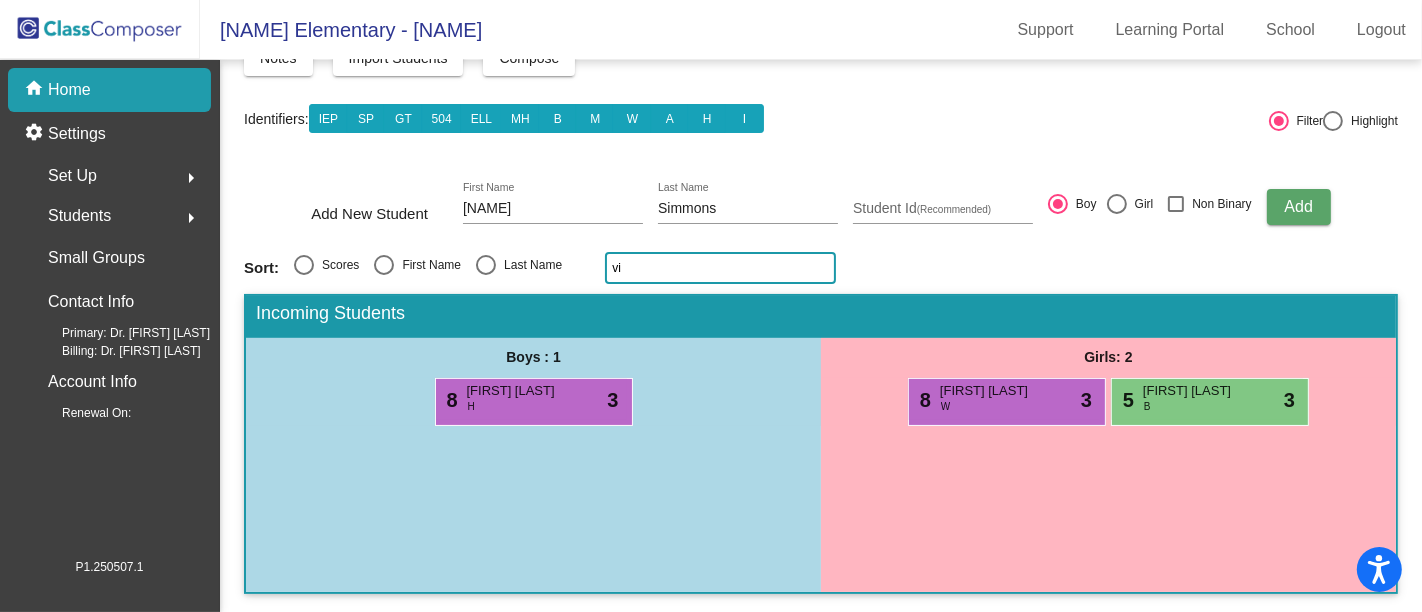click on "vi" 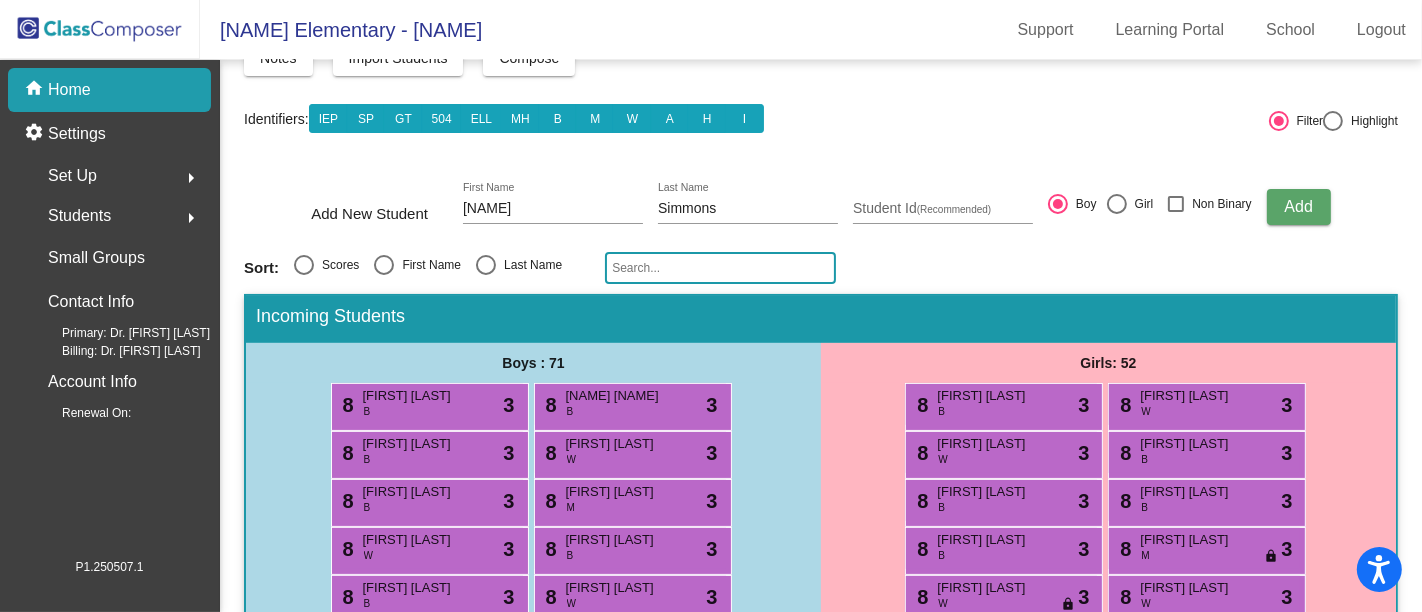 click 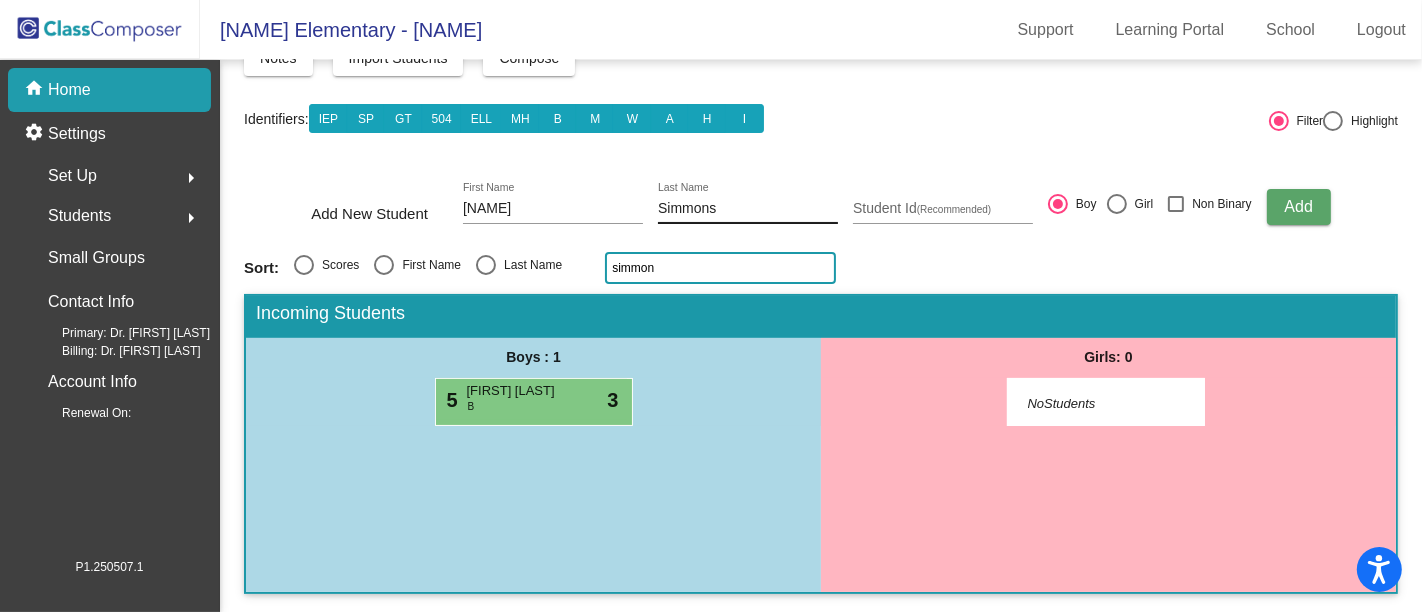 type on "simmon" 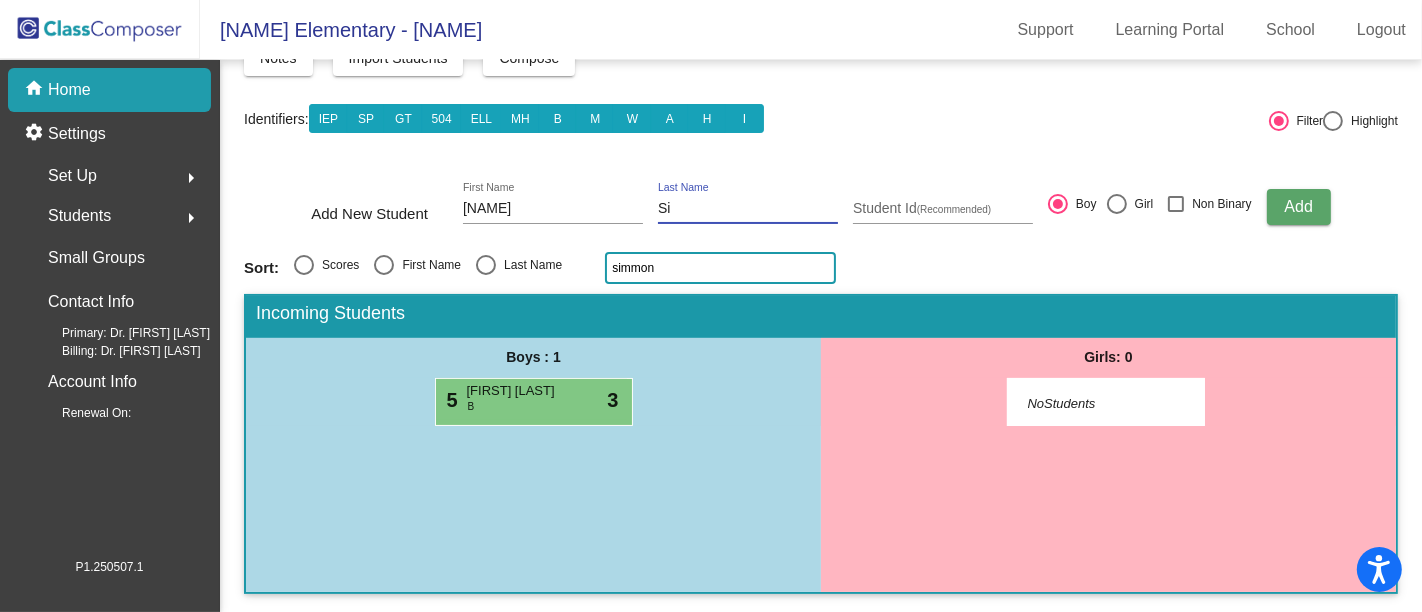 type on "S" 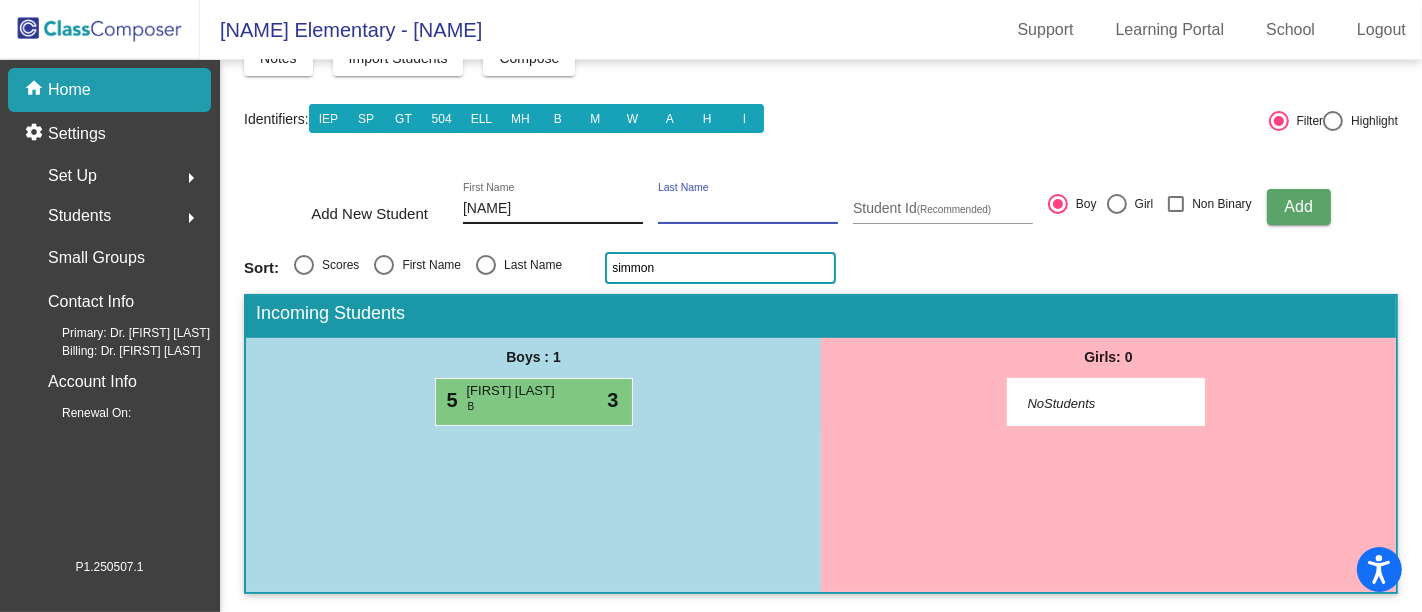 type 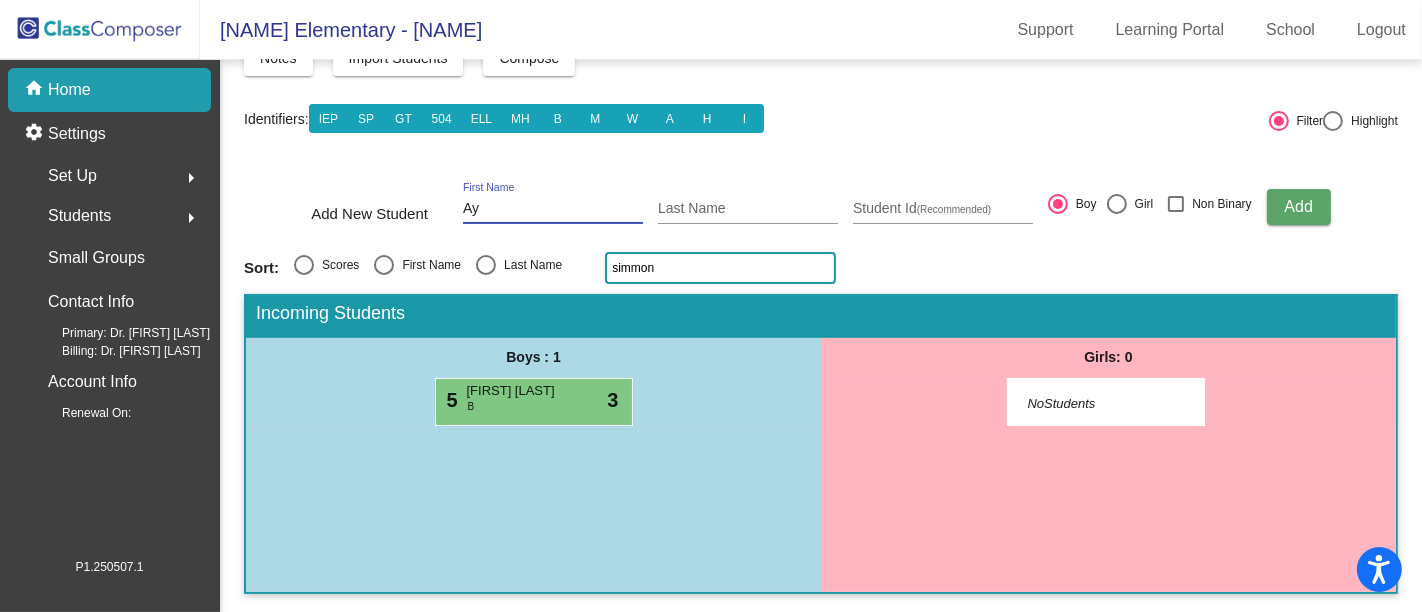 type on "A" 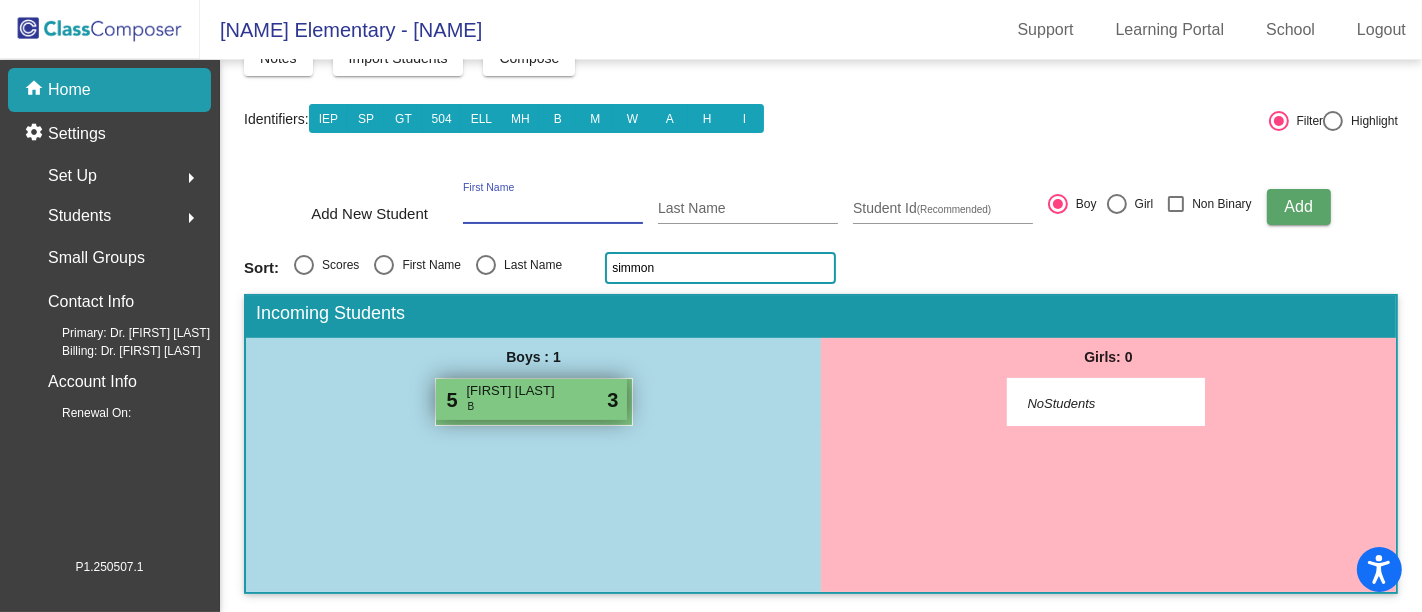 type 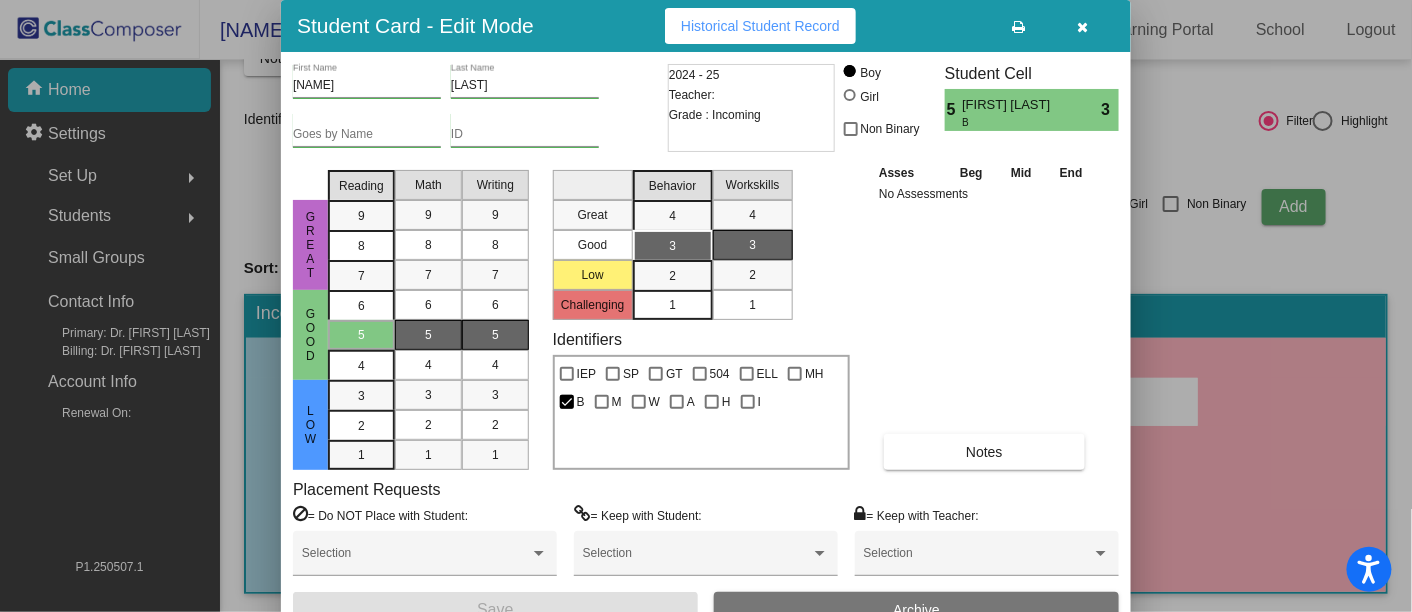 click at bounding box center (1083, 27) 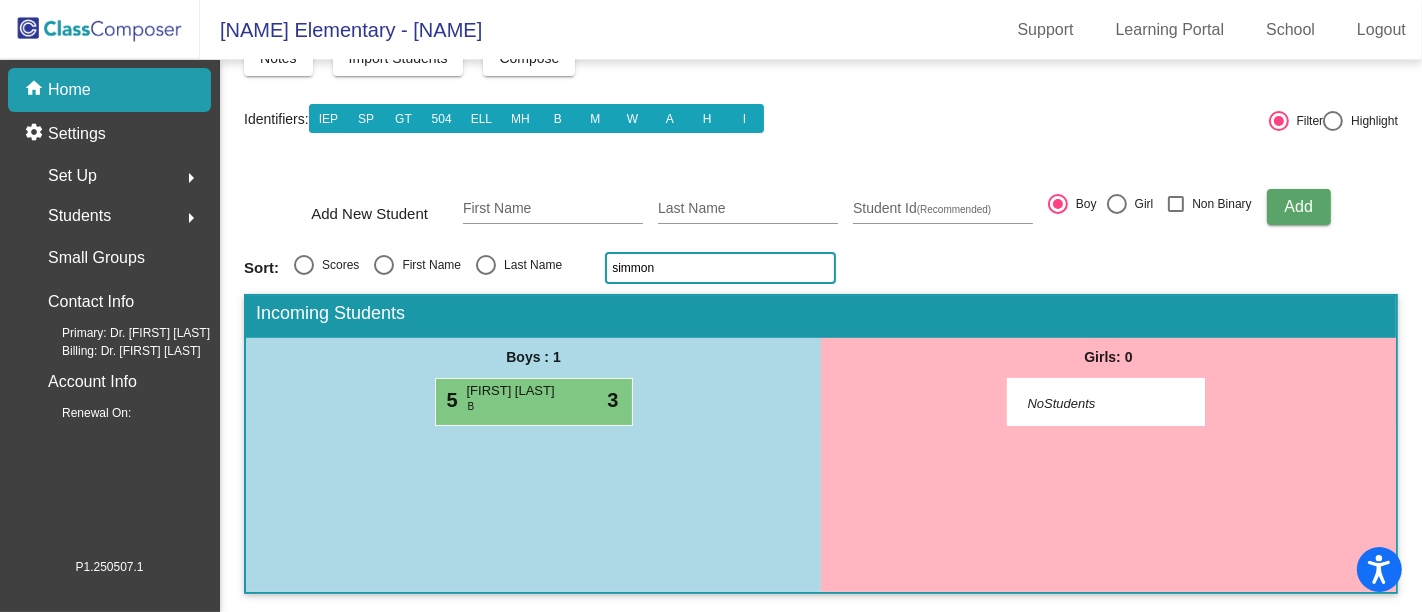 click on "simmon" 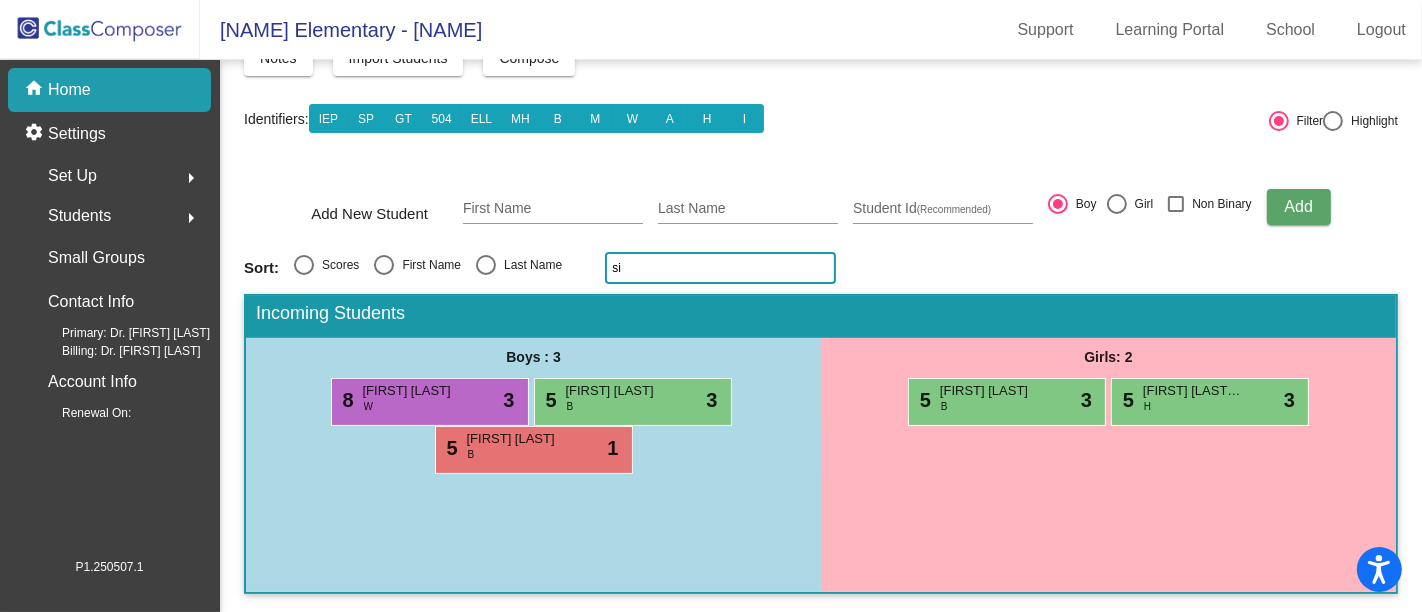 type on "s" 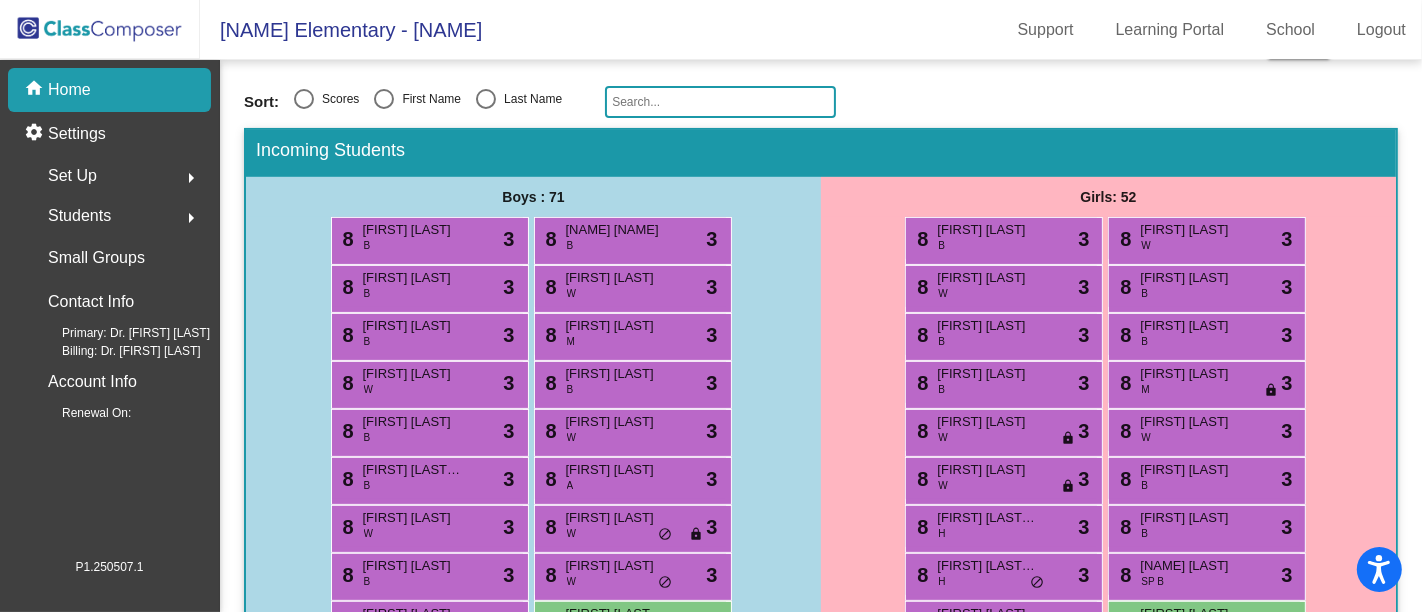 scroll, scrollTop: 0, scrollLeft: 0, axis: both 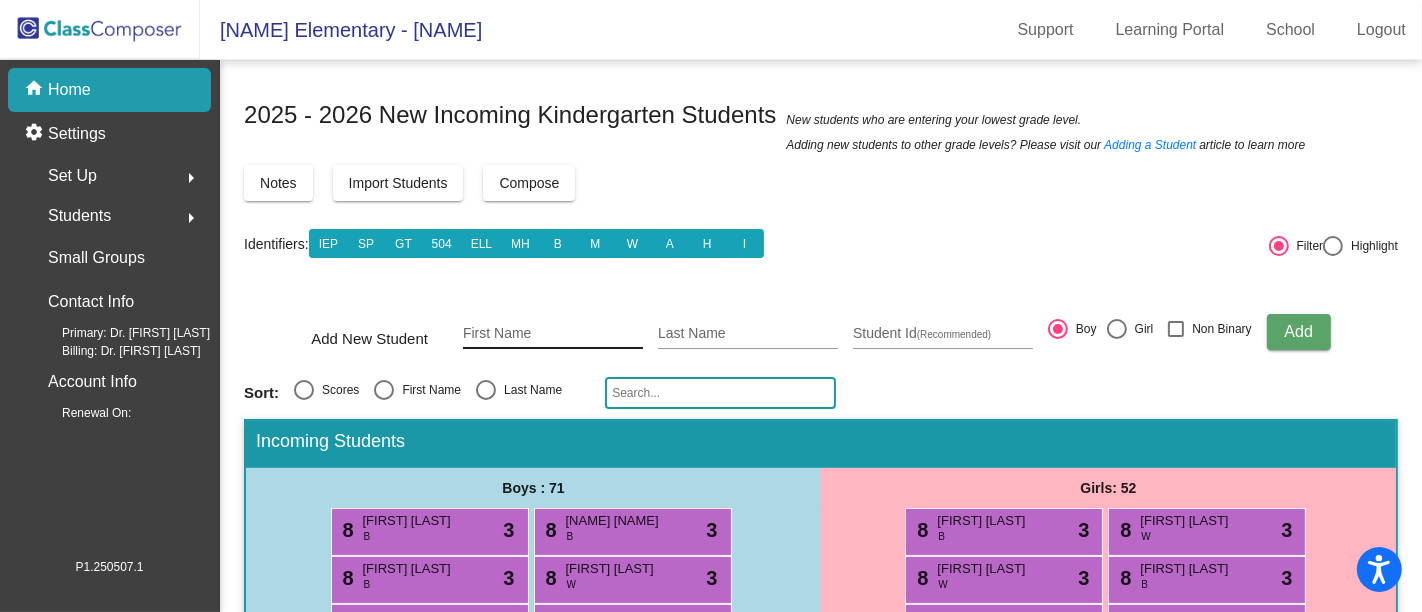 type 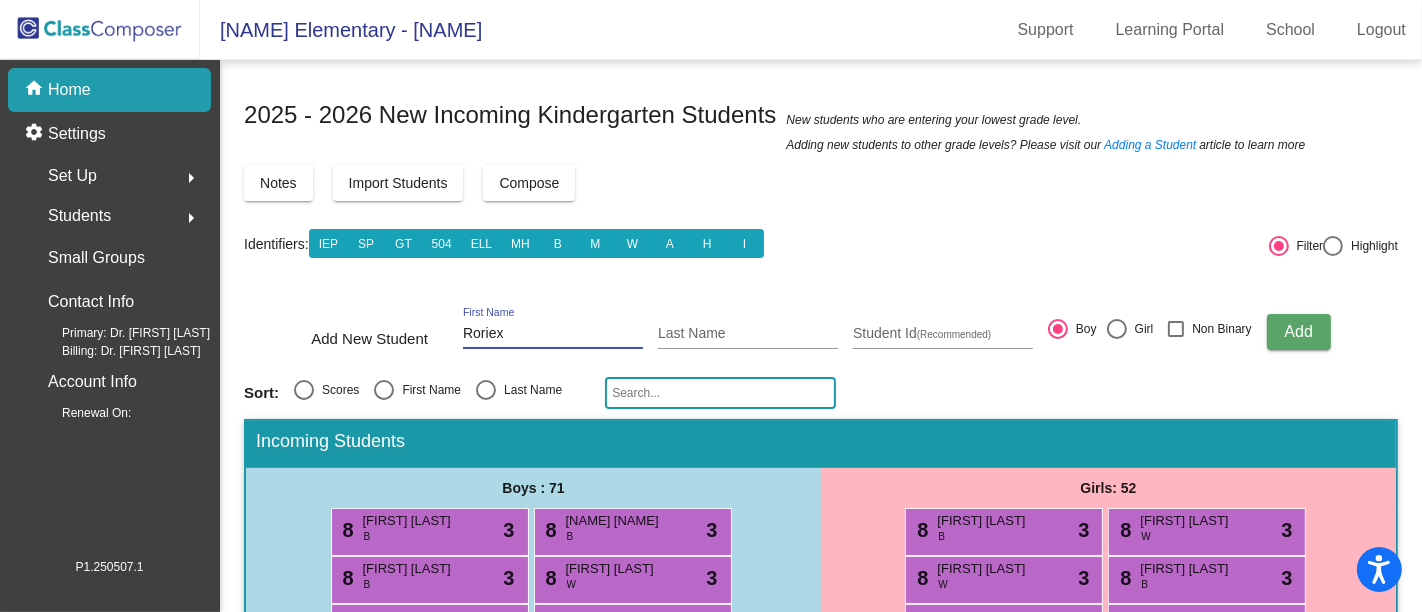type on "Roriex" 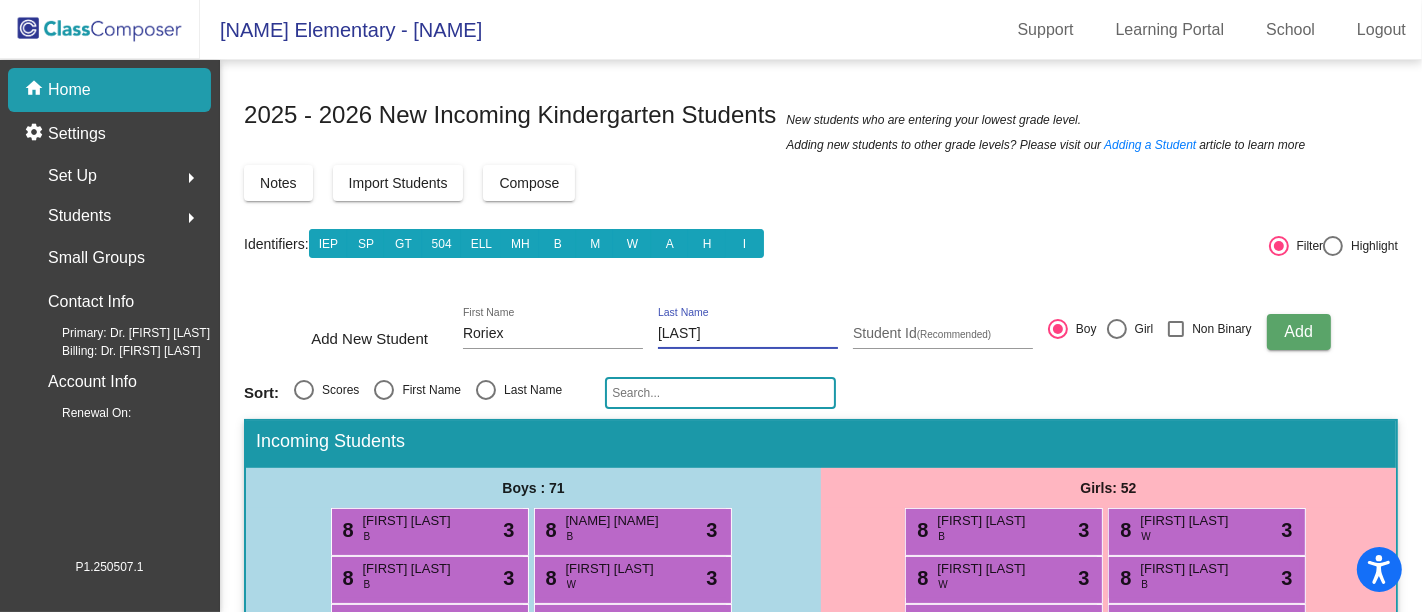 type on "Jett" 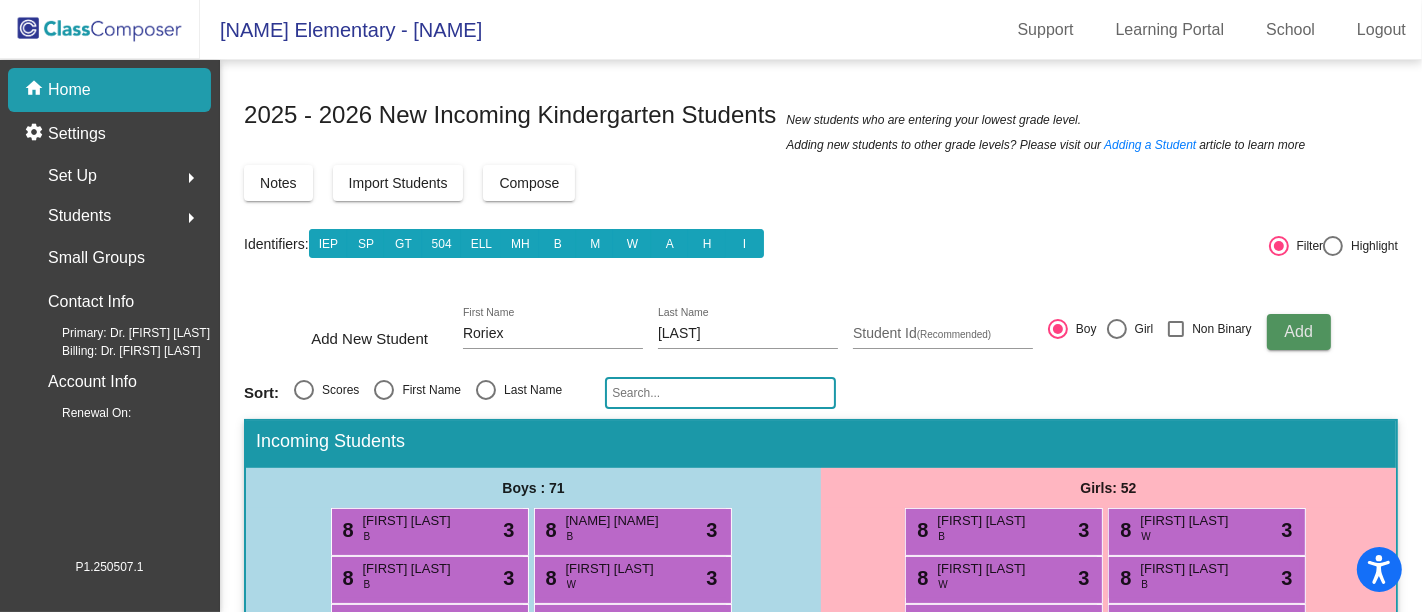 type 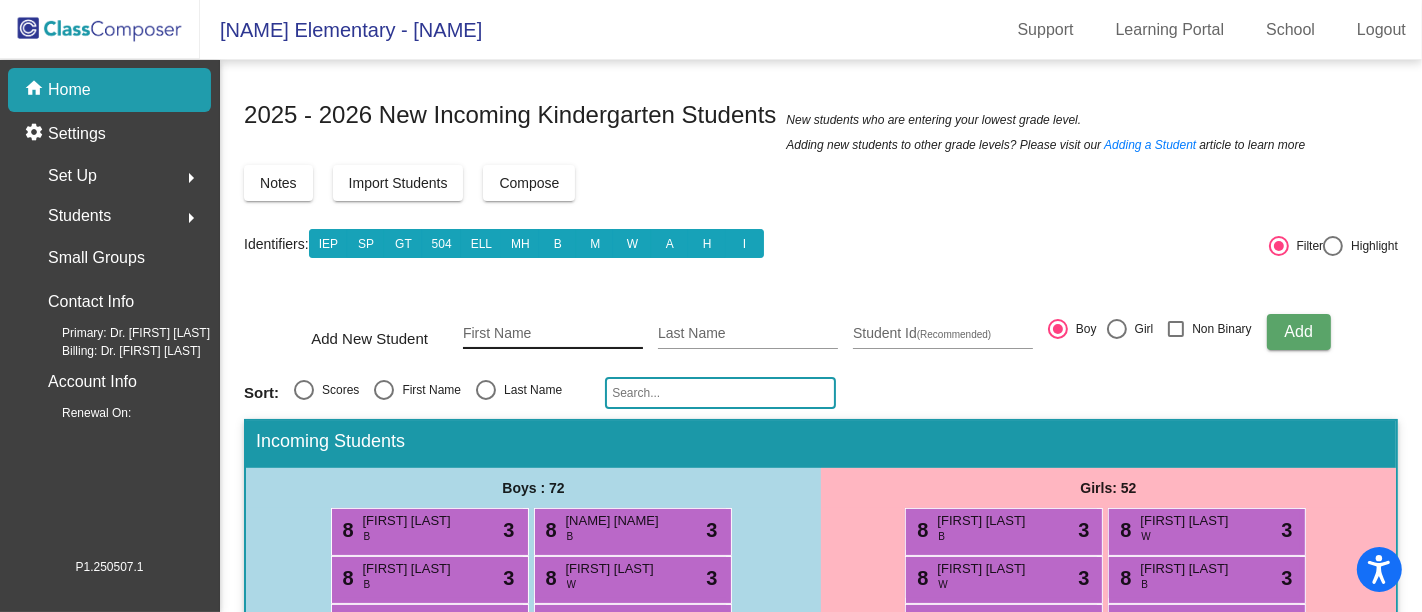 click on "First Name" at bounding box center (553, 334) 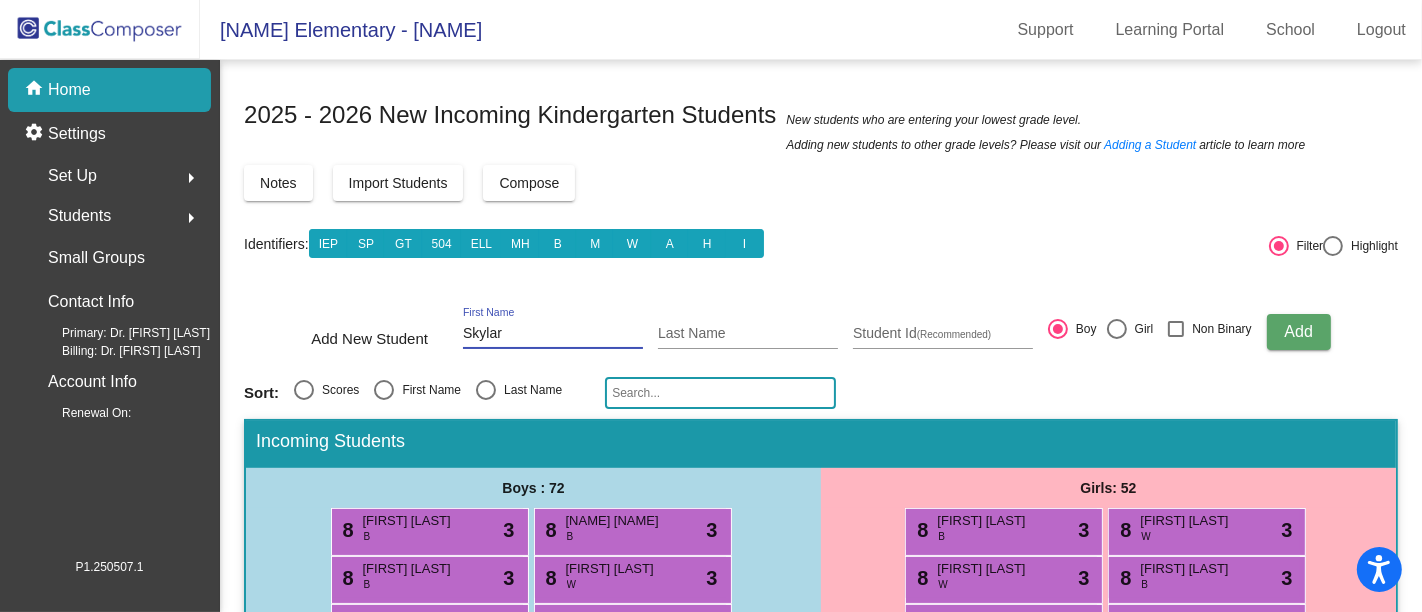 type on "Skylar" 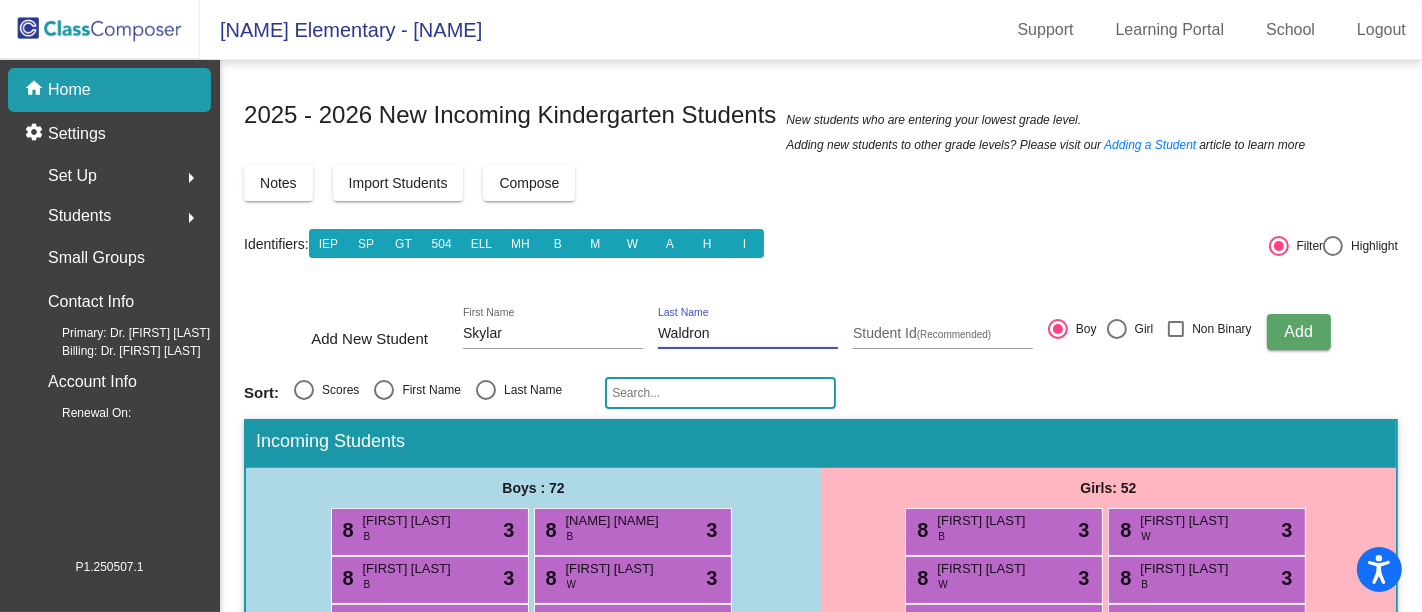 type on "Waldron" 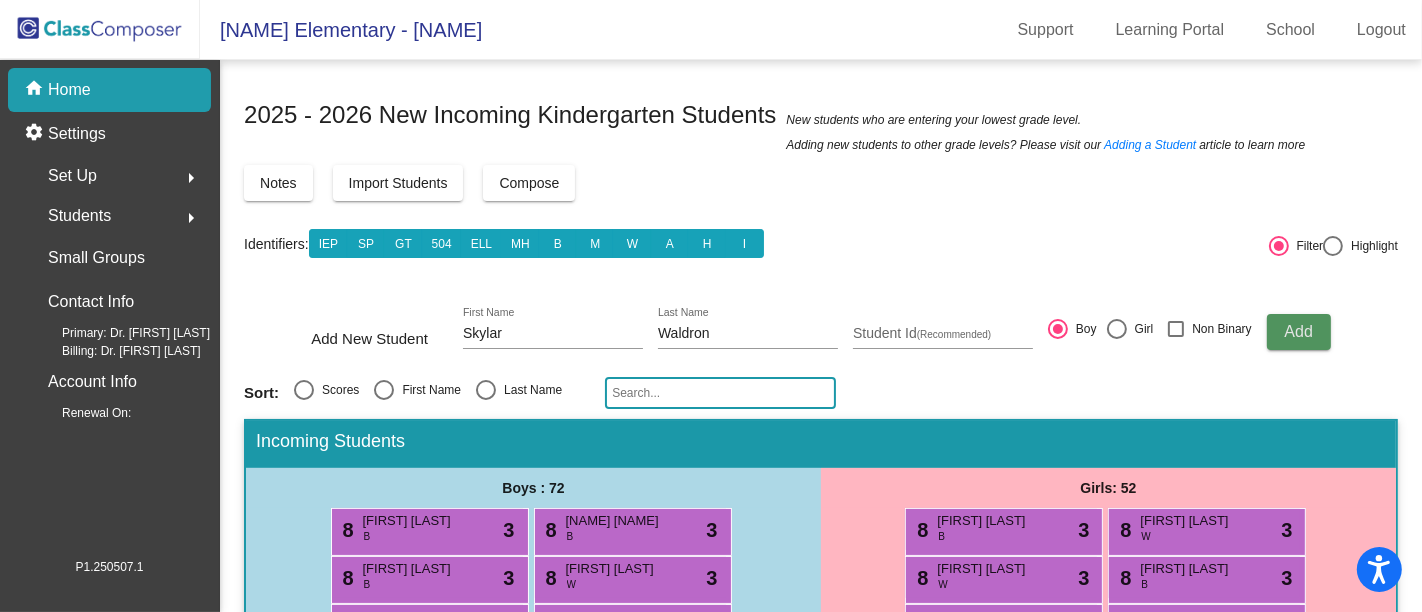 click on "Add" 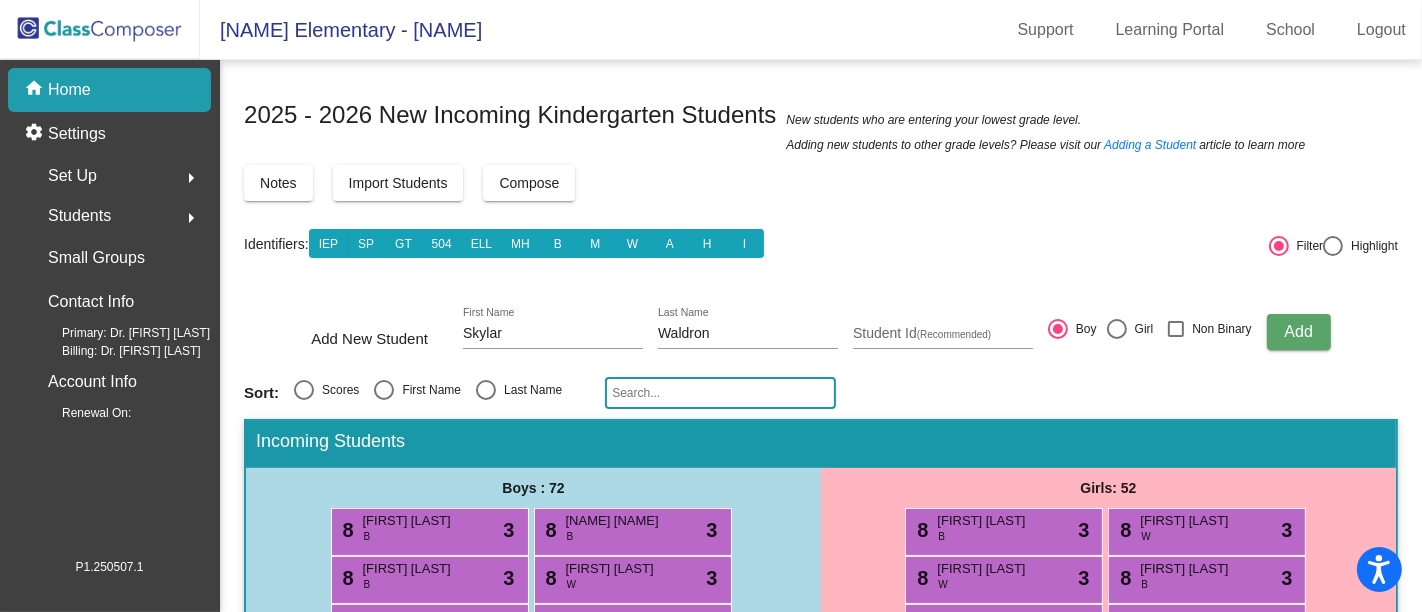 type 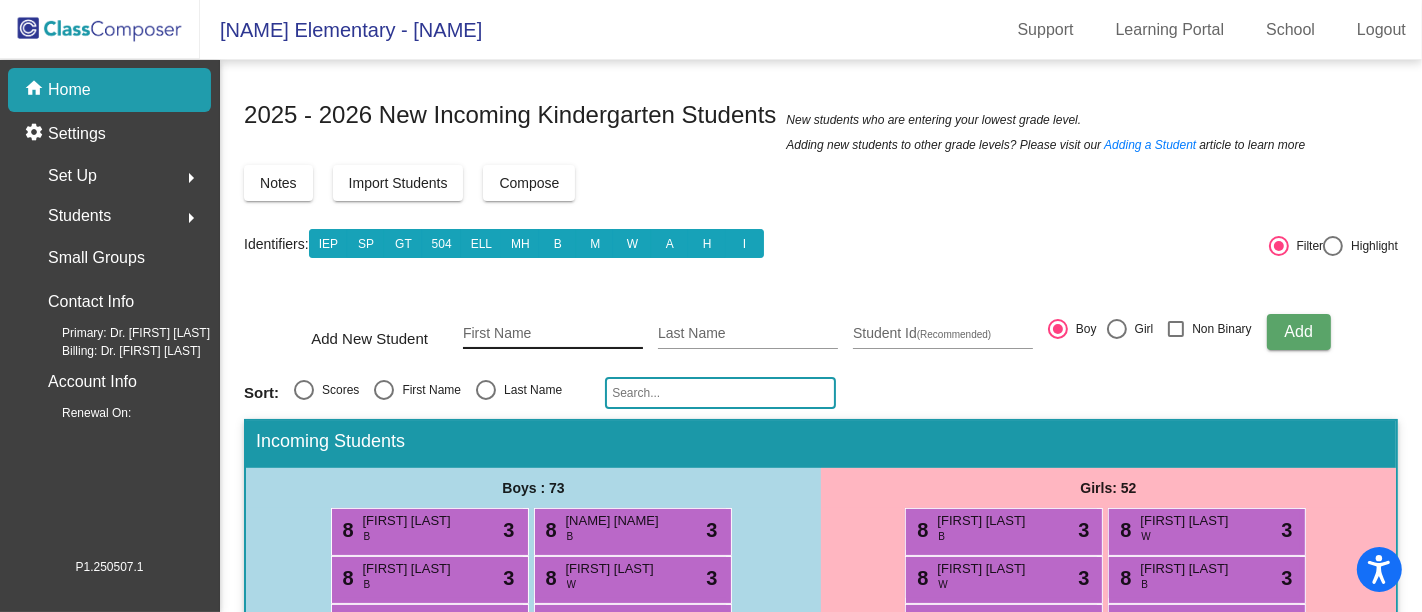 click on "First Name" at bounding box center (553, 334) 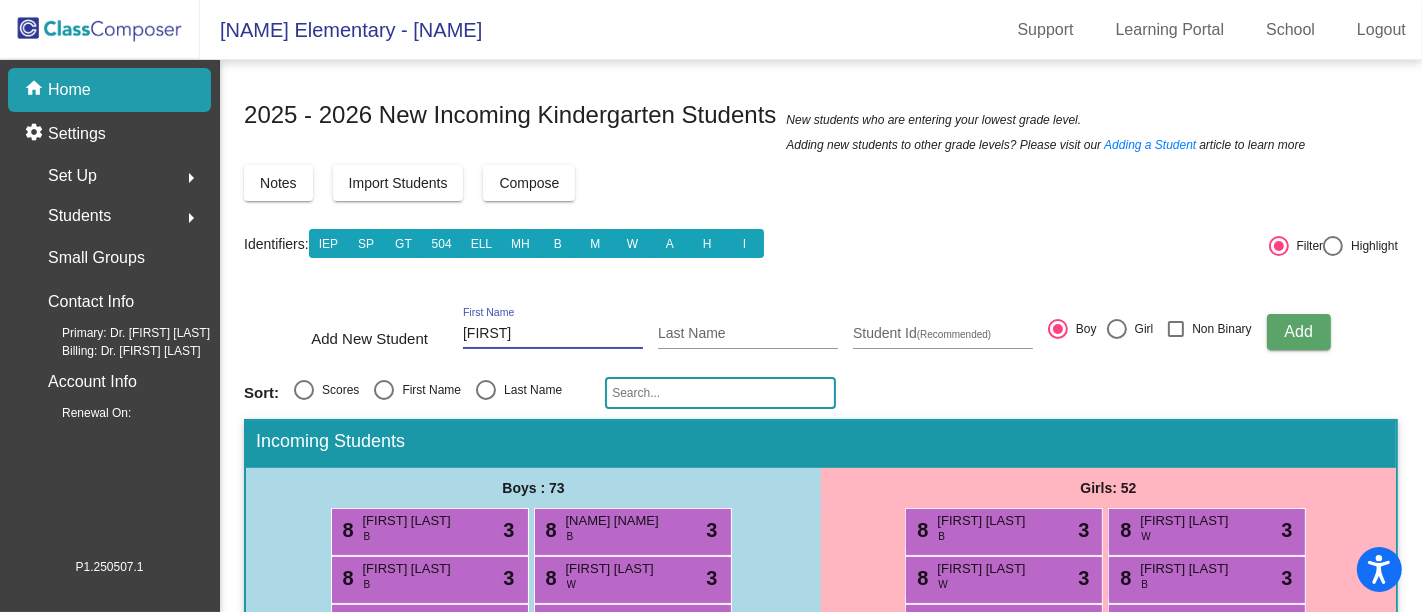 type on "Ruth" 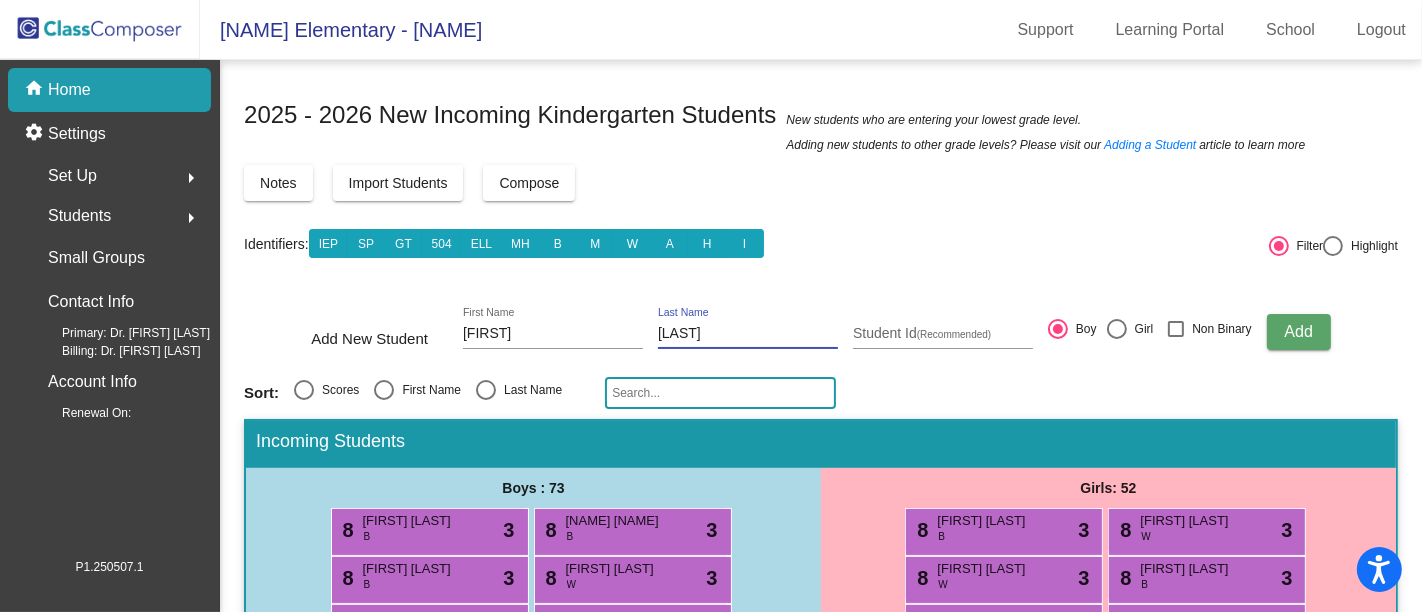 type on "Hawley" 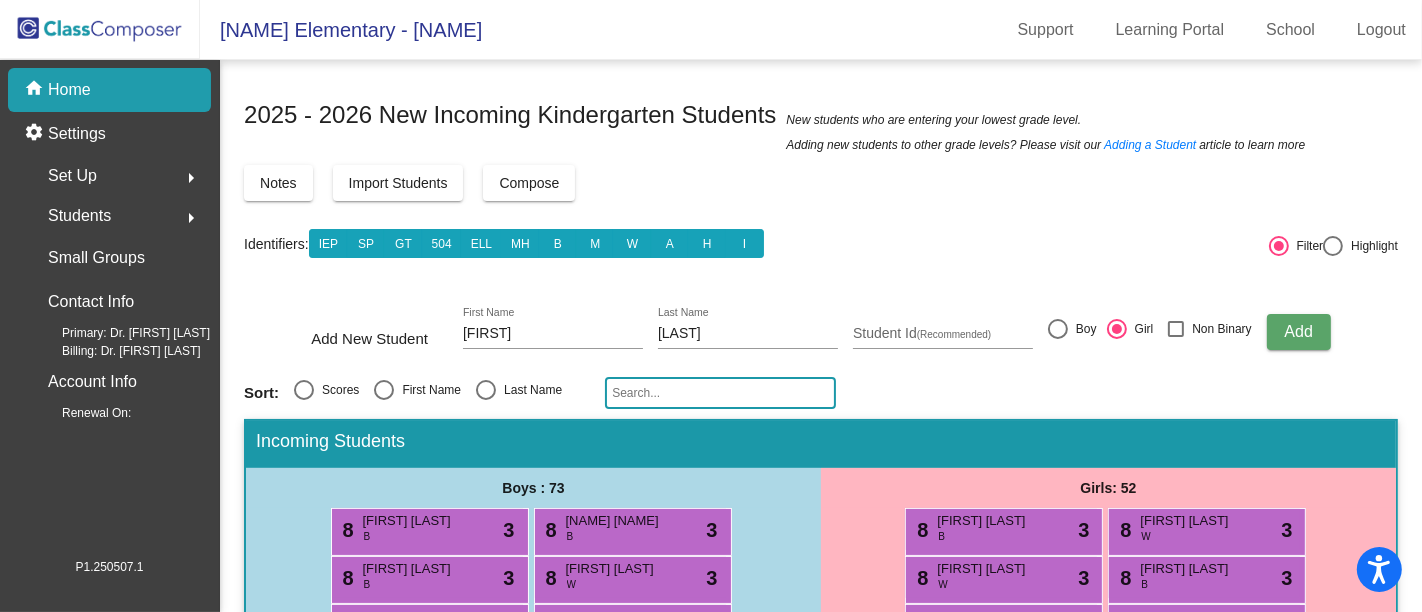 click on "Add" 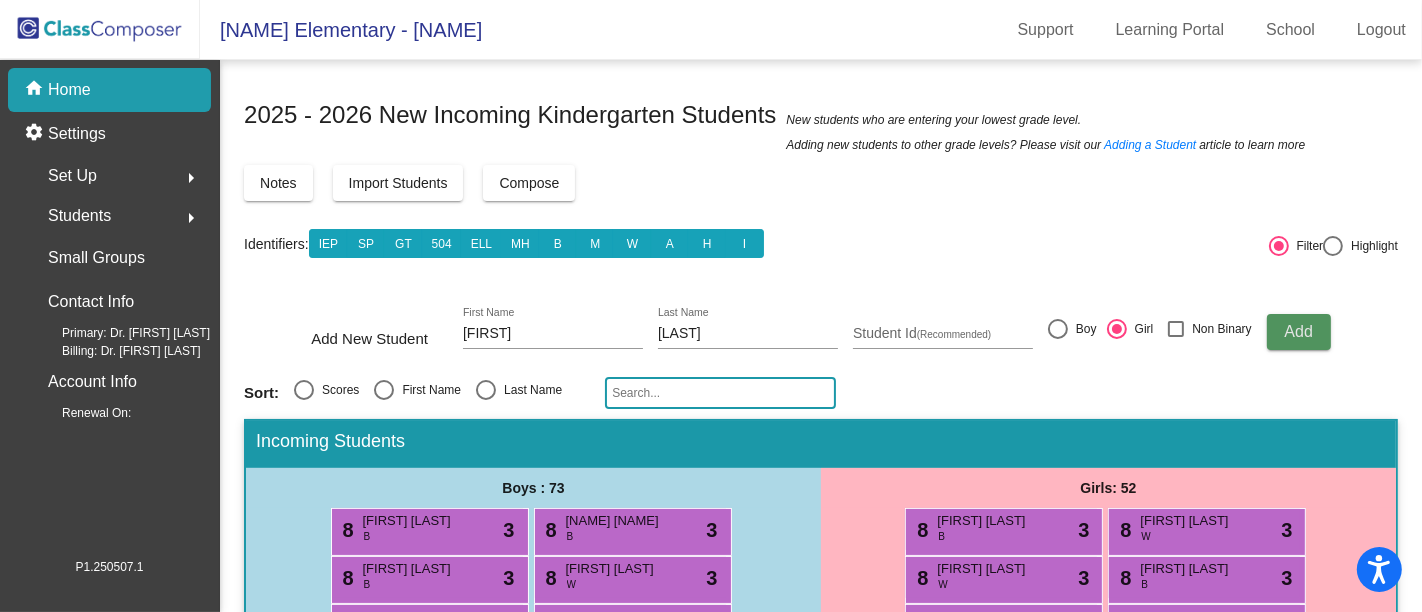 type 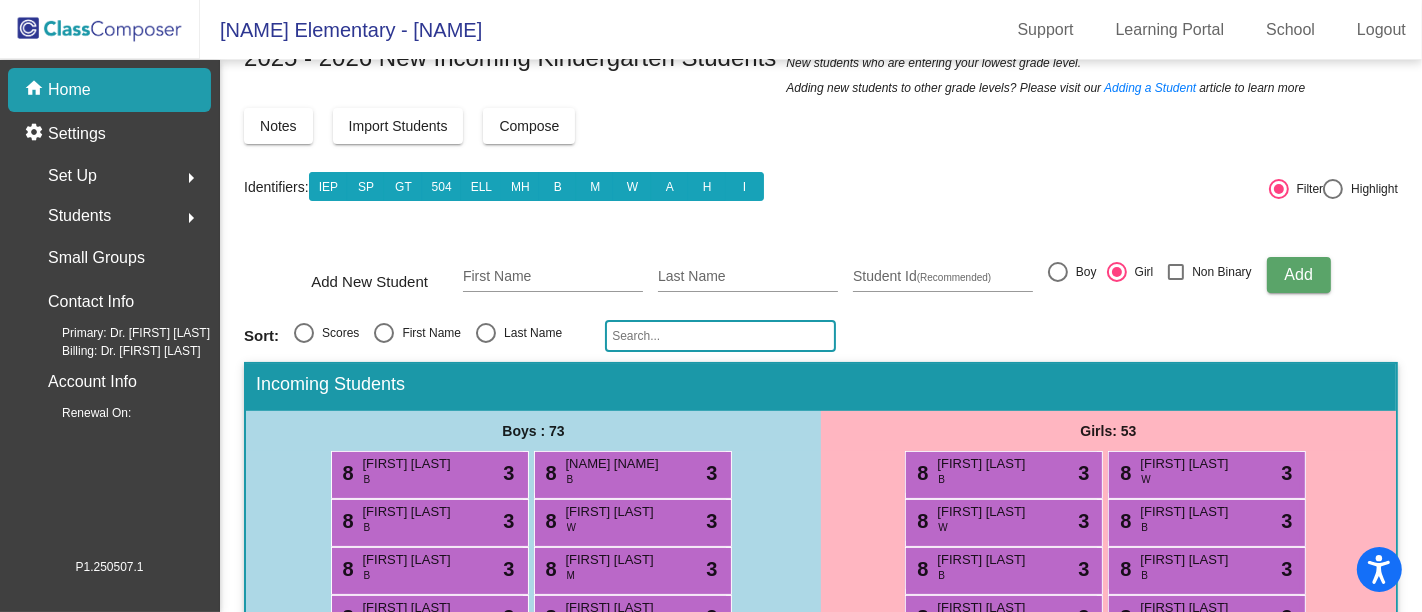scroll, scrollTop: 55, scrollLeft: 0, axis: vertical 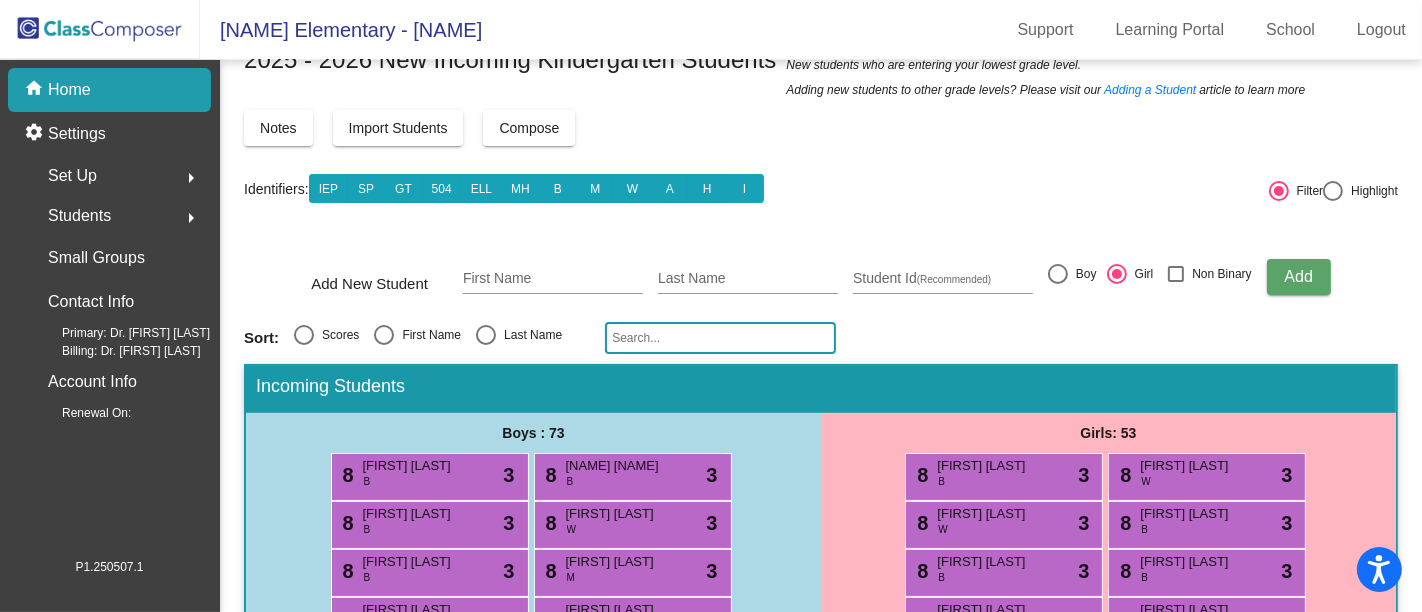 click 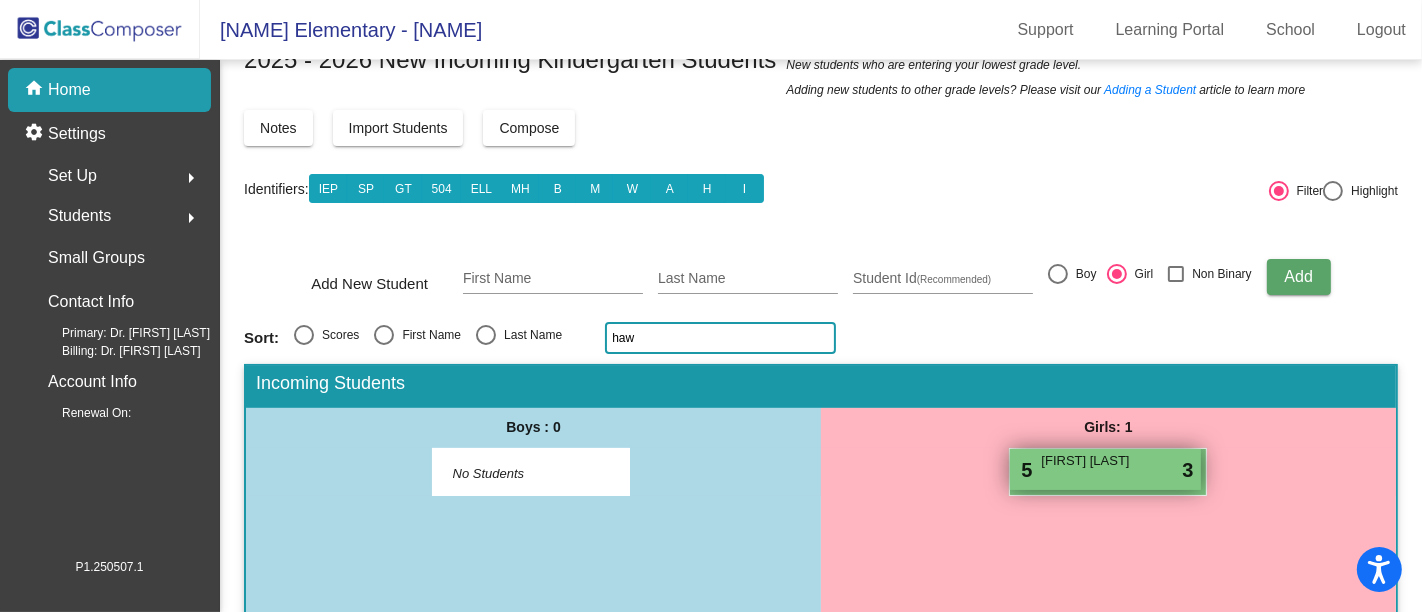 click on "Ruth Hawley" at bounding box center (1091, 461) 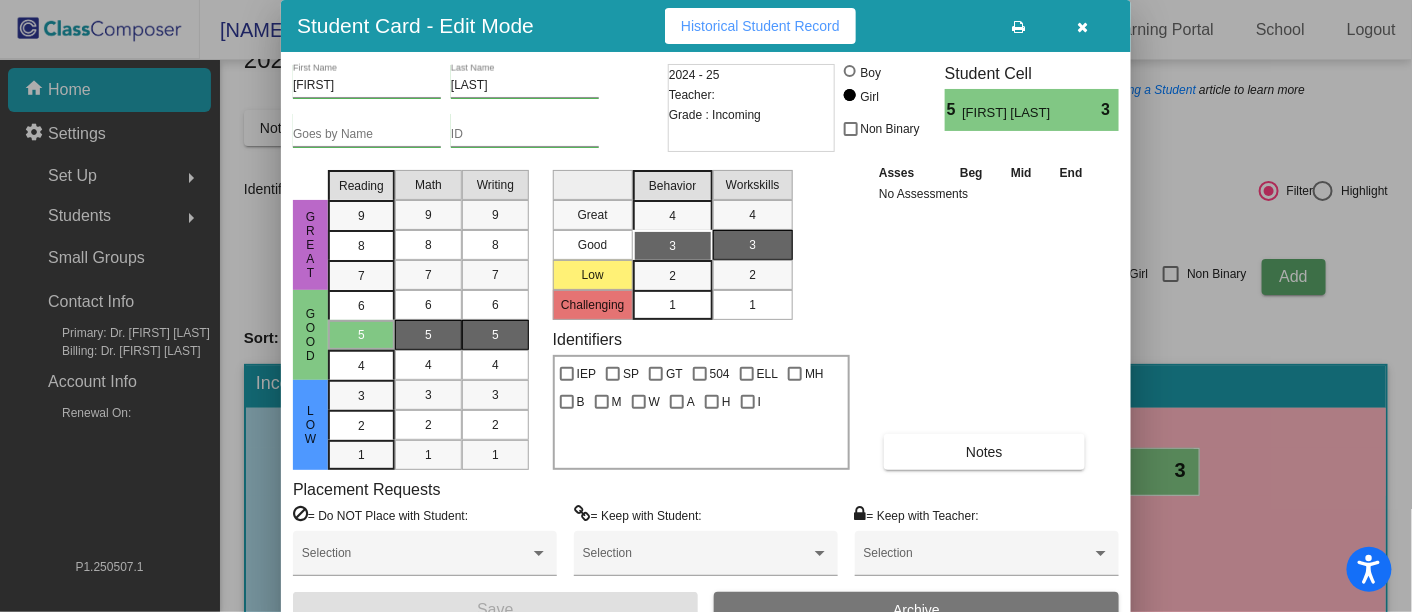 click on "1" at bounding box center (673, 305) 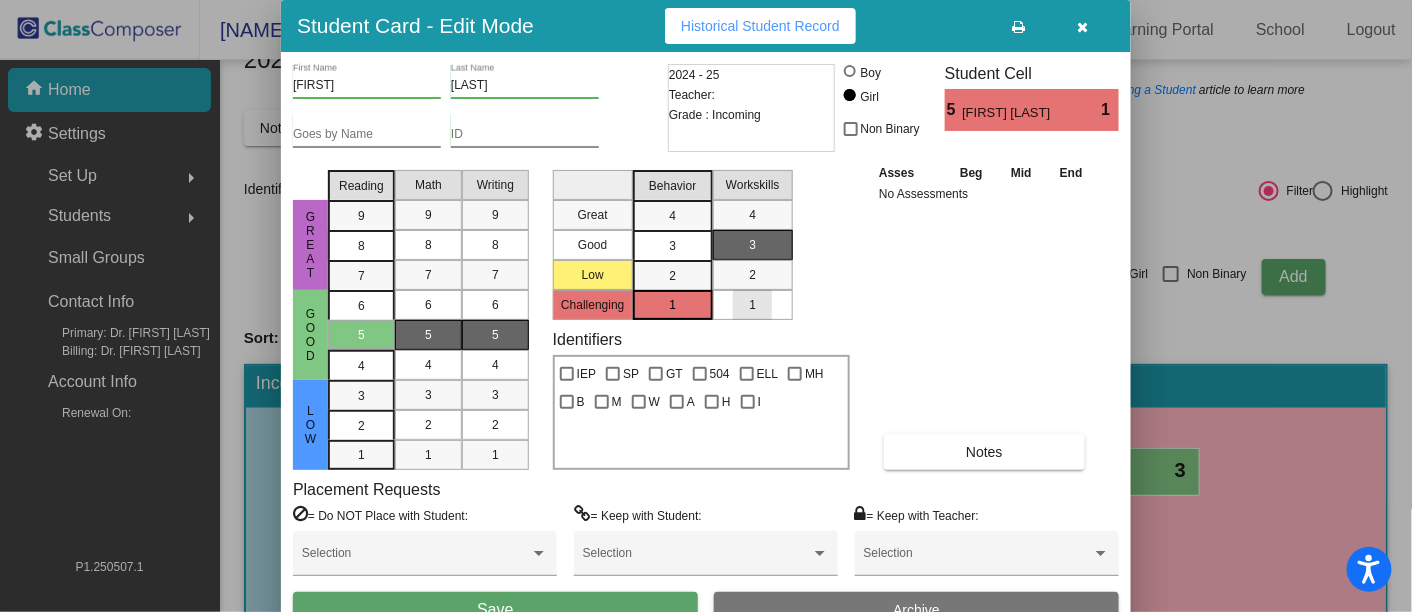 click on "1" at bounding box center [752, 305] 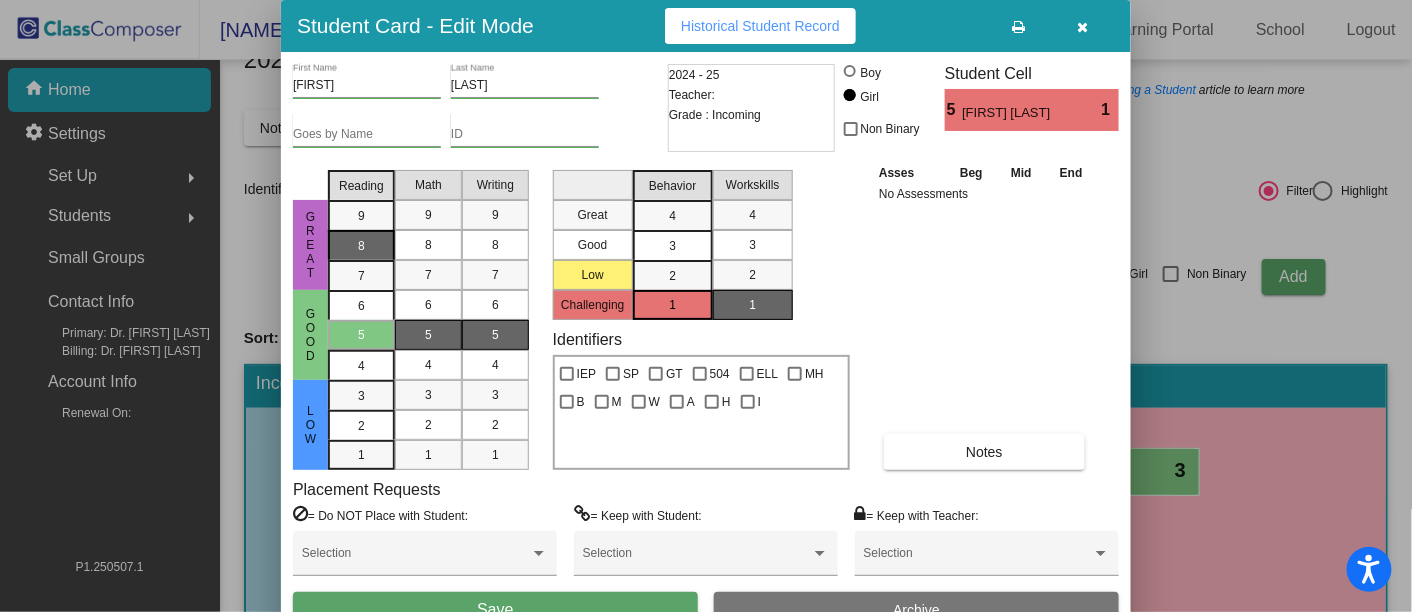 click on "8" at bounding box center (361, 216) 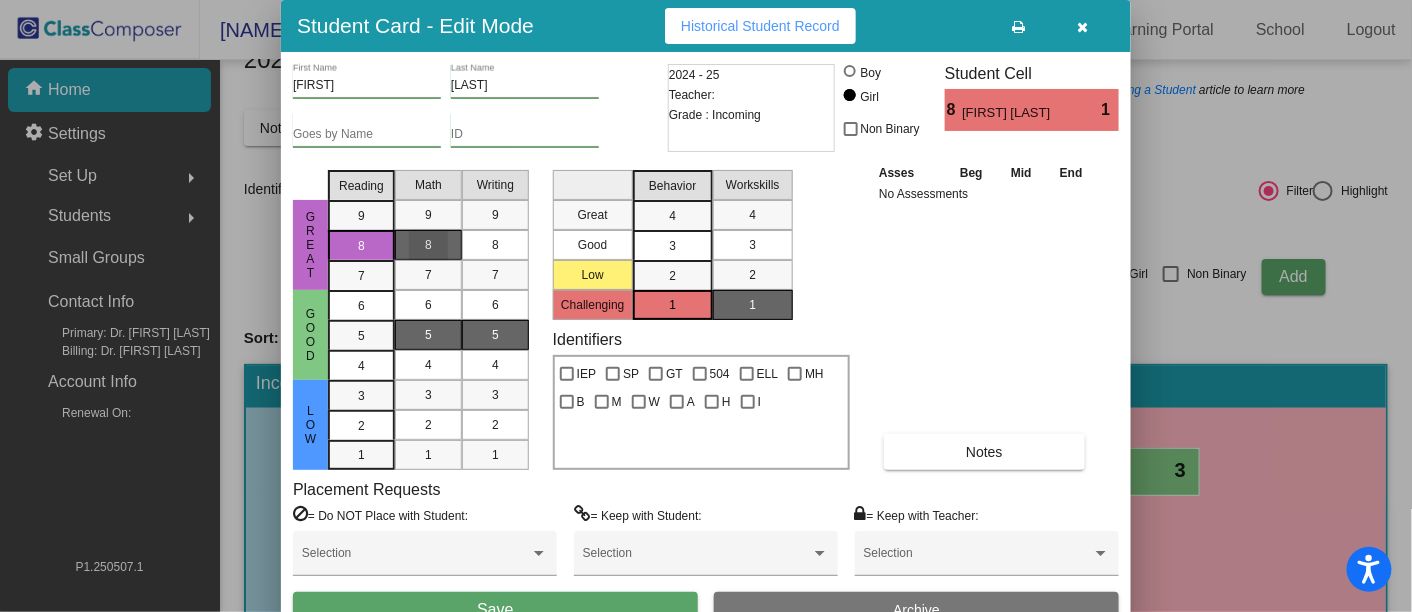 click on "8" at bounding box center [428, 245] 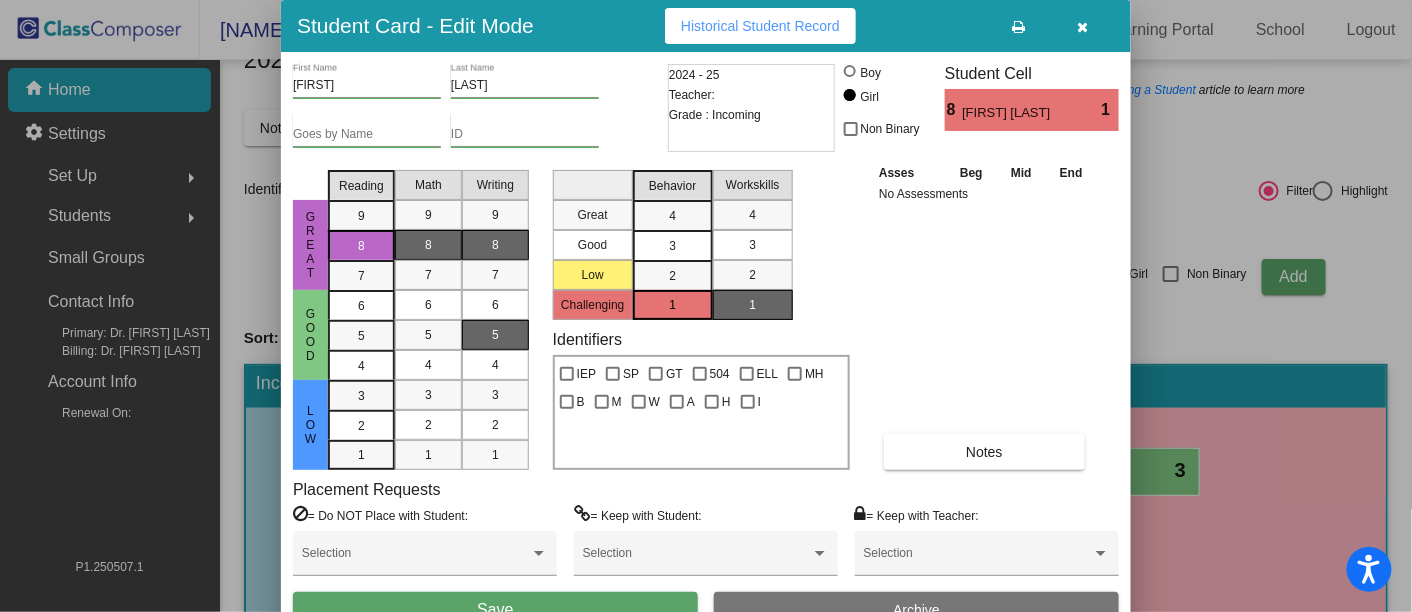 click on "8" at bounding box center (495, 245) 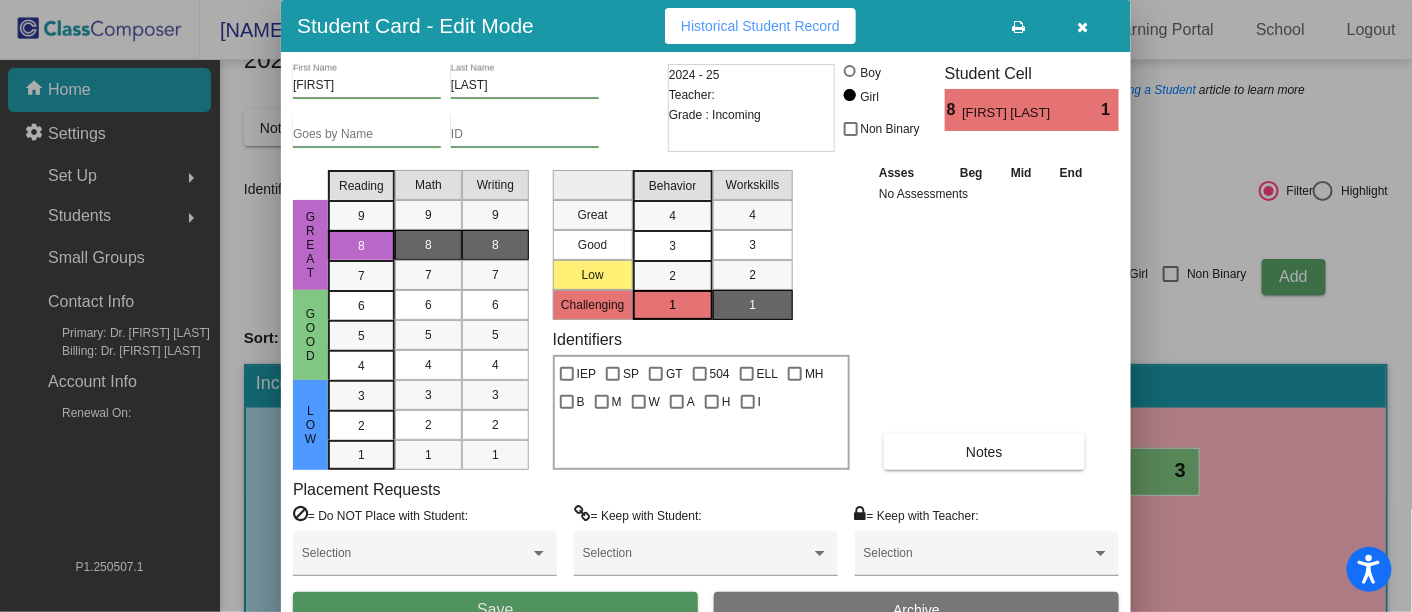click on "Save" at bounding box center [495, 610] 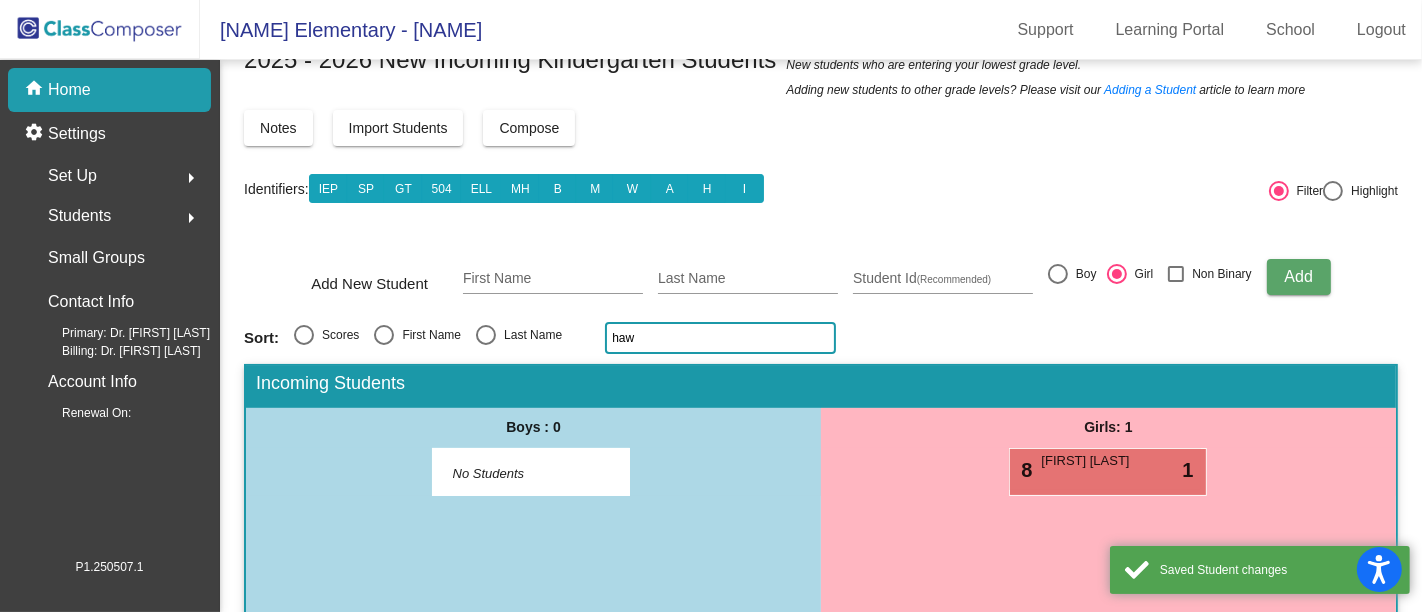 click on "haw" 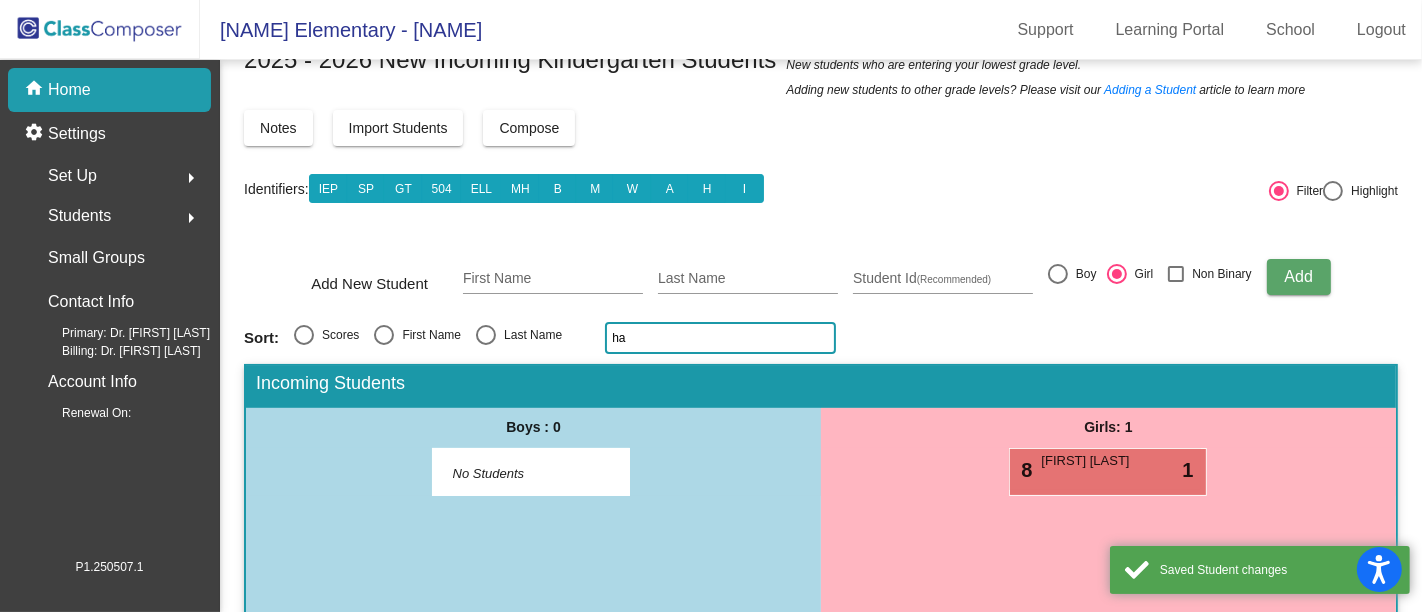 type on "h" 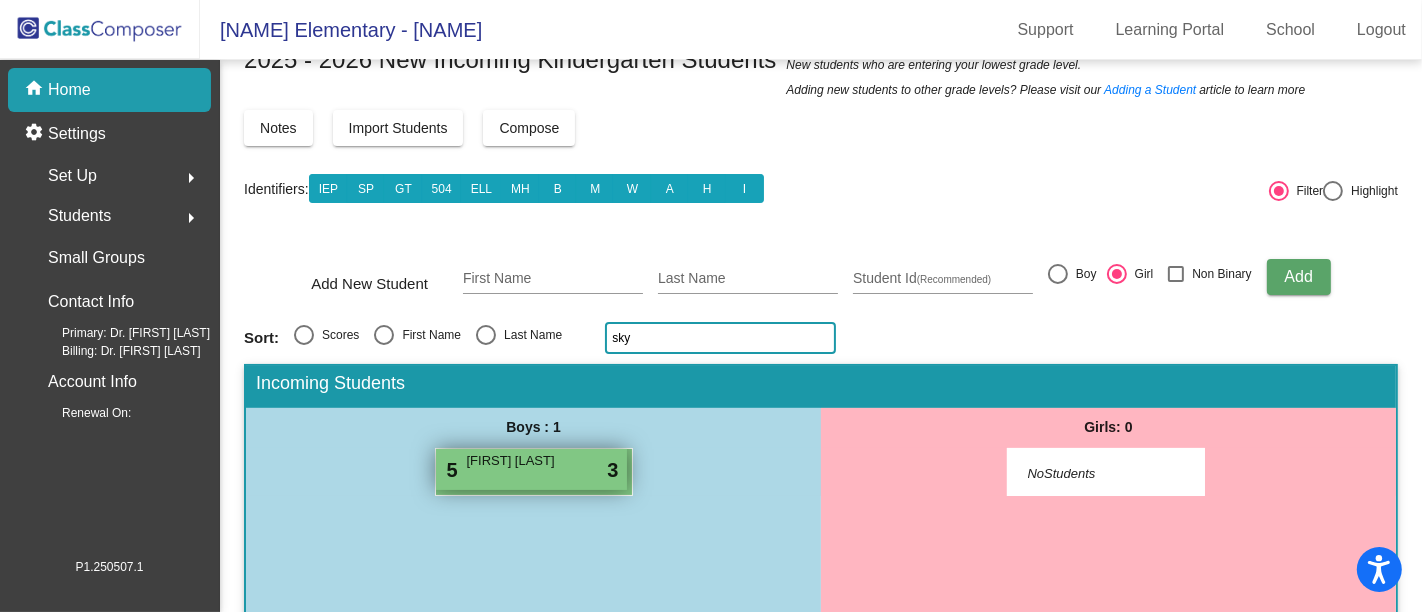click on "Skylar Waldron" at bounding box center [517, 461] 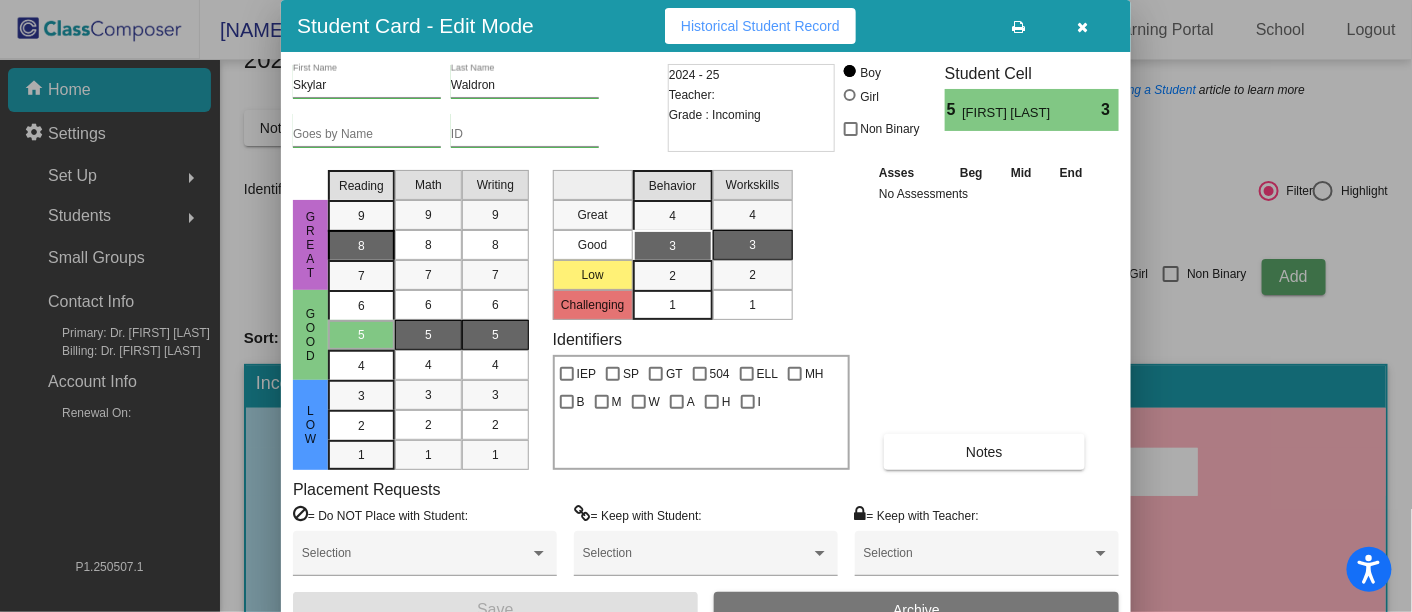 click on "8" at bounding box center (361, 216) 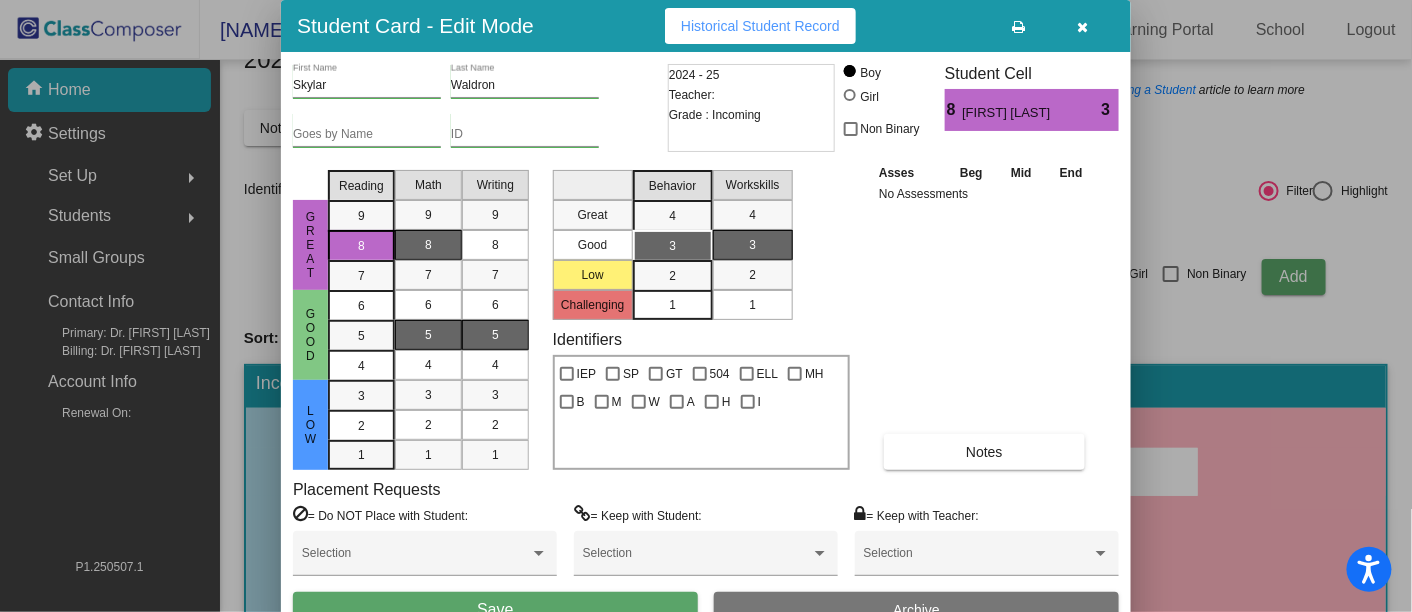 click on "8" at bounding box center (428, 245) 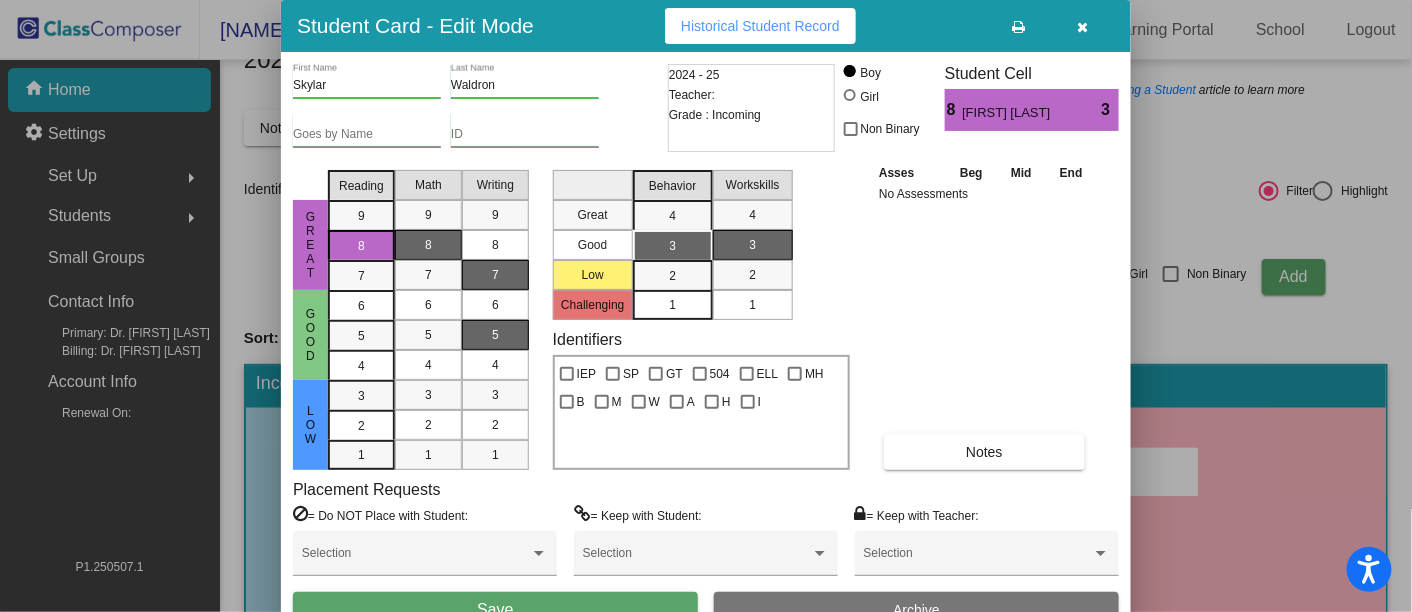 click on "7" at bounding box center (495, 275) 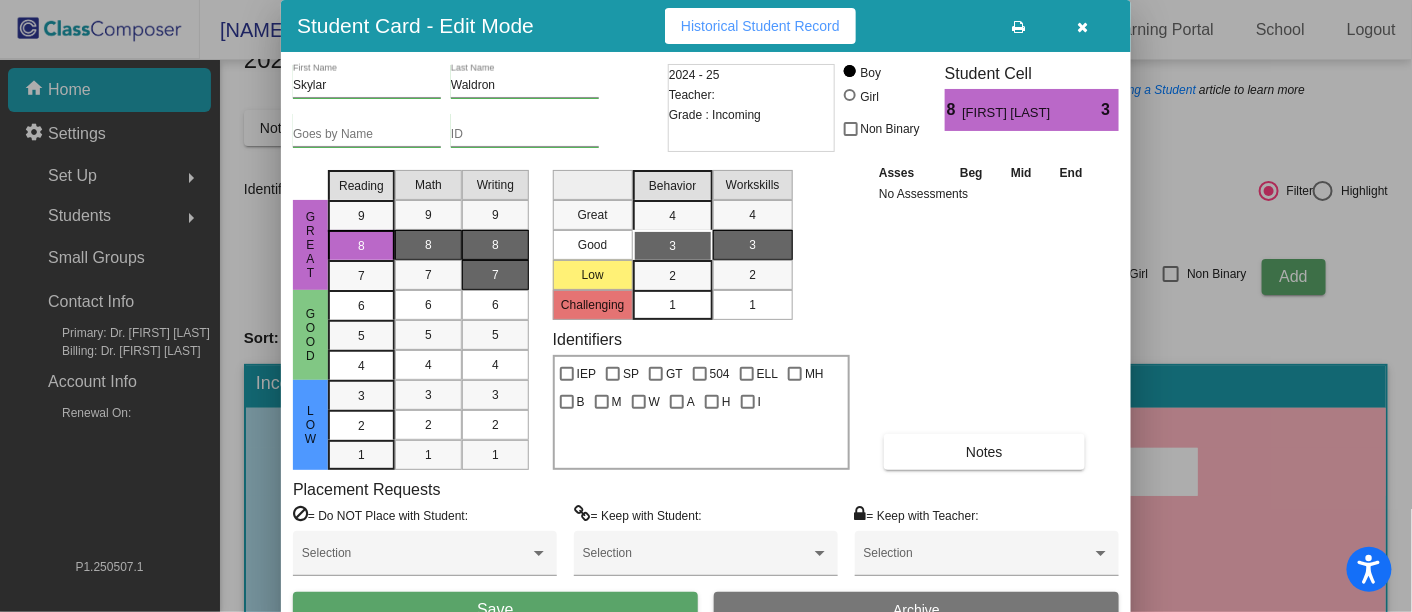 click on "8" at bounding box center [495, 245] 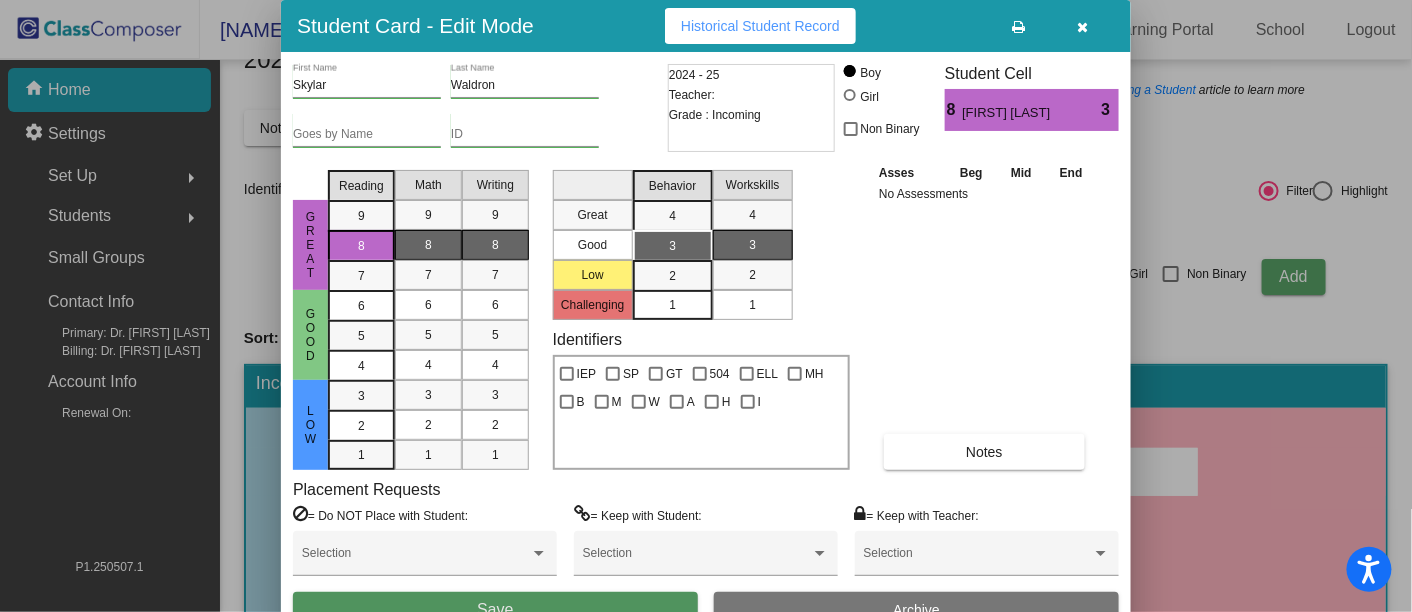 click on "Save" at bounding box center [495, 610] 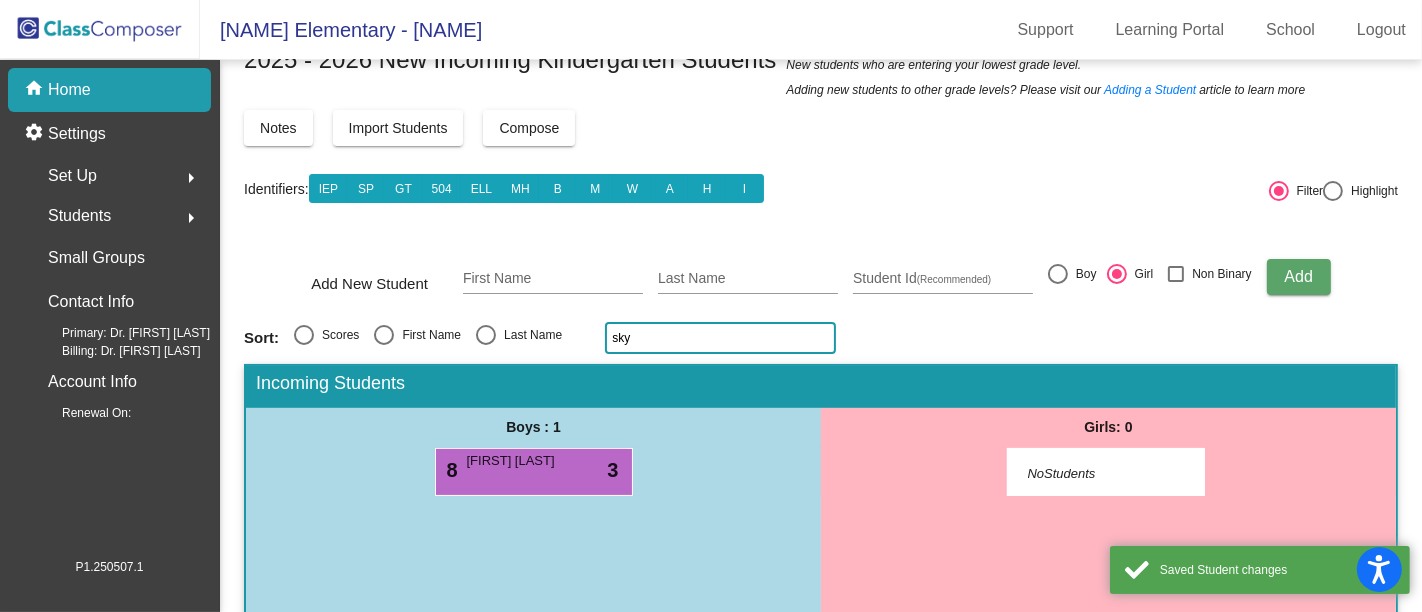 click on "2025 - 2026
New Incoming Kindergarten Students  New students who are entering your lowest grade level.   Adding new students to other grade levels? Please visit our  Adding a Student article to learn more  Notes Import Students Compose View Compose View & Edit Compose Identifiers:  IEP SP GT 504 ELL MH B M W A H I   Filter     Highlight Add New Student First Name Last Name Student Id  (Recommended)   Boy   Girl   Non Binary Add Sort:   Scores   First Name   Last Name sky Incoming Students Boys : 1 8 Skylar Waldron lock do_not_disturb_alt 3 Girls: 0   NoStudents" 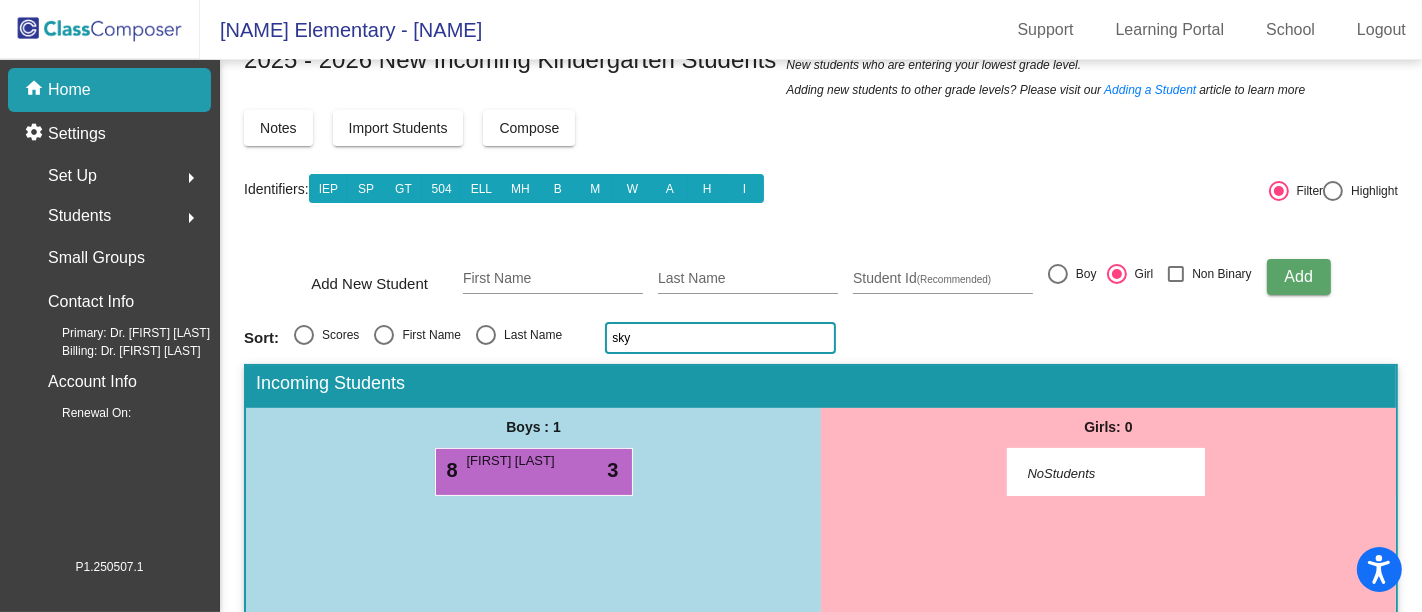 click on "sky" 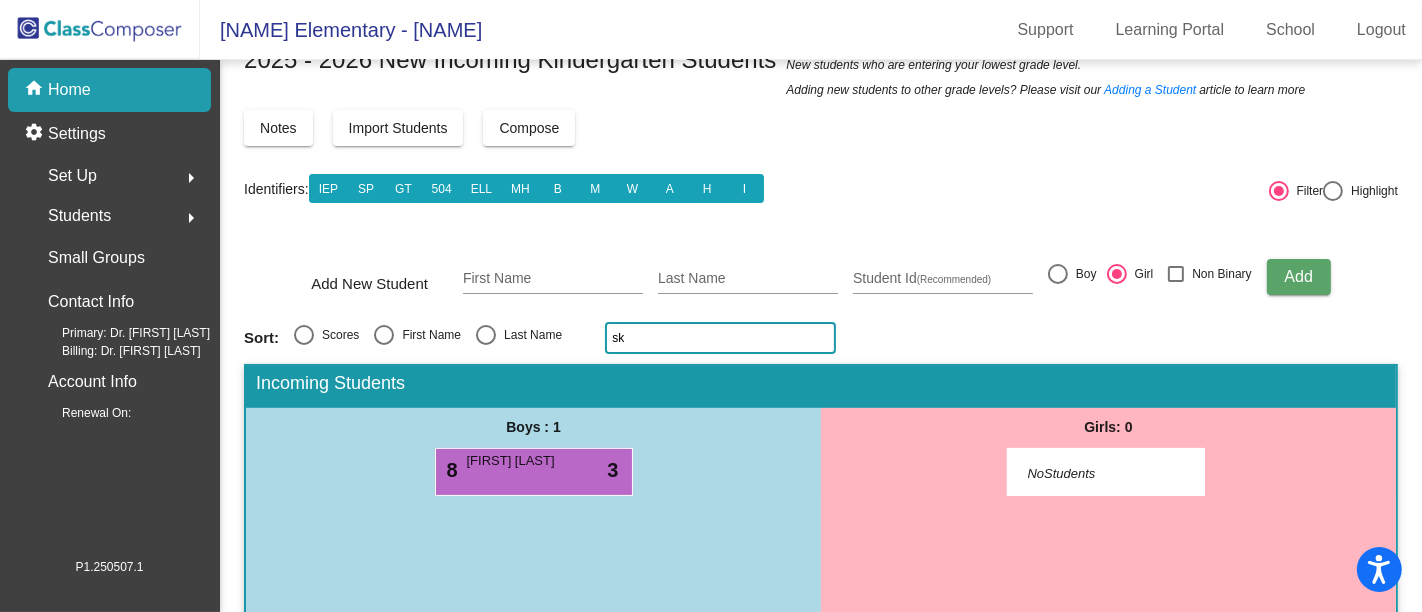 type on "s" 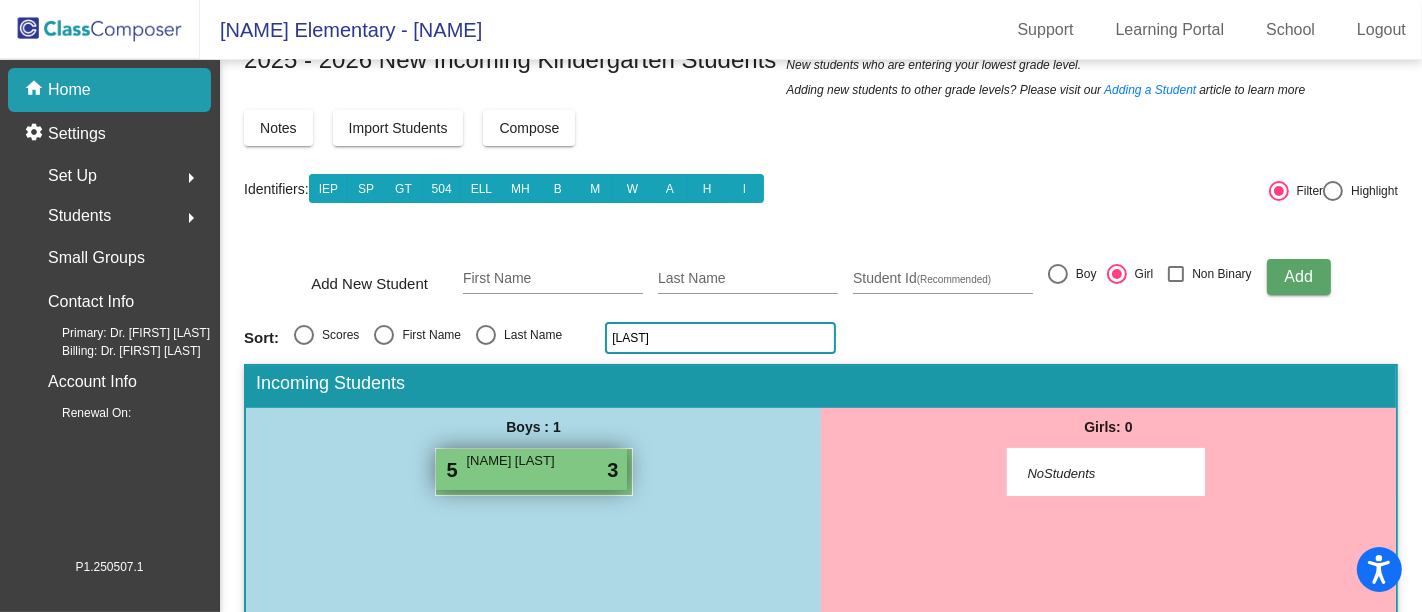 click on "Roriex Jett" at bounding box center (517, 461) 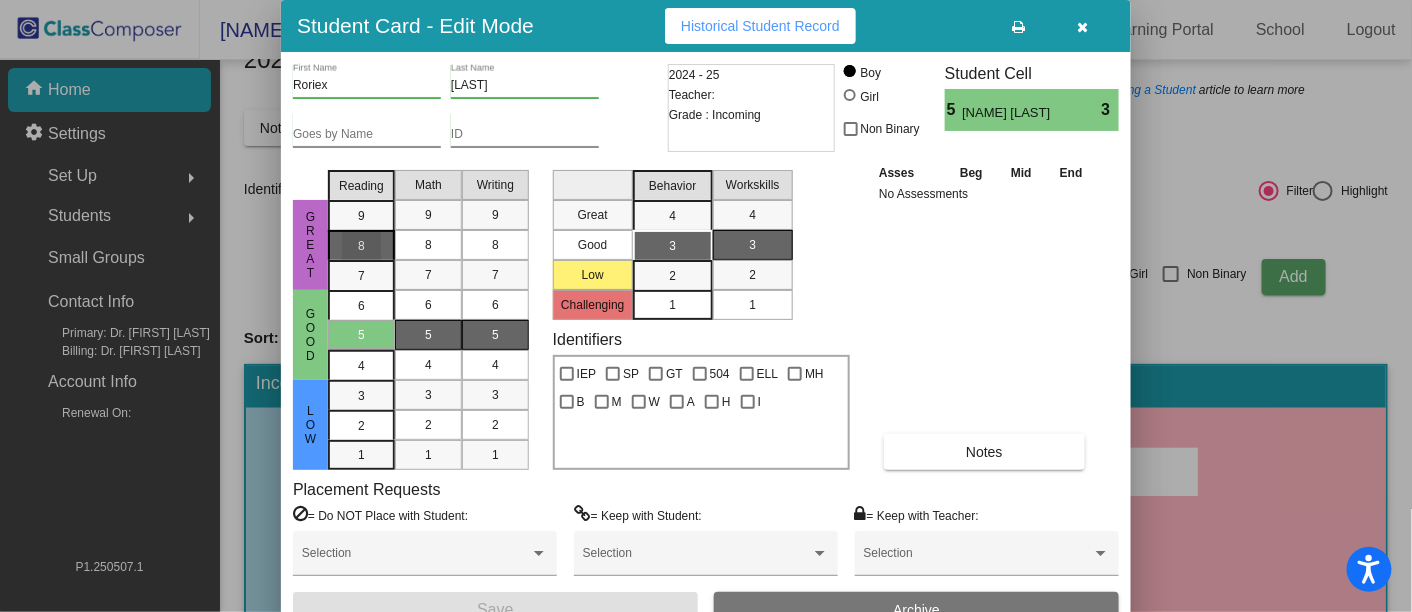 click on "8" at bounding box center (361, 216) 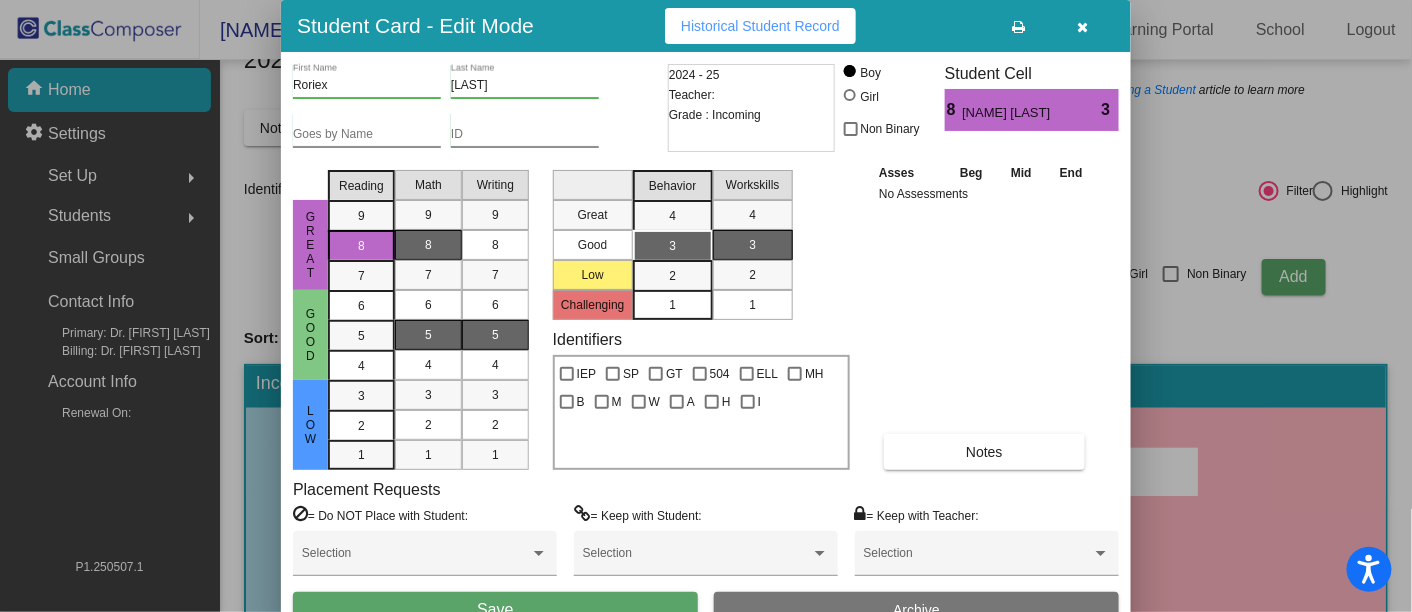 click on "8" at bounding box center [428, 245] 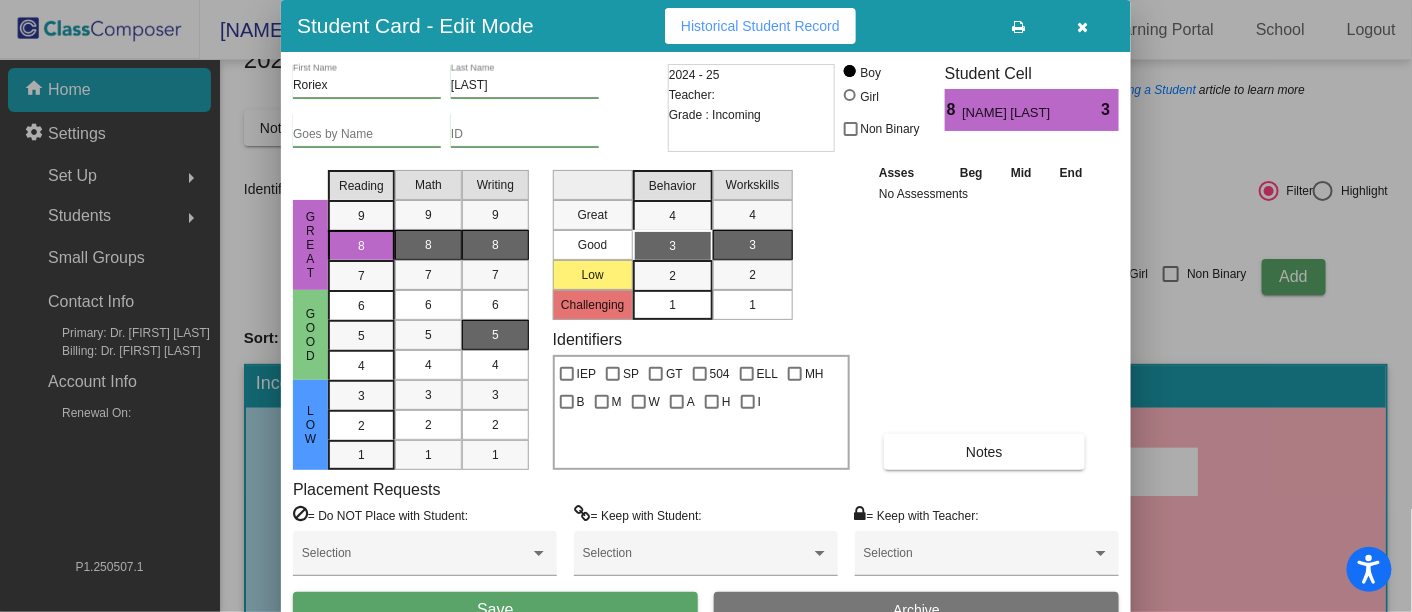click on "8" at bounding box center [495, 245] 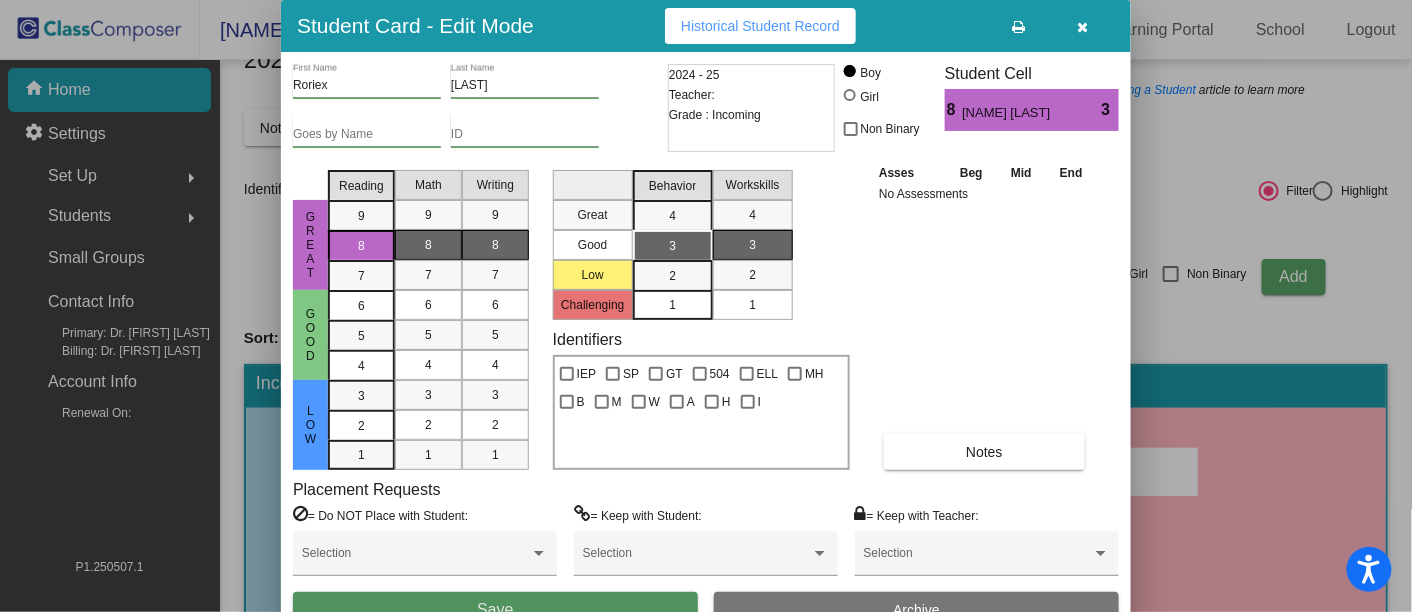 click on "Save" at bounding box center (495, 610) 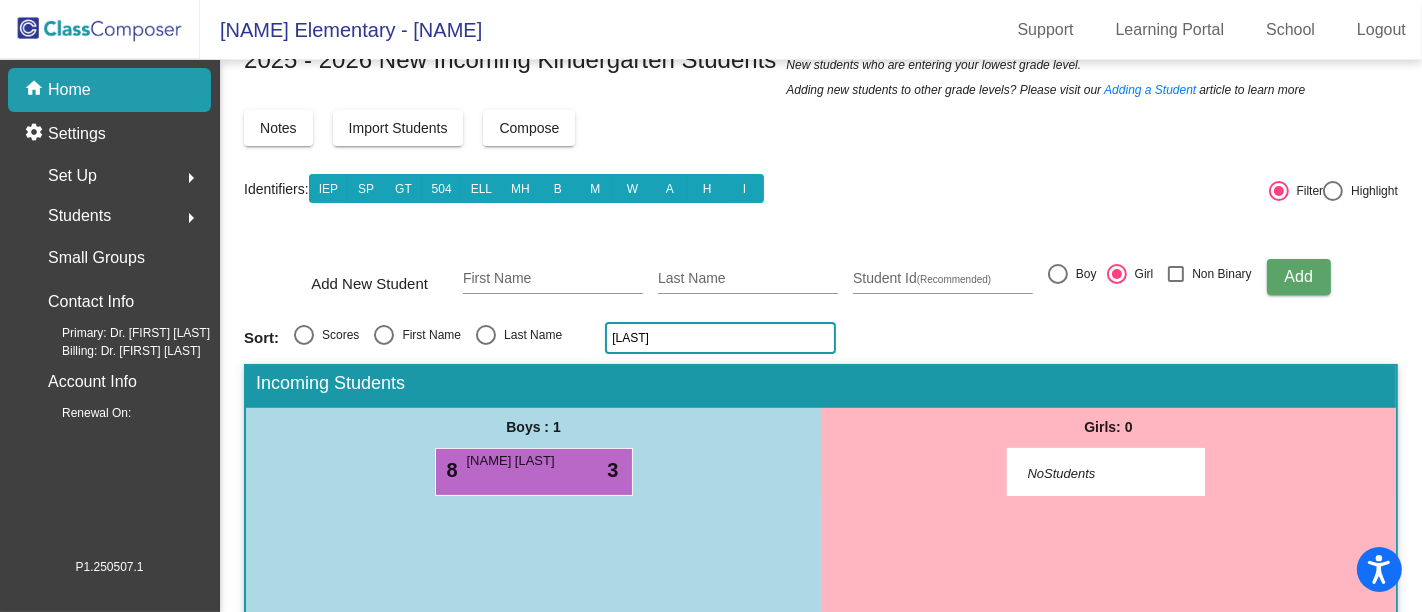 click on "jett" 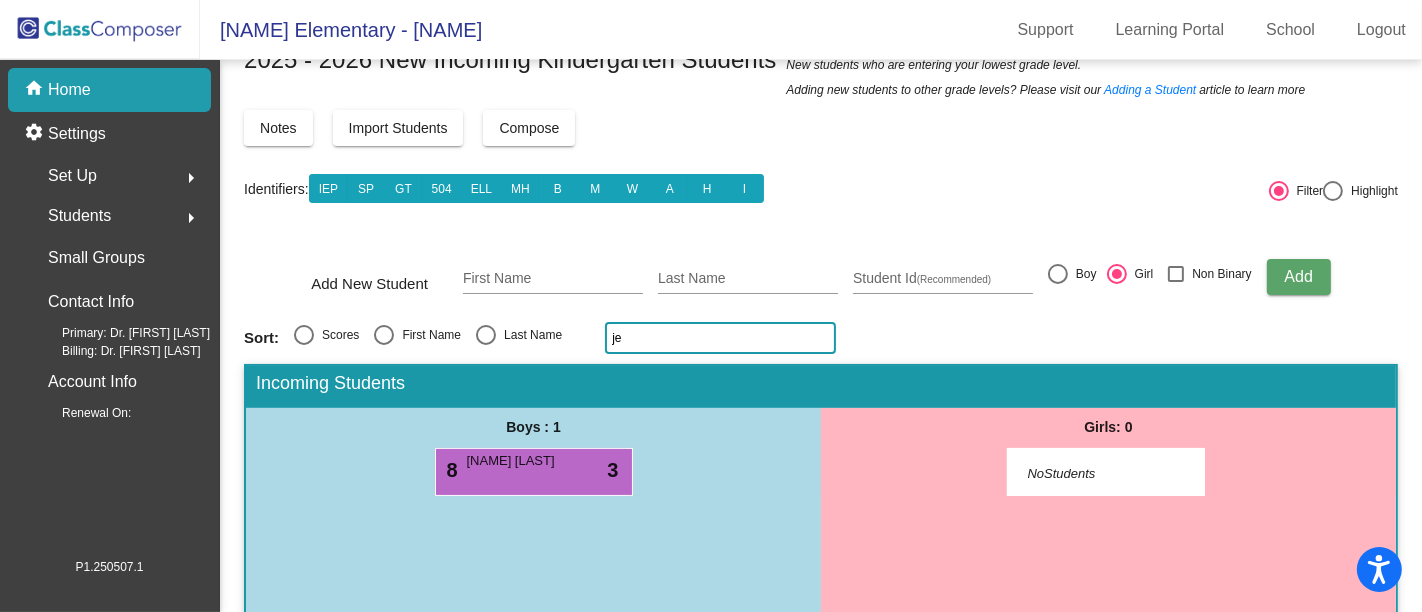 type on "j" 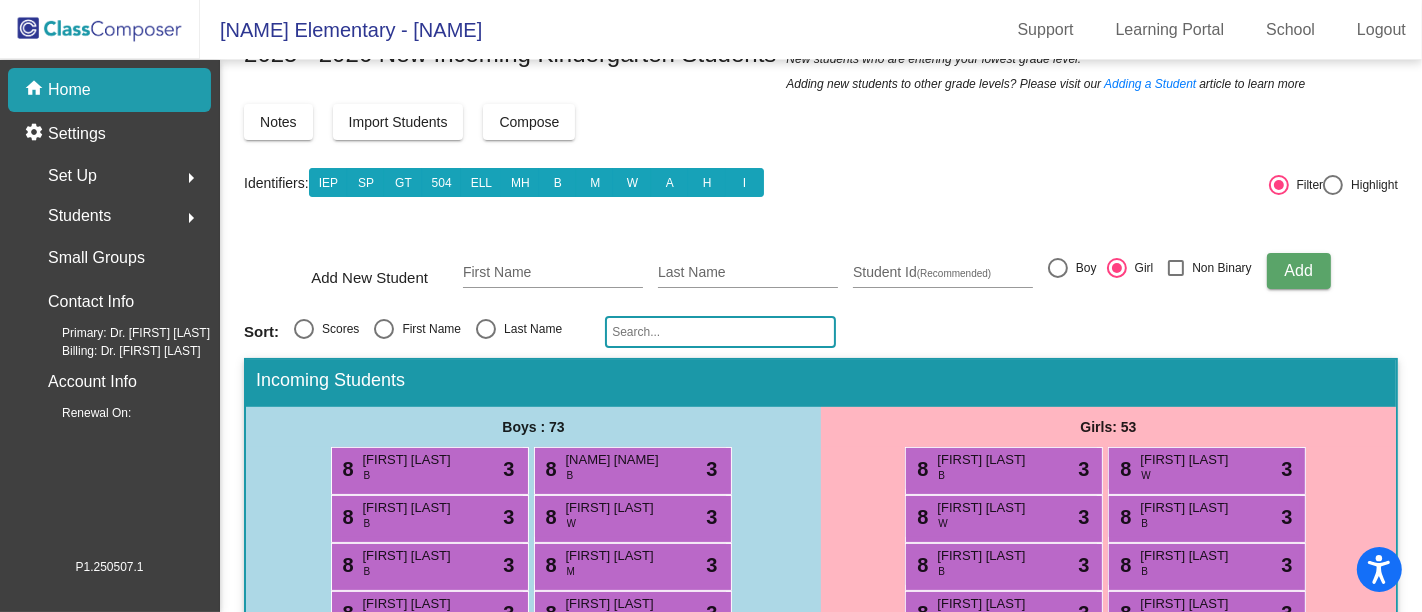 scroll, scrollTop: 35, scrollLeft: 0, axis: vertical 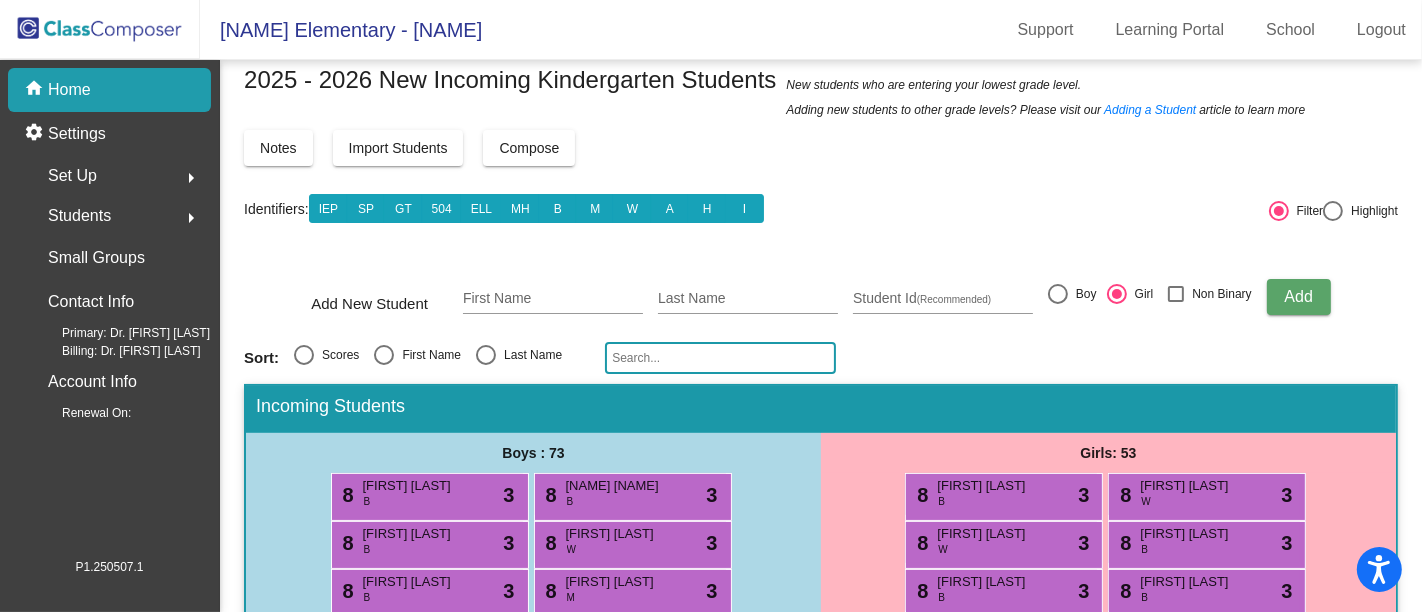 click 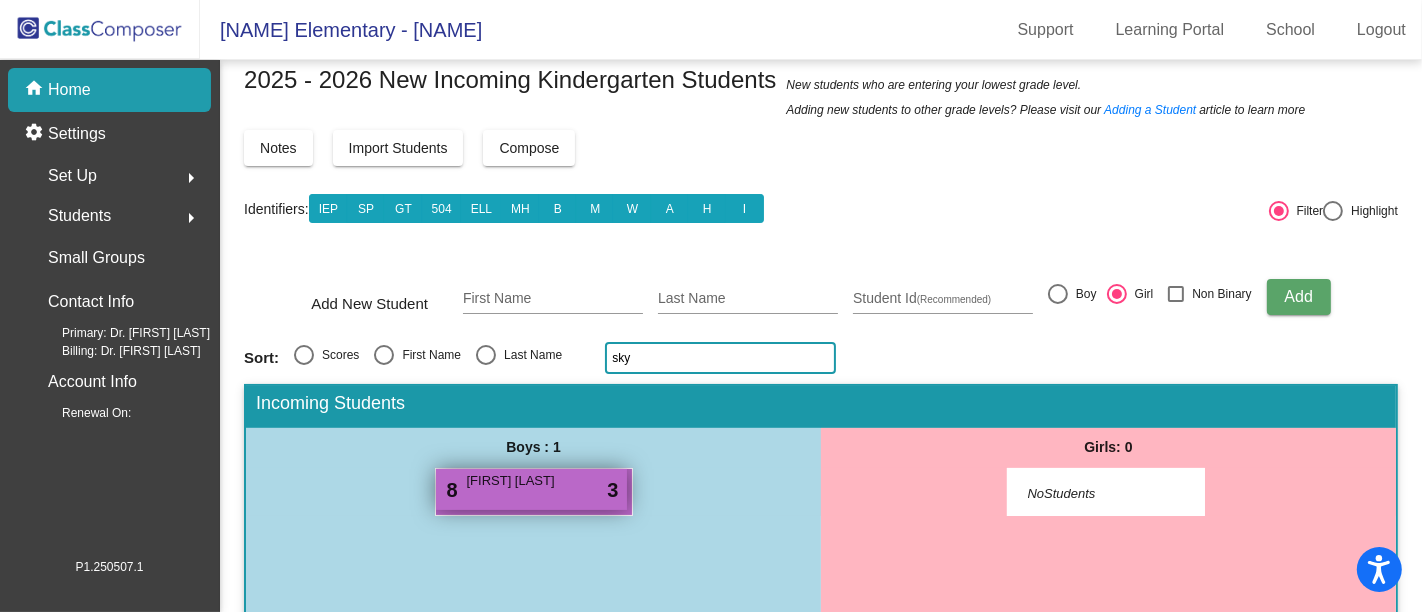 type on "sky" 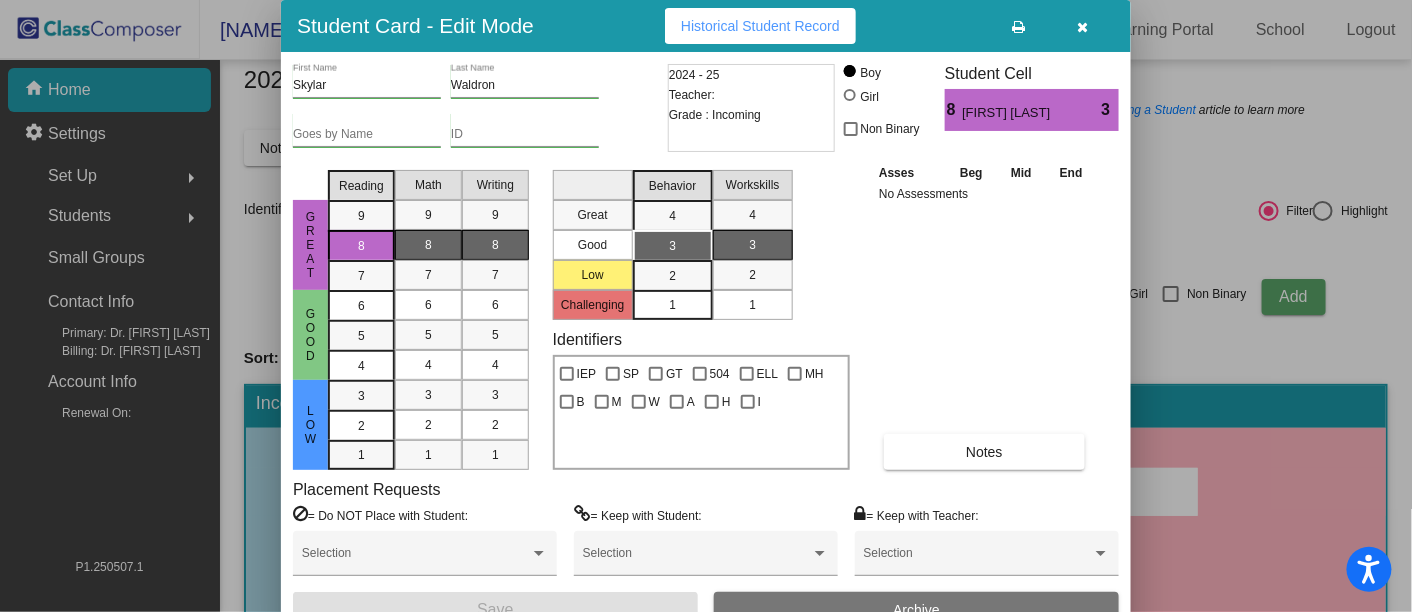 click at bounding box center (850, 95) 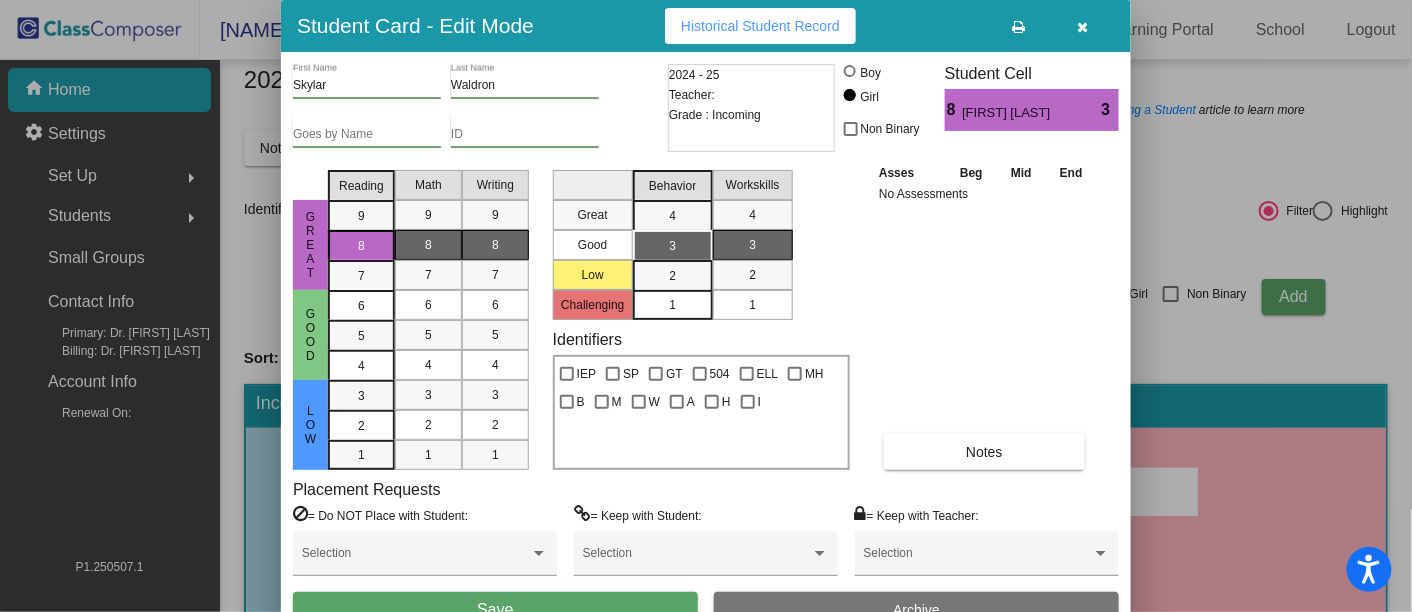 click on "Save" at bounding box center (495, 610) 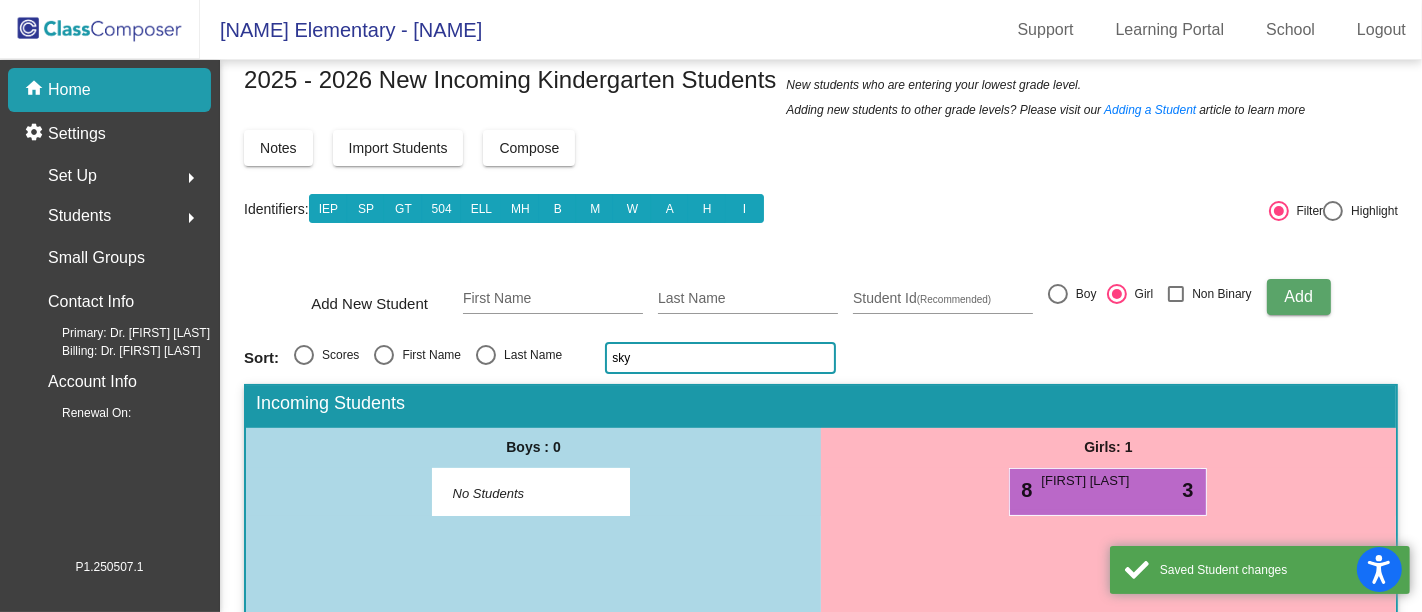 click on "sky" 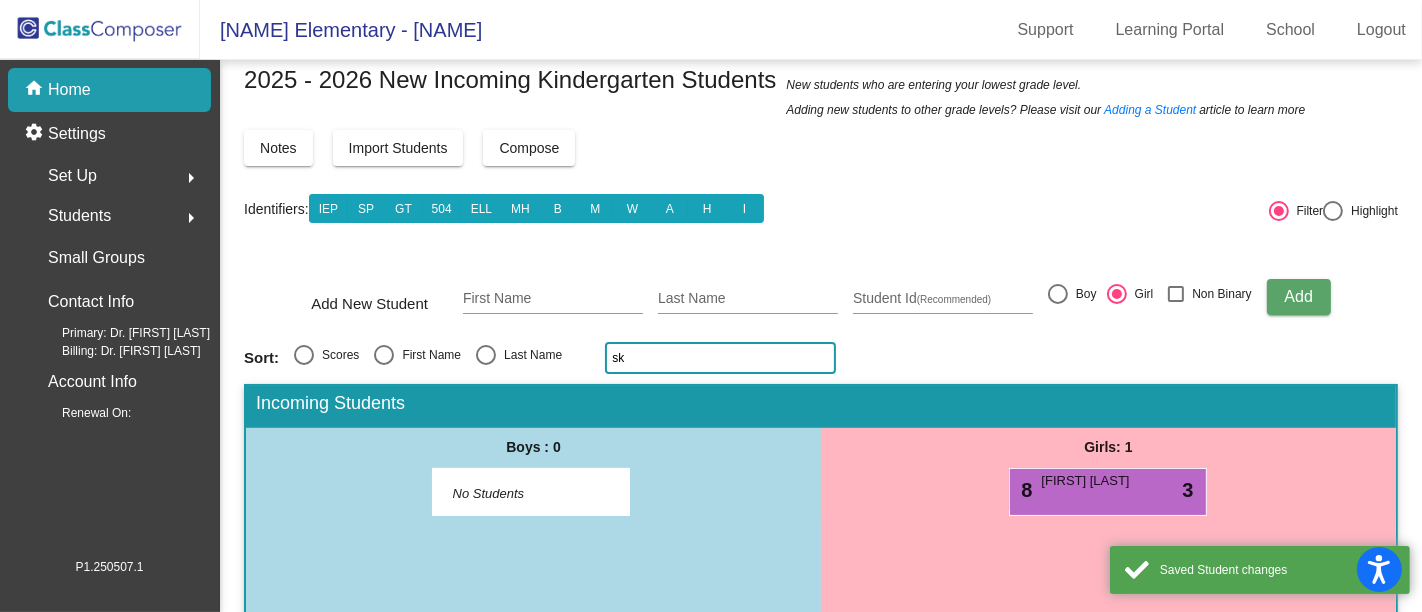 type on "s" 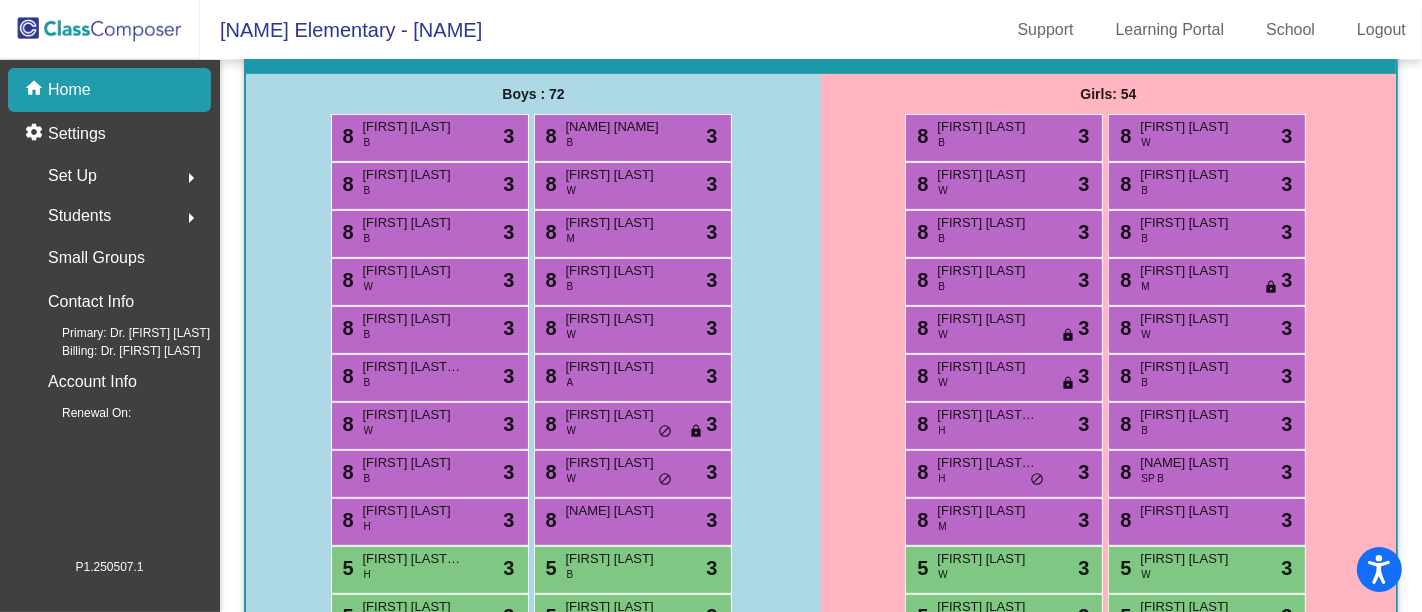 scroll, scrollTop: 486, scrollLeft: 0, axis: vertical 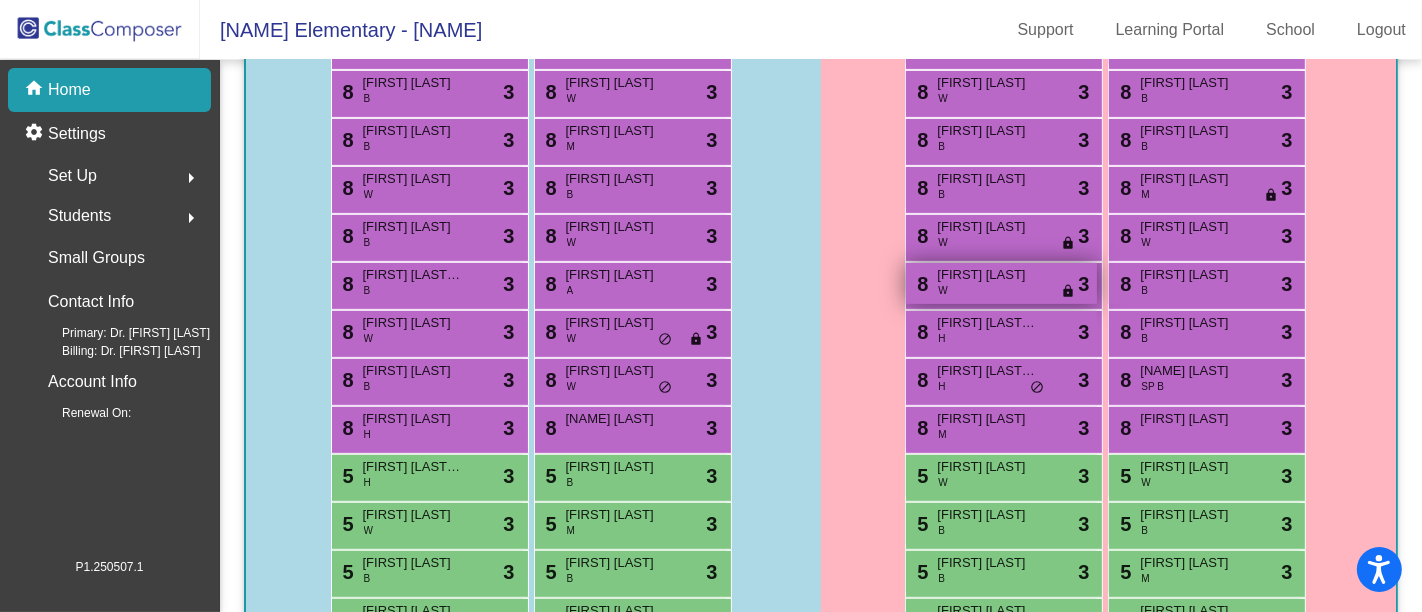 type 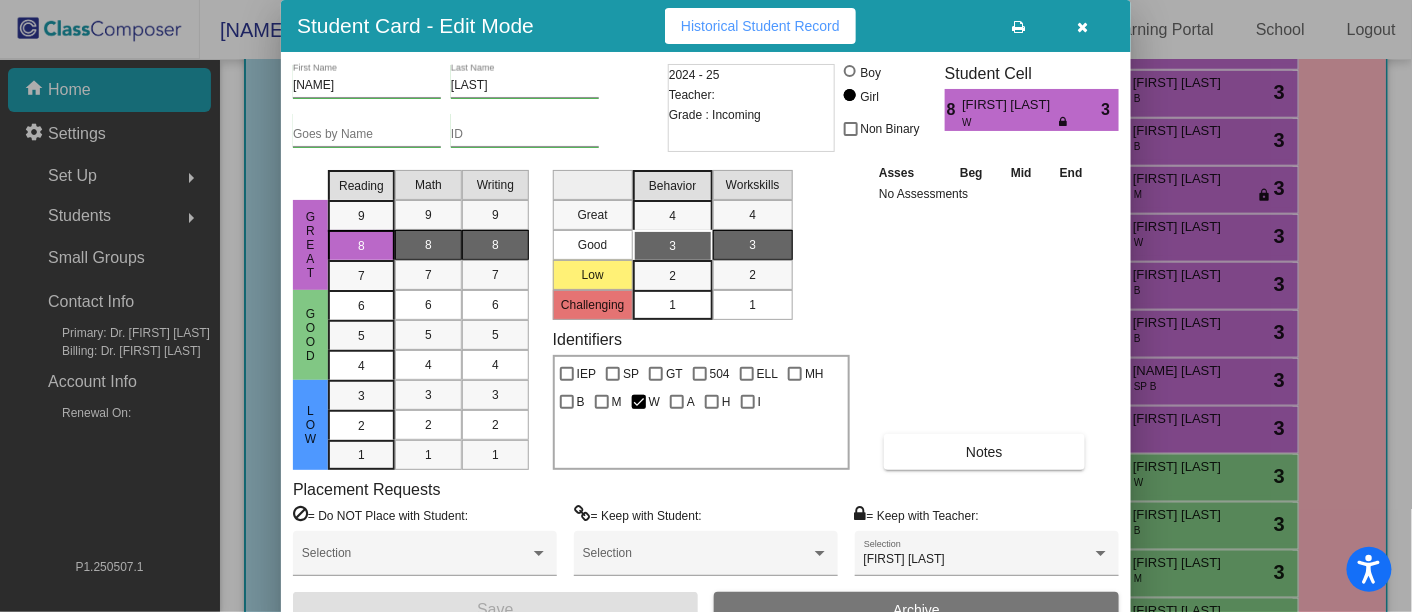click at bounding box center (1083, 27) 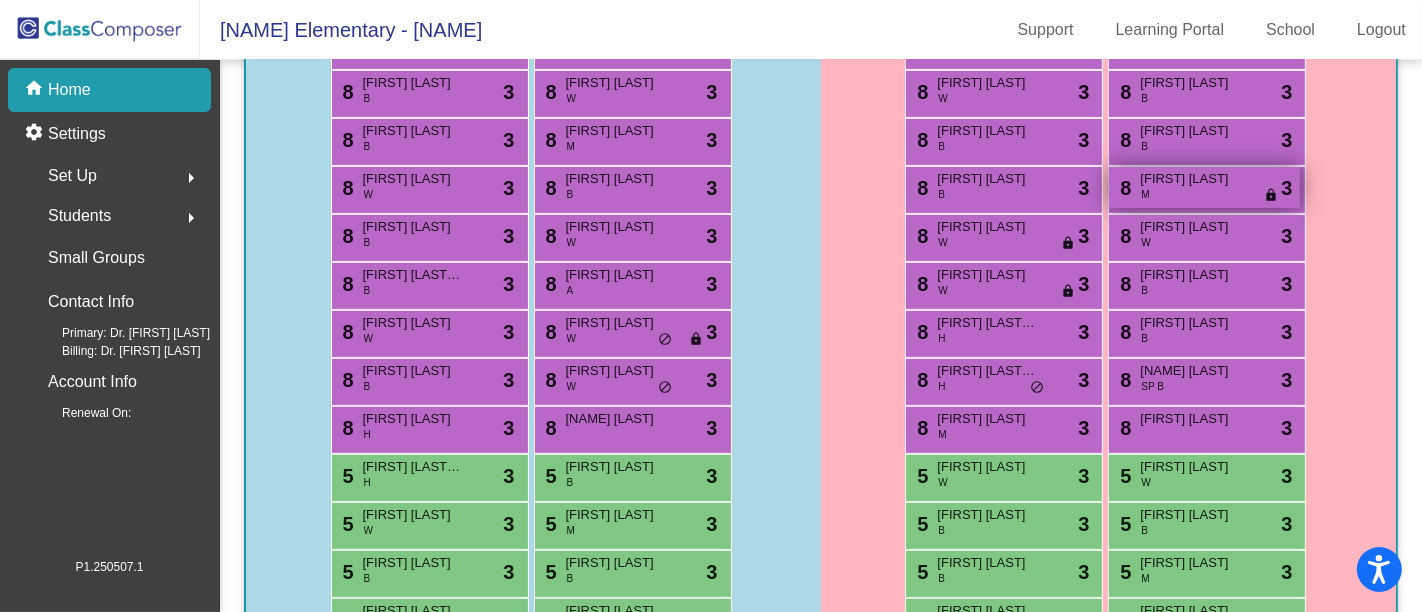 click on "lock" at bounding box center [1271, 196] 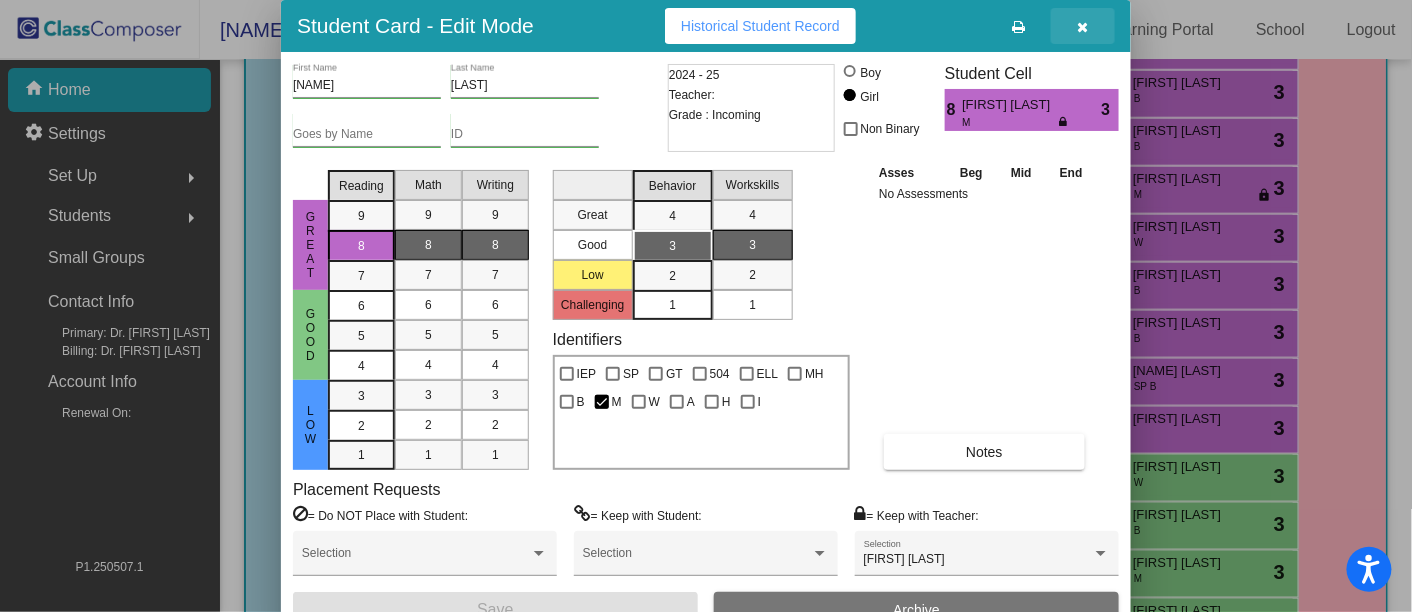 click at bounding box center (1083, 27) 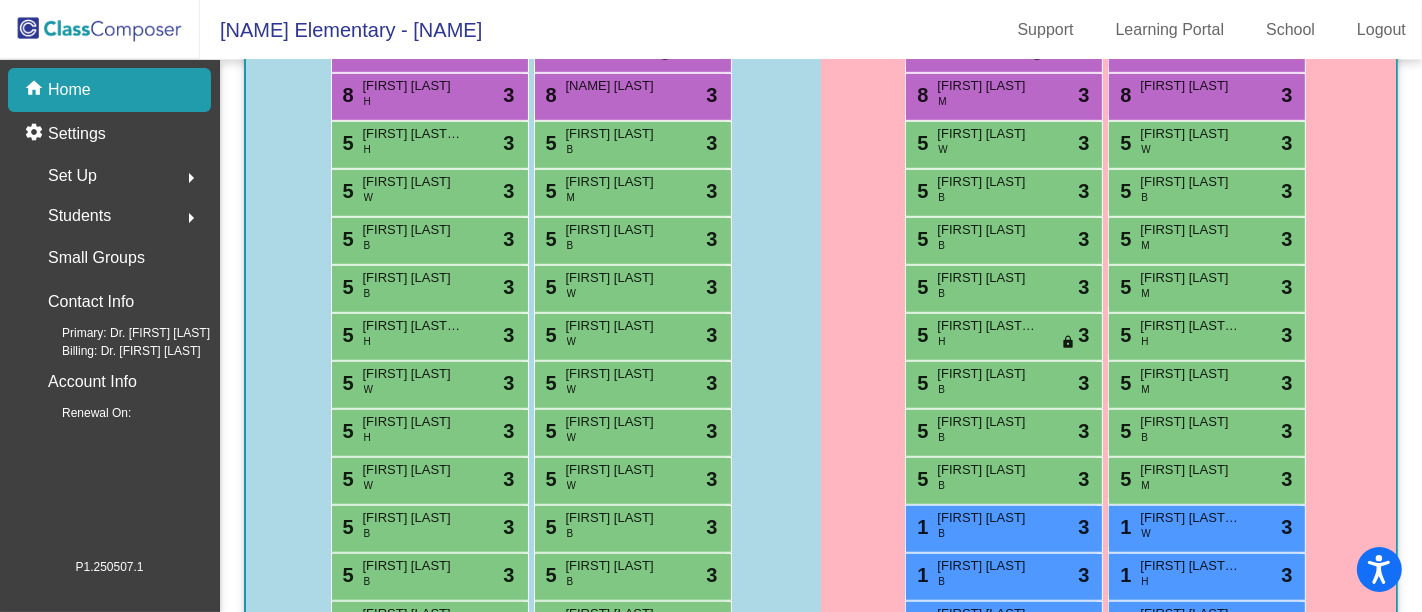 scroll, scrollTop: 885, scrollLeft: 0, axis: vertical 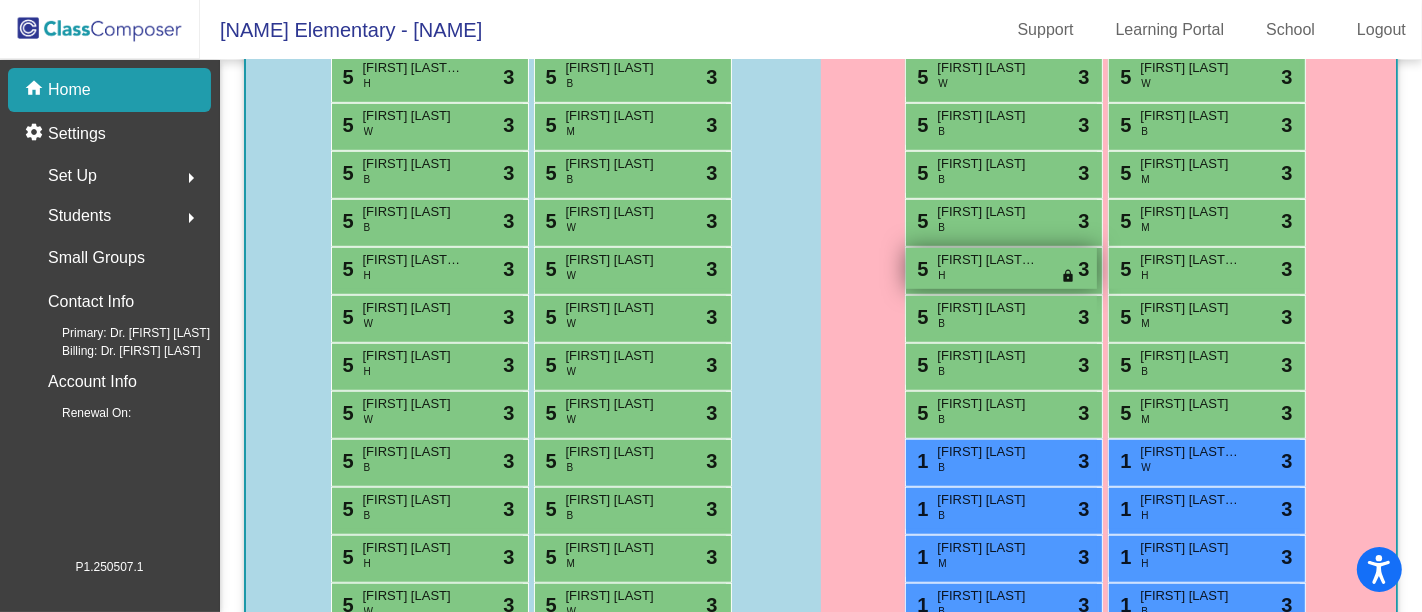 click on "lock" at bounding box center [1068, 277] 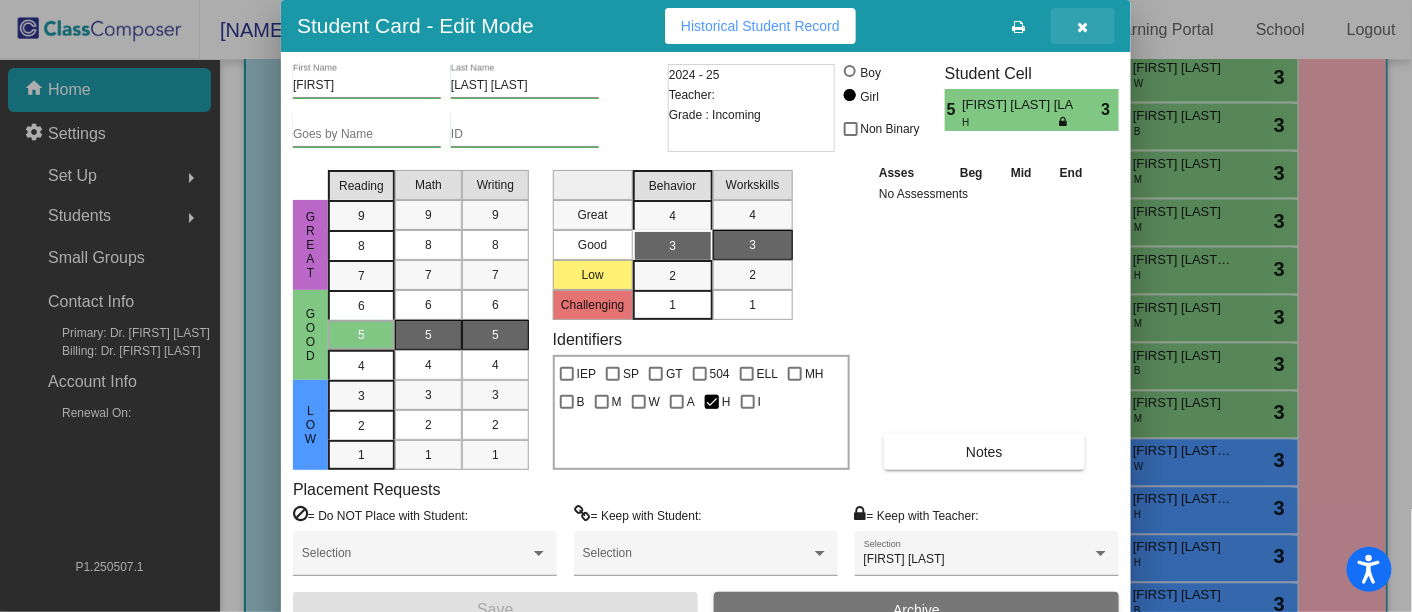 click at bounding box center [1083, 26] 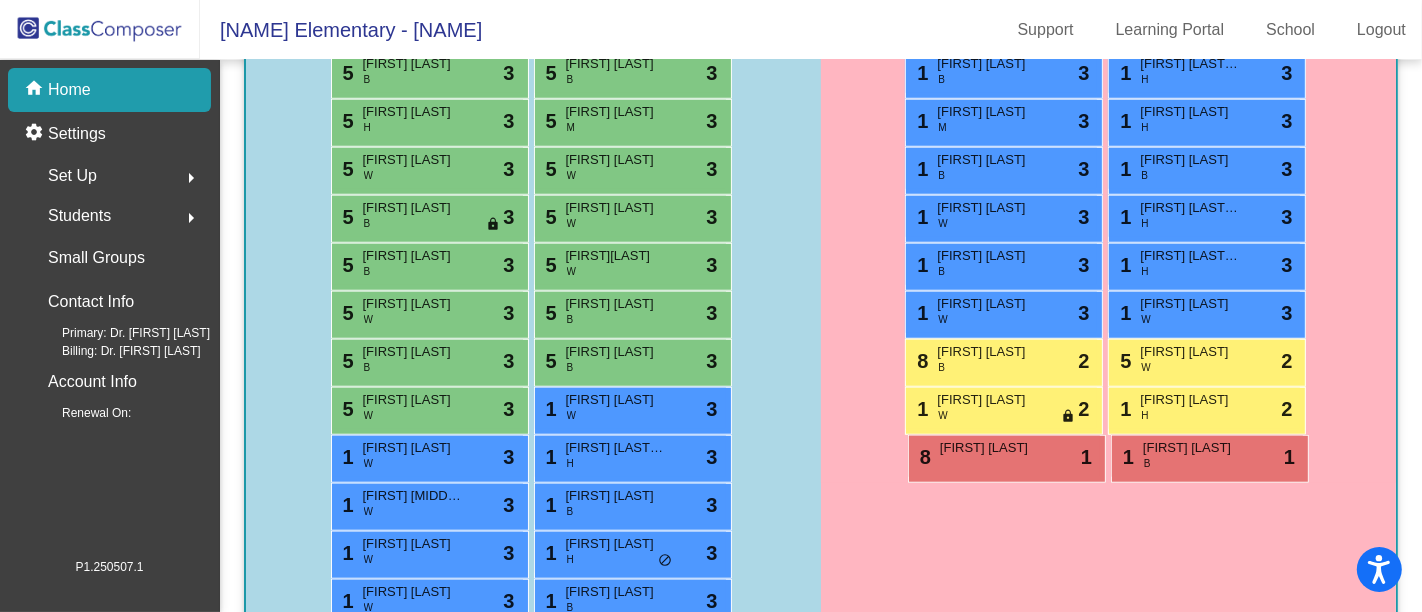 scroll, scrollTop: 1368, scrollLeft: 0, axis: vertical 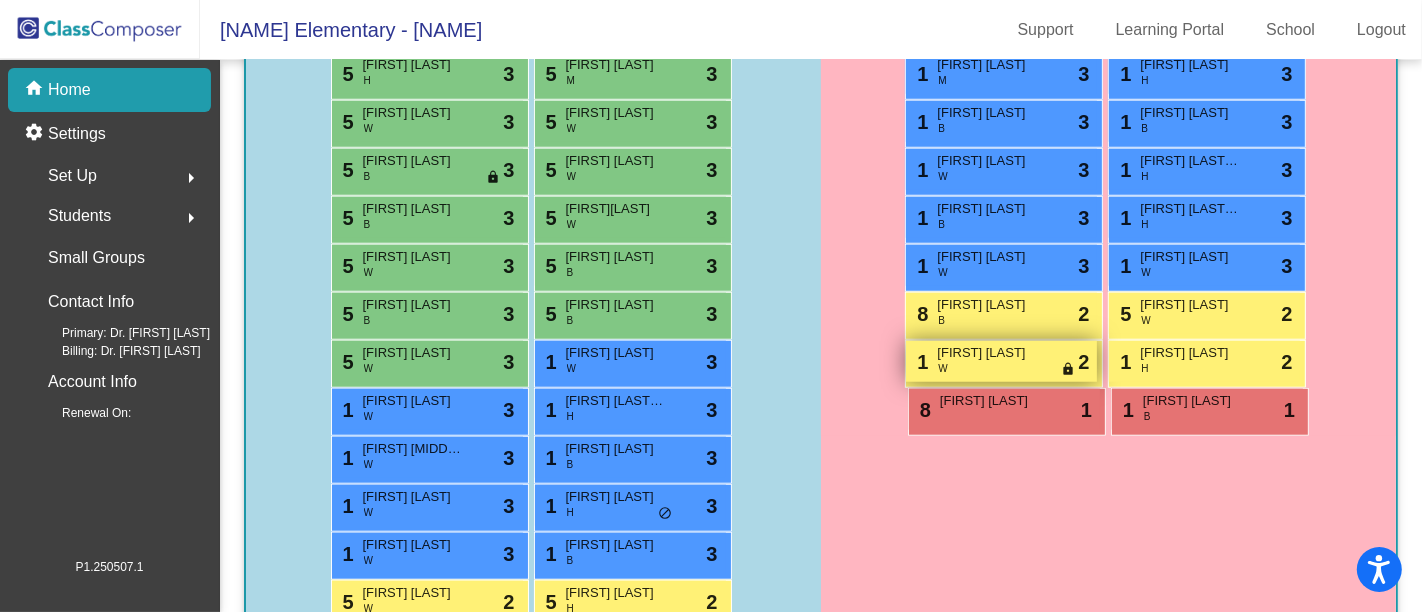 click on "lock" at bounding box center (1068, 370) 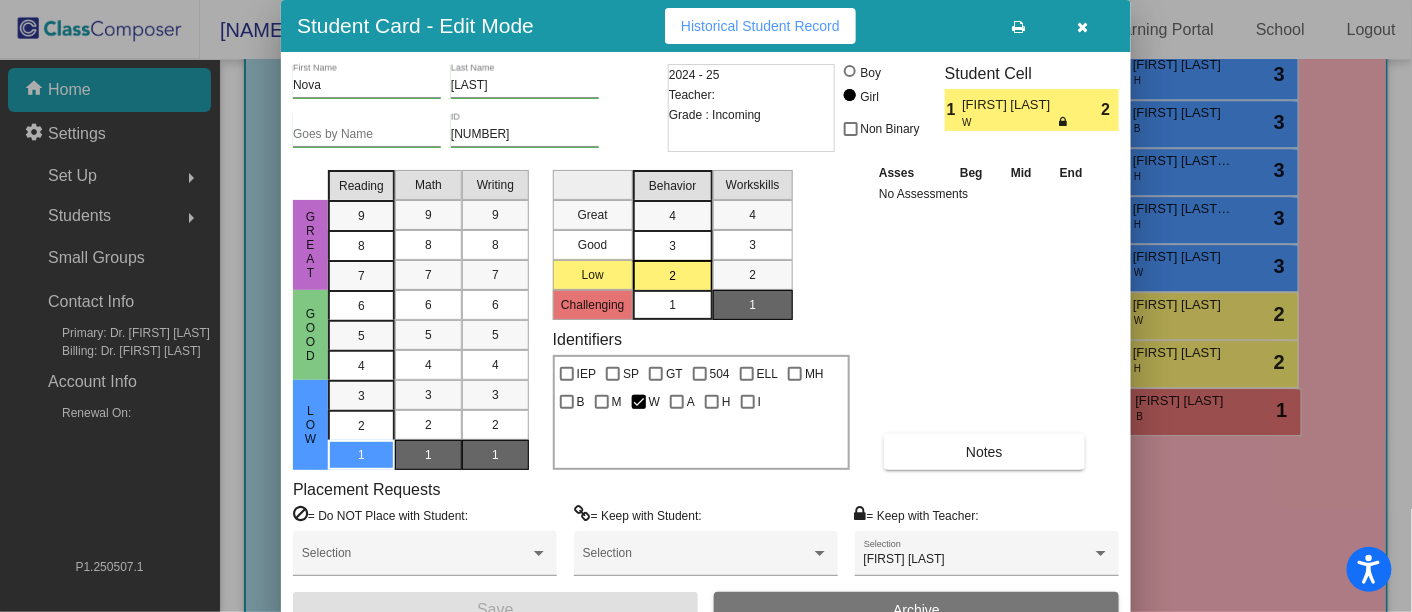 click at bounding box center [1083, 27] 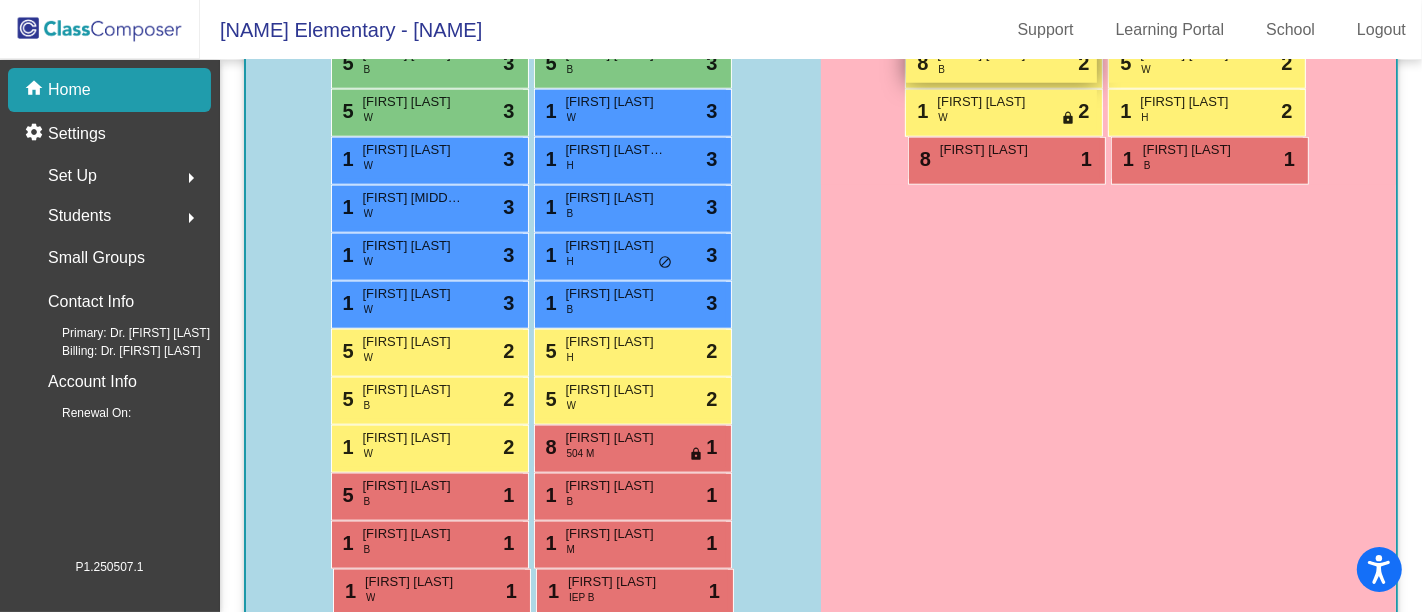 scroll, scrollTop: 1654, scrollLeft: 0, axis: vertical 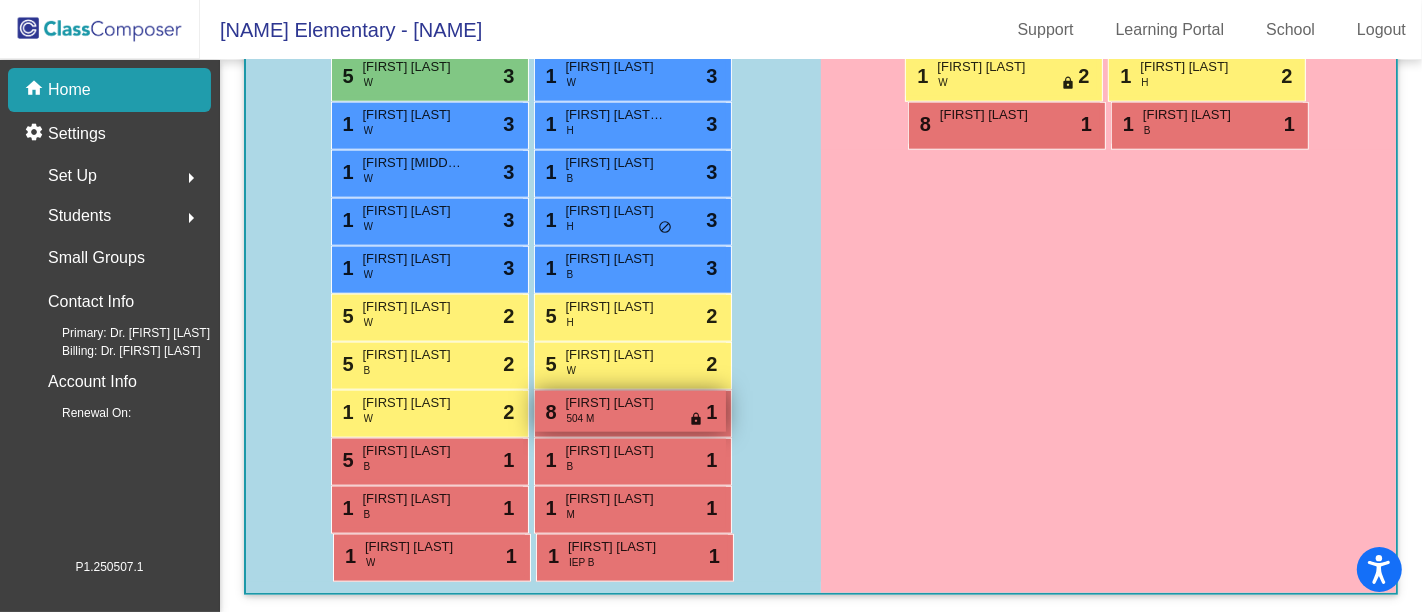 click on "lock" at bounding box center [697, 420] 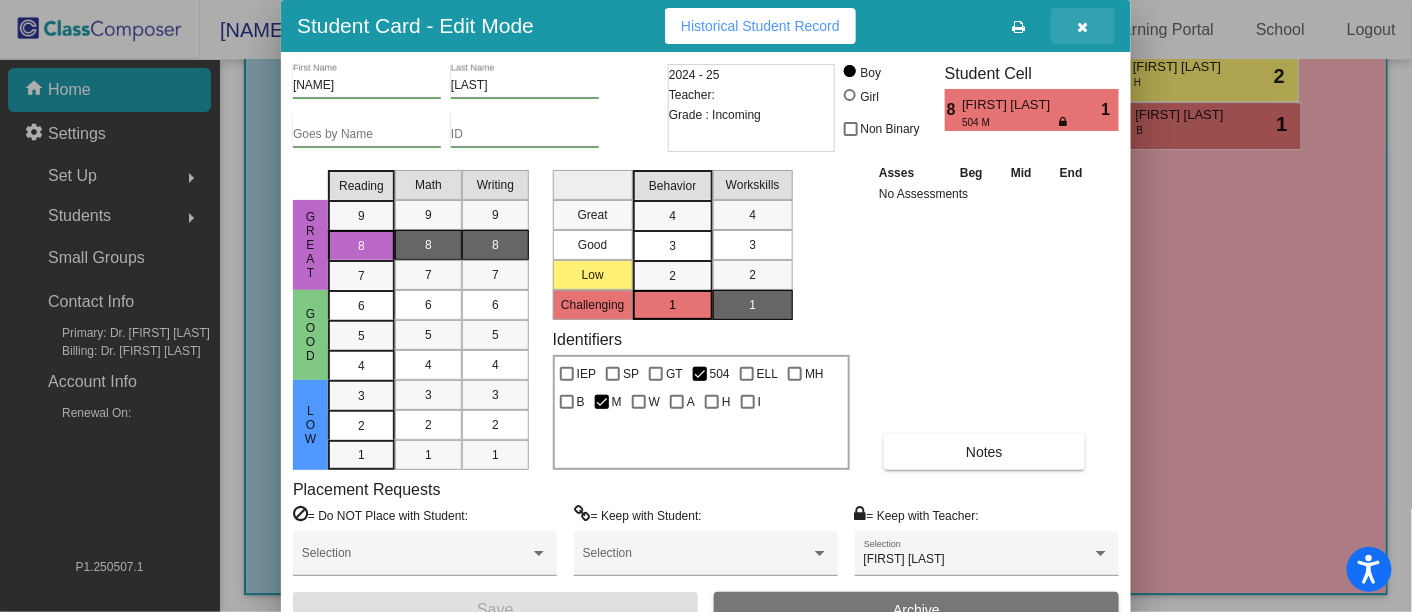 click at bounding box center (1083, 26) 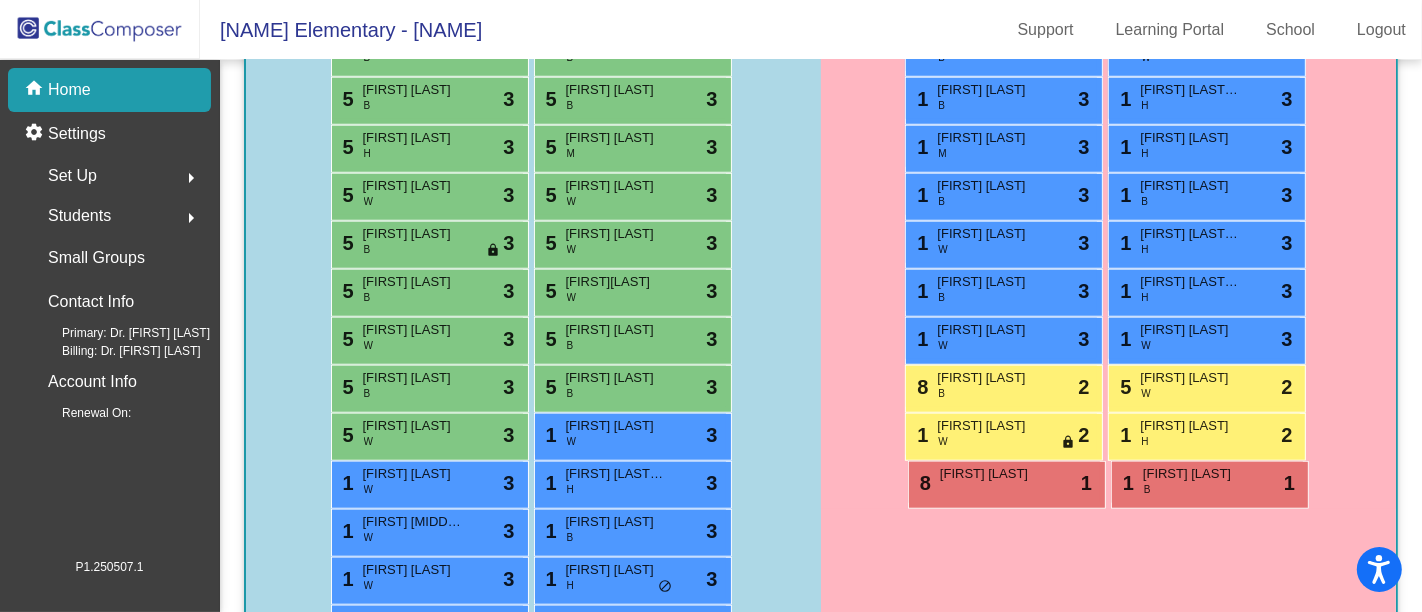 scroll, scrollTop: 1296, scrollLeft: 0, axis: vertical 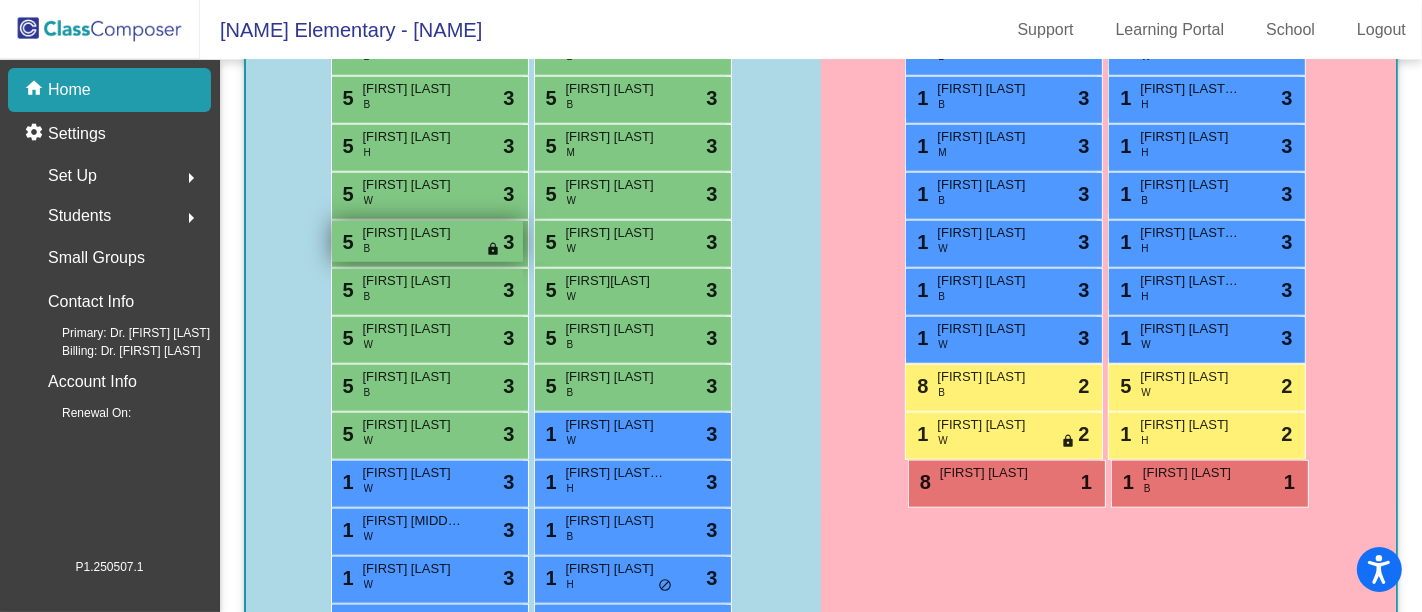 click on "lock" at bounding box center [494, 250] 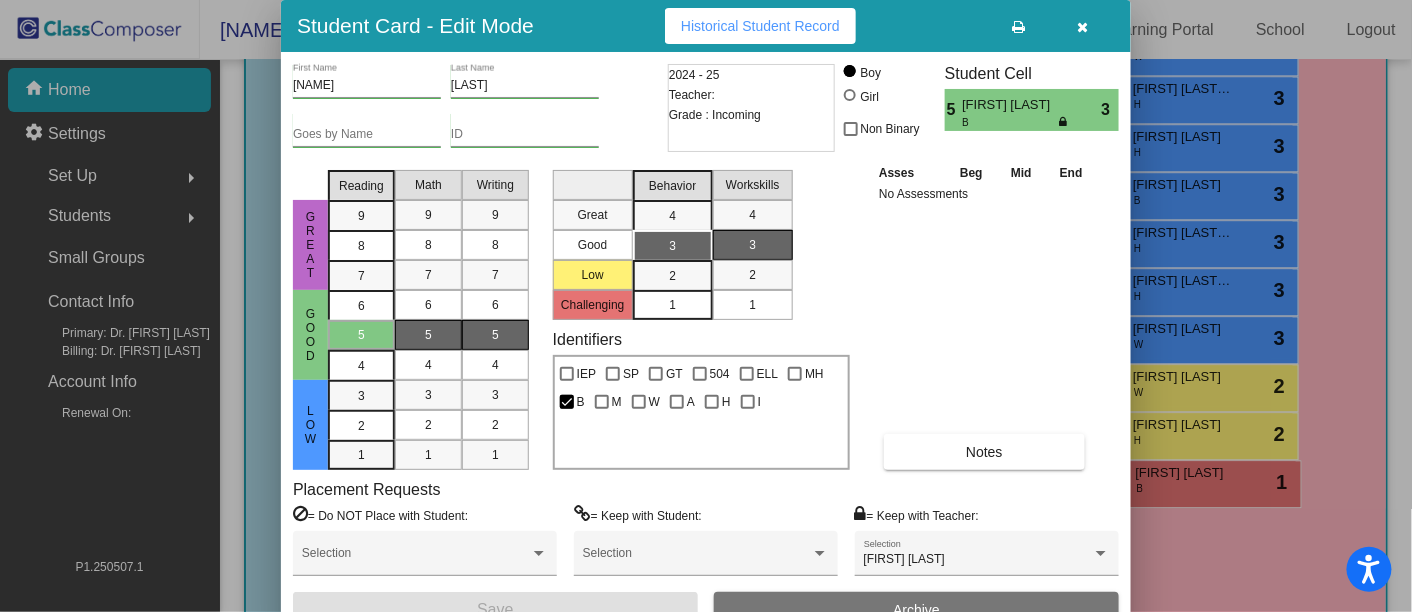 click at bounding box center (1083, 27) 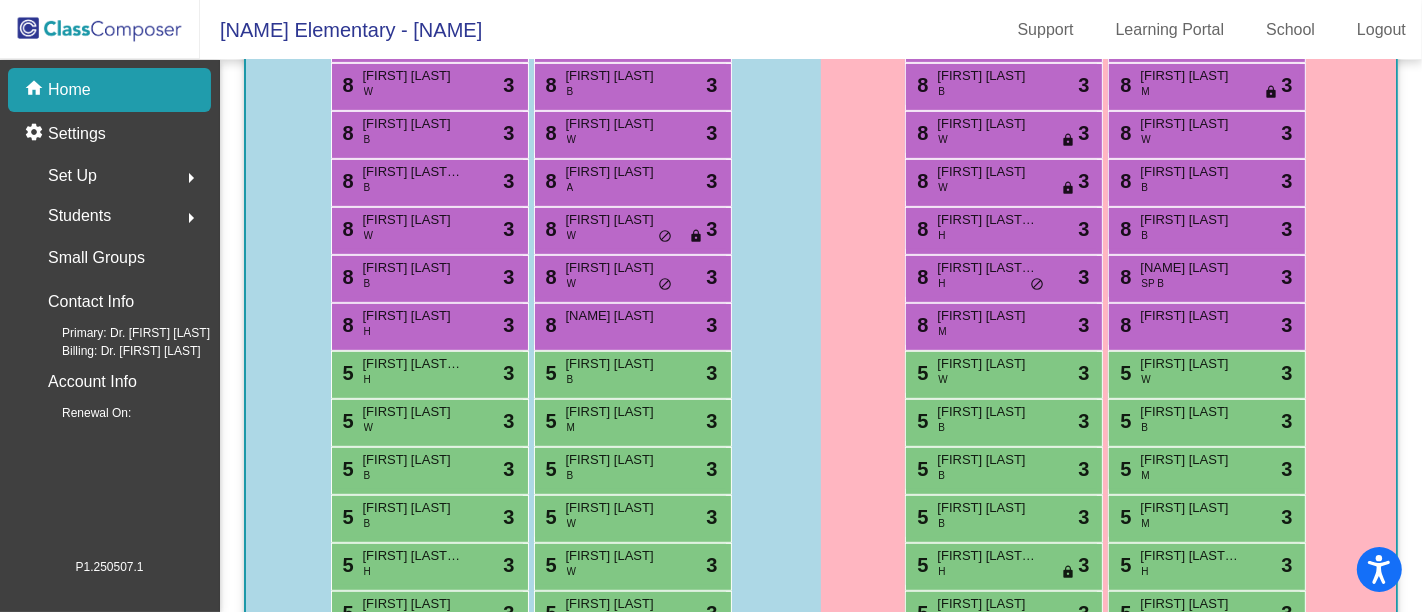 scroll, scrollTop: 588, scrollLeft: 0, axis: vertical 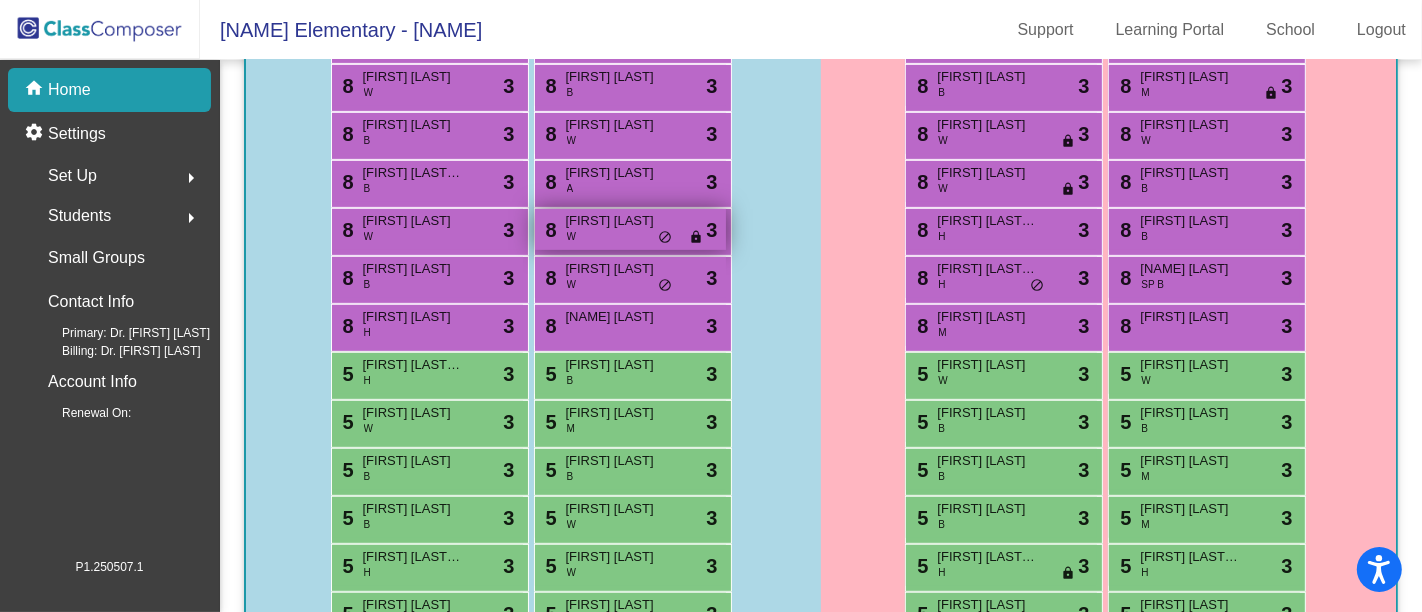 click on "lock" at bounding box center (697, 238) 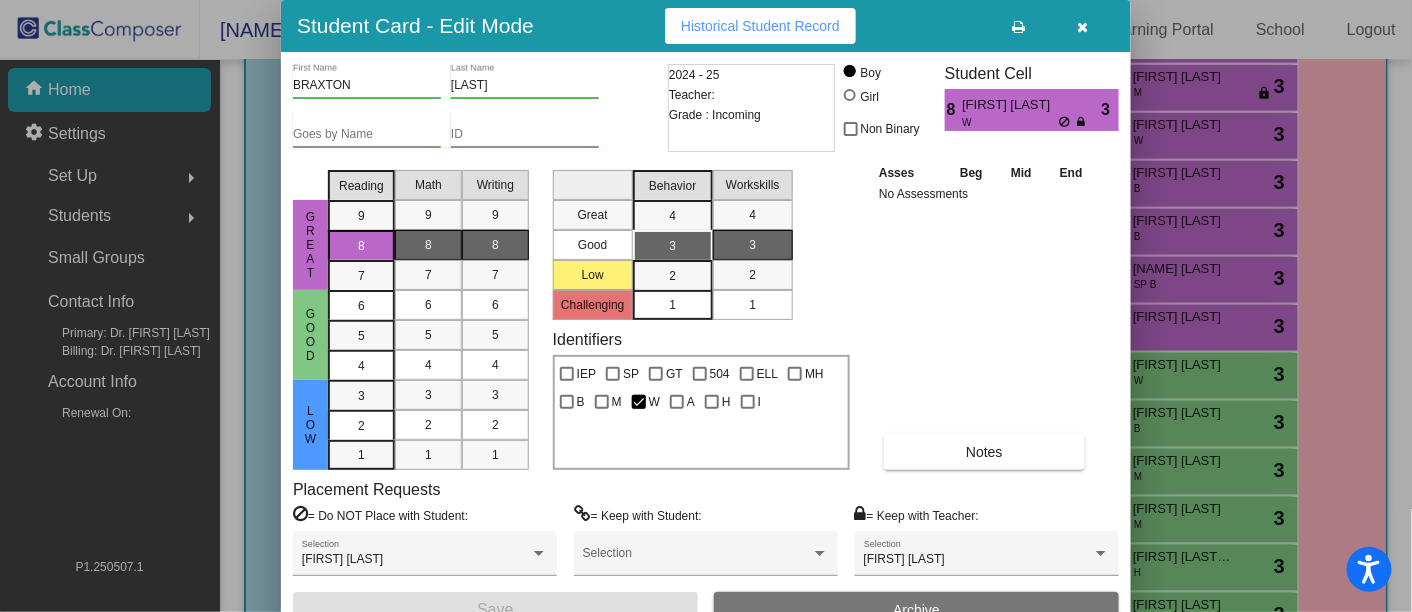 click at bounding box center (1083, 26) 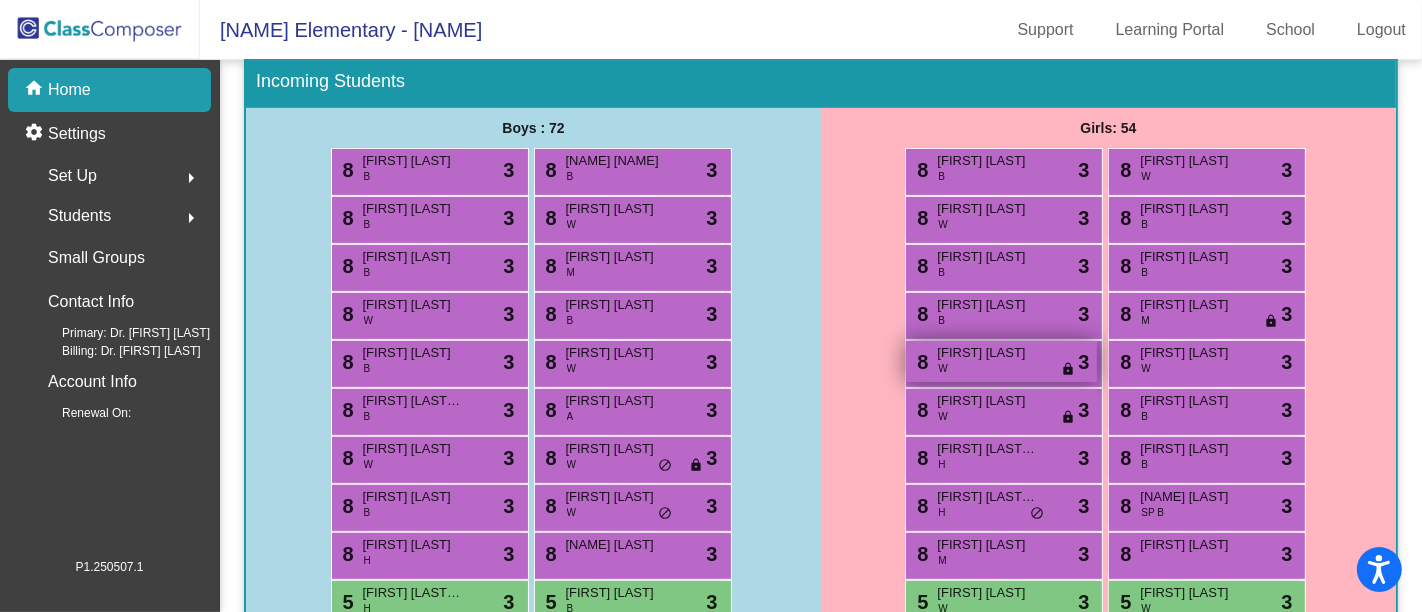 scroll, scrollTop: 358, scrollLeft: 0, axis: vertical 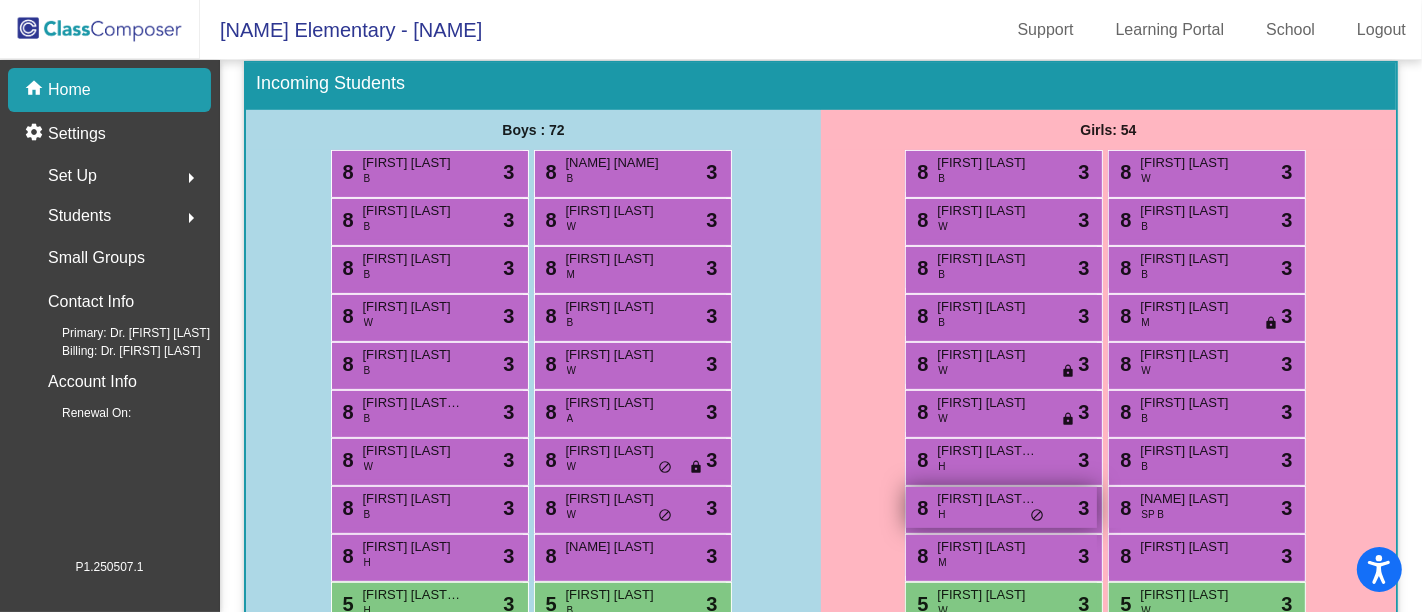 click on "do_not_disturb_alt" at bounding box center [1037, 516] 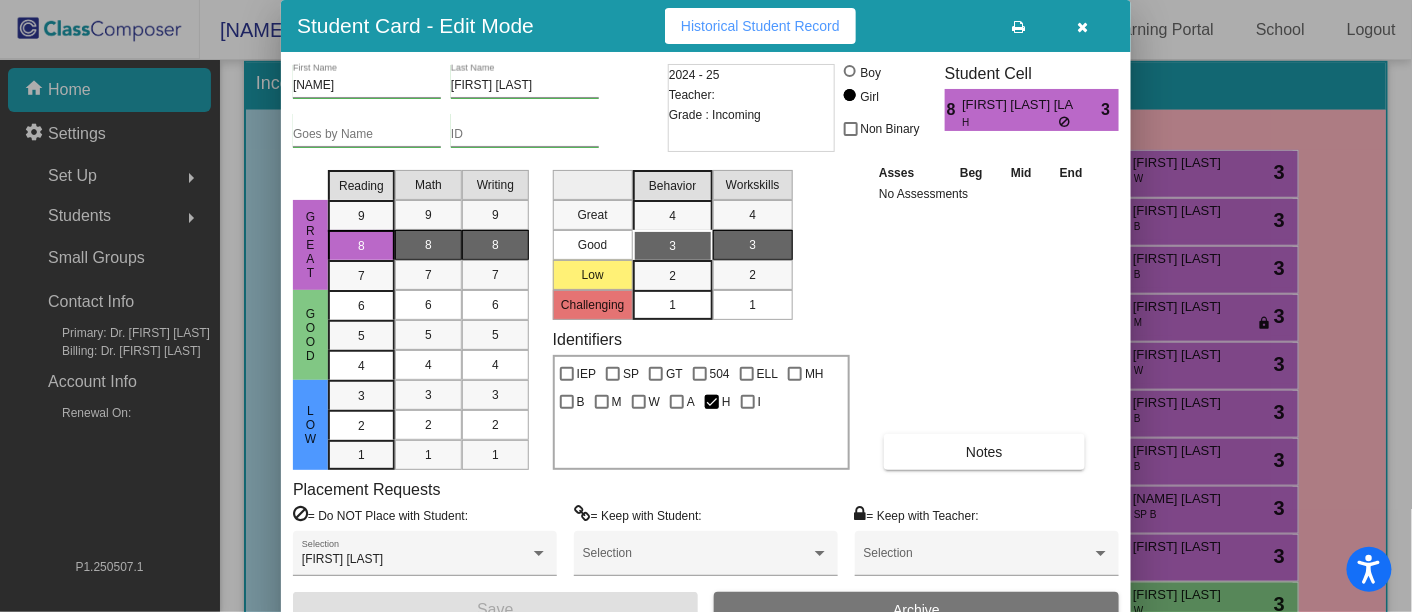 click at bounding box center [1083, 26] 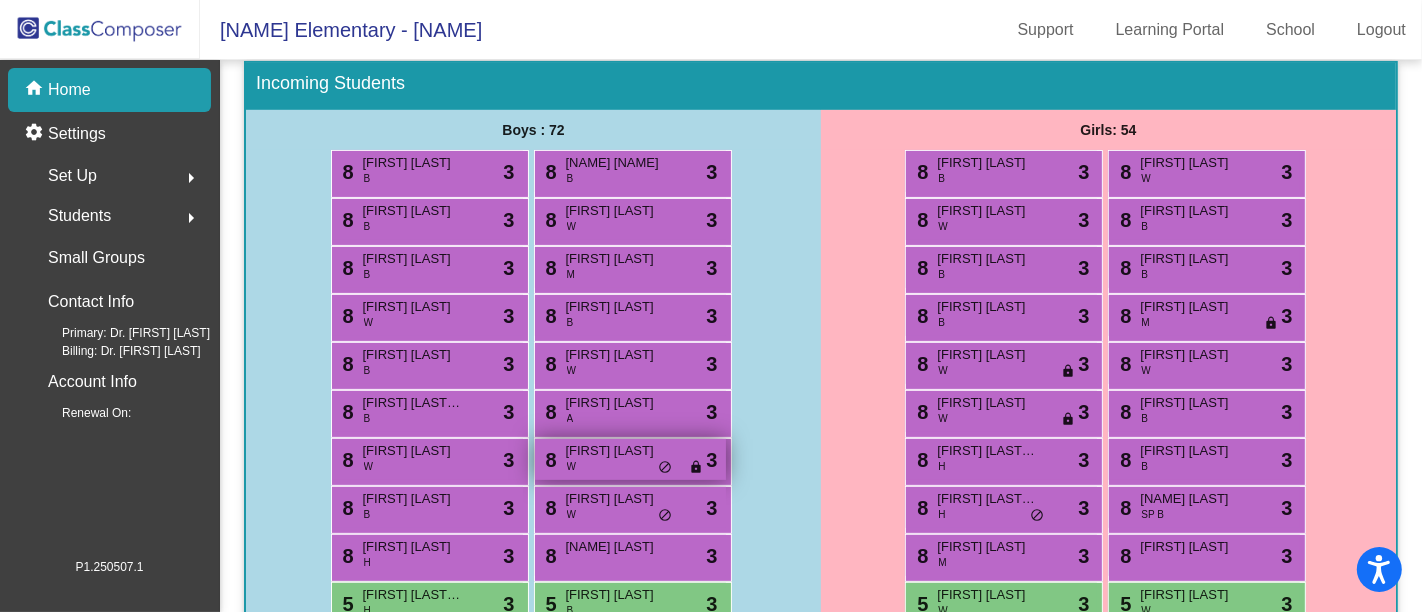 click on "do_not_disturb_alt" at bounding box center [666, 468] 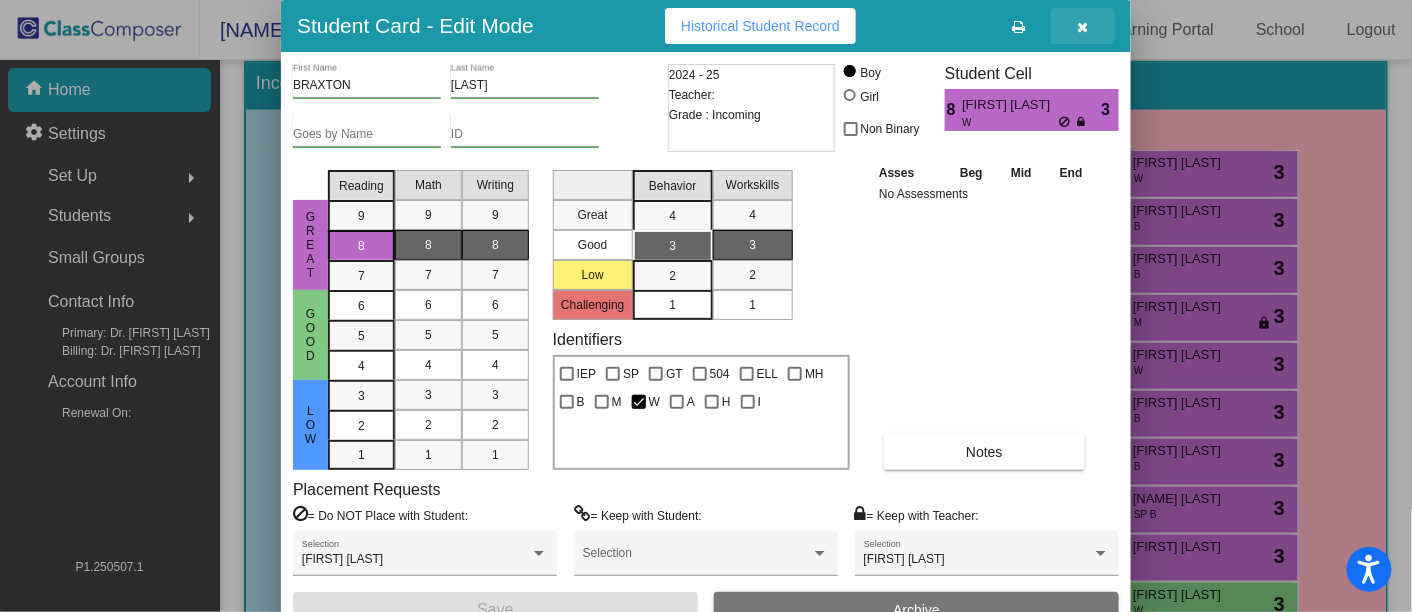 click at bounding box center (1083, 26) 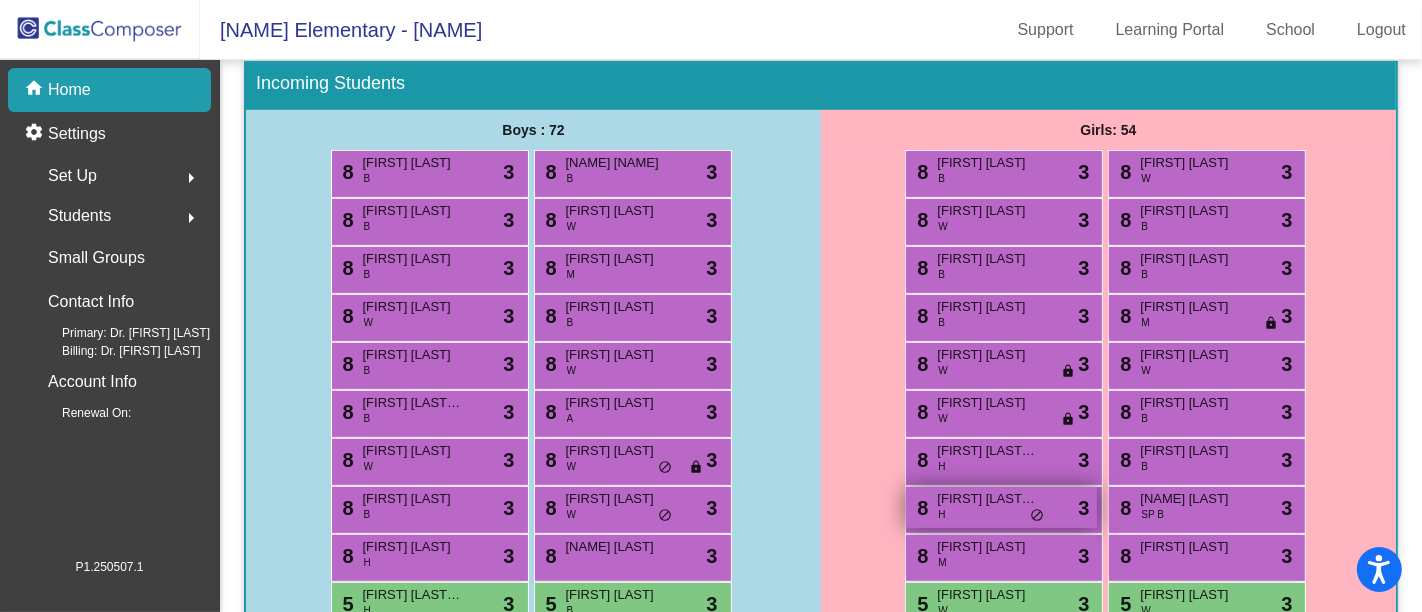 click on "do_not_disturb_alt" at bounding box center [1037, 516] 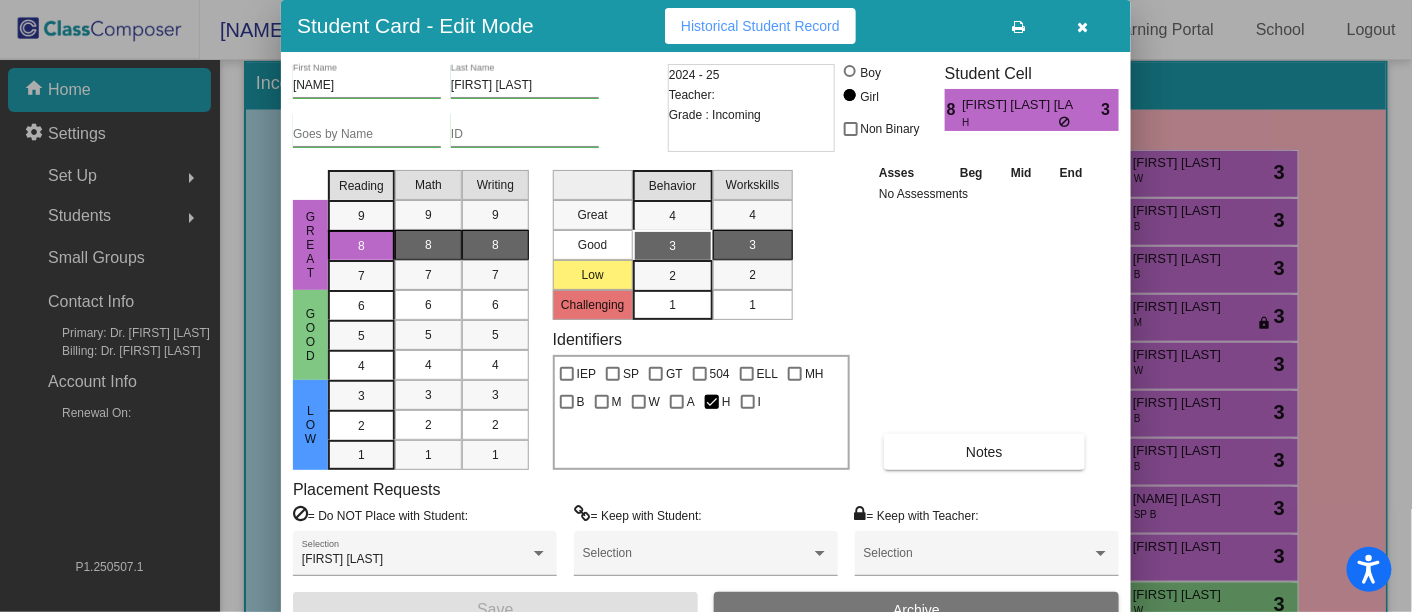 click at bounding box center [1083, 27] 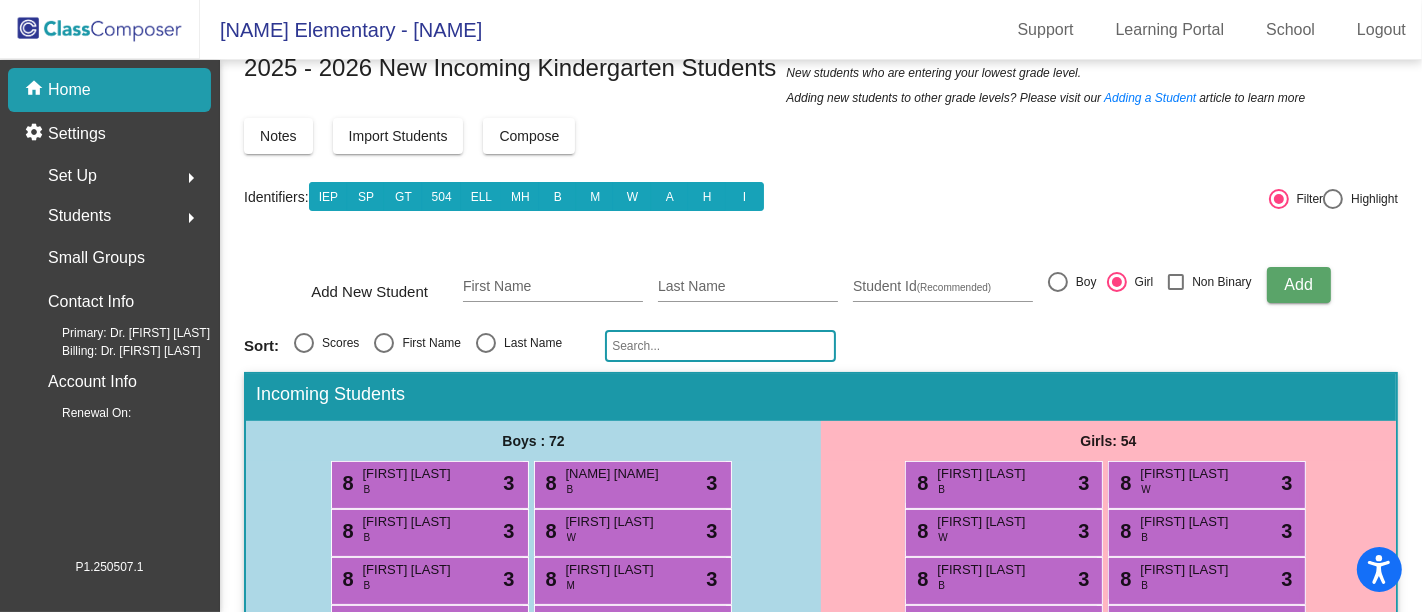 scroll, scrollTop: 47, scrollLeft: 0, axis: vertical 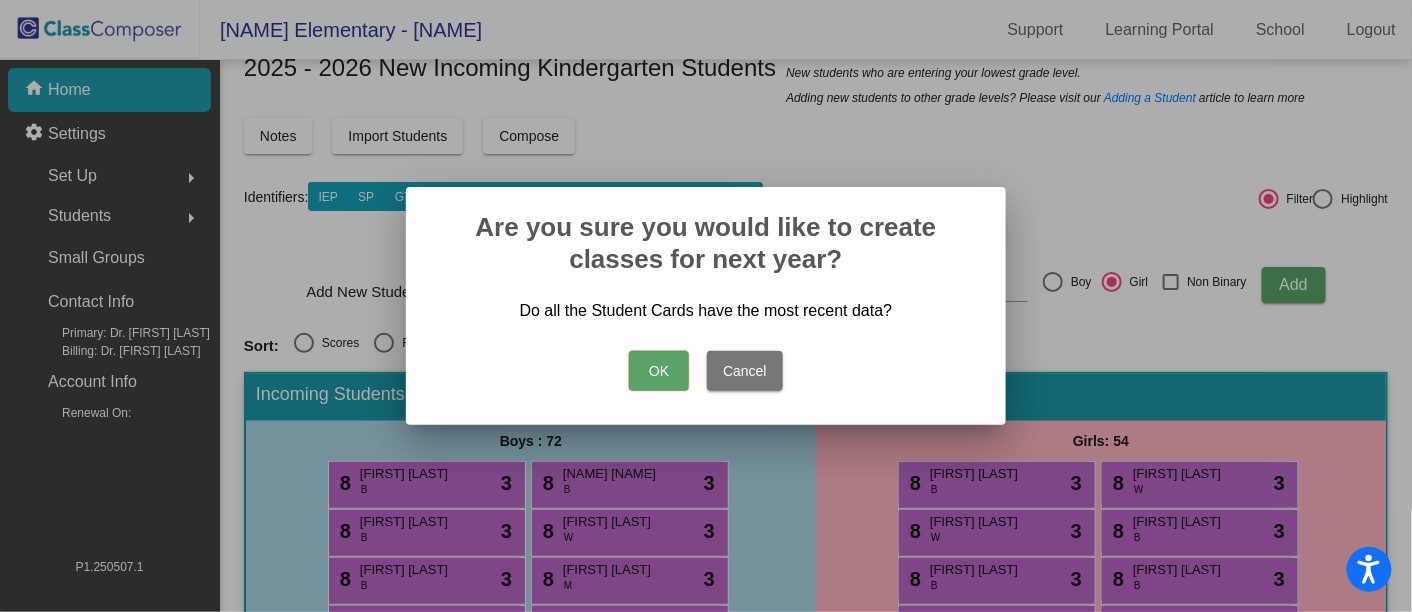 click on "OK" at bounding box center (659, 371) 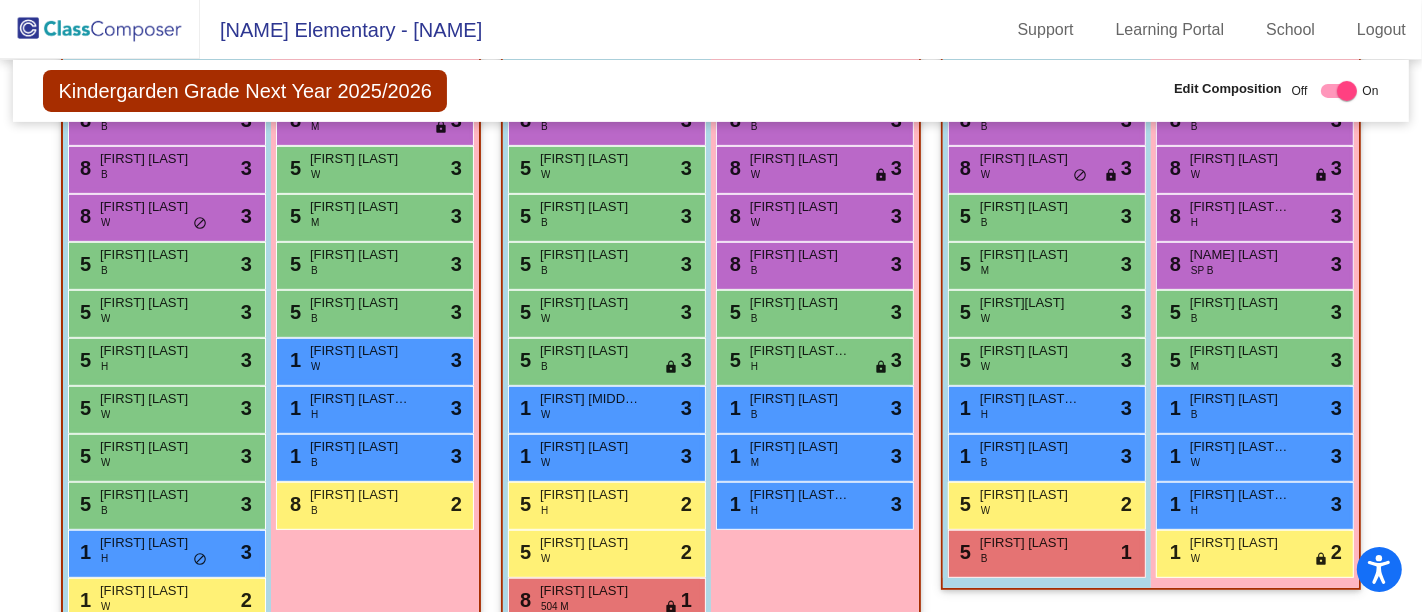 scroll, scrollTop: 522, scrollLeft: 0, axis: vertical 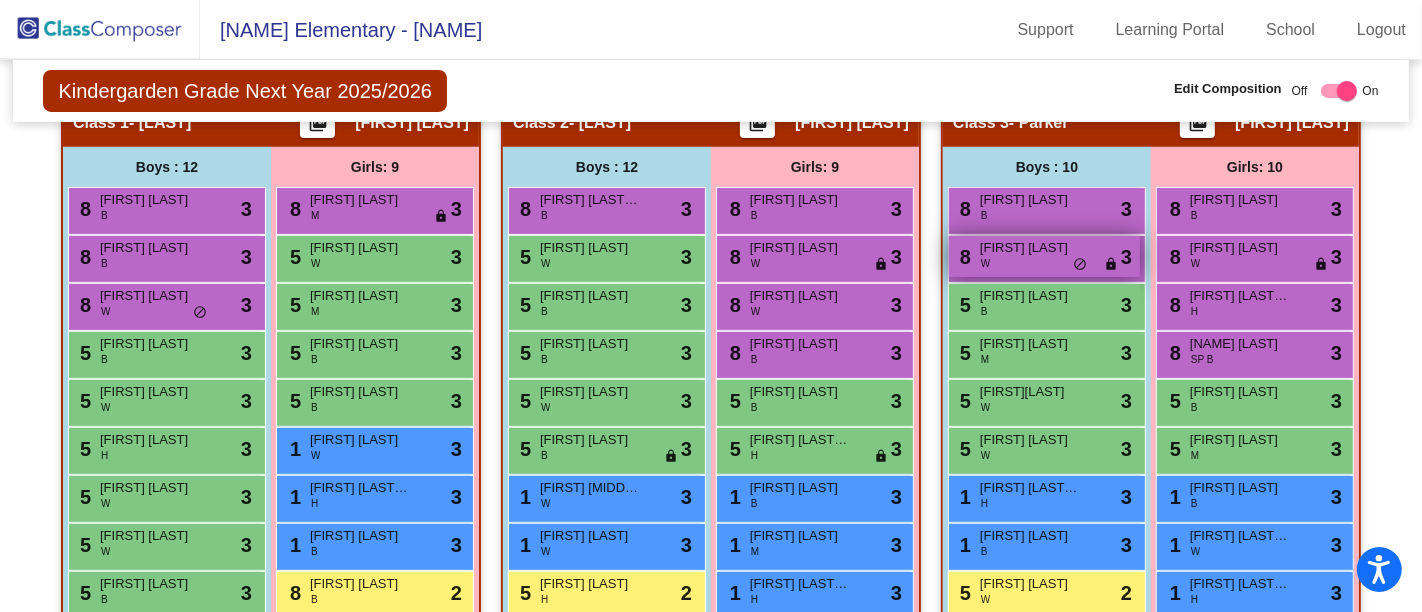 click on "8 BRAXTON TURNER W lock do_not_disturb_alt 3" at bounding box center [1044, 256] 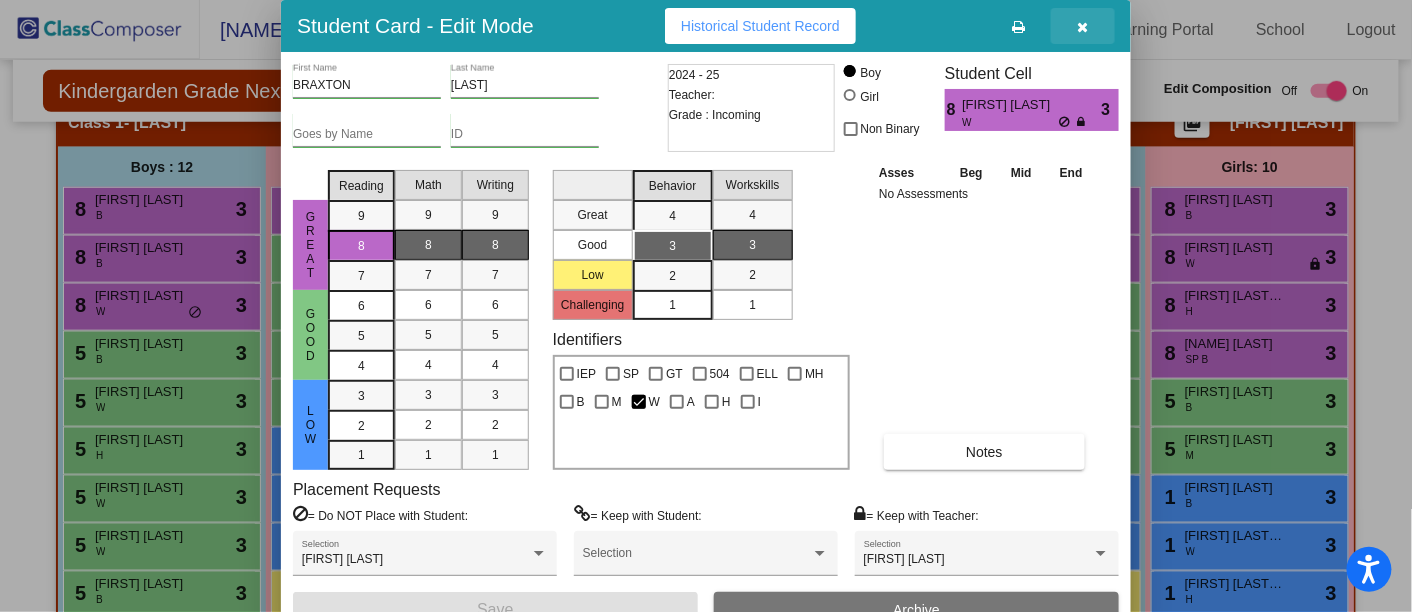 click at bounding box center [1083, 27] 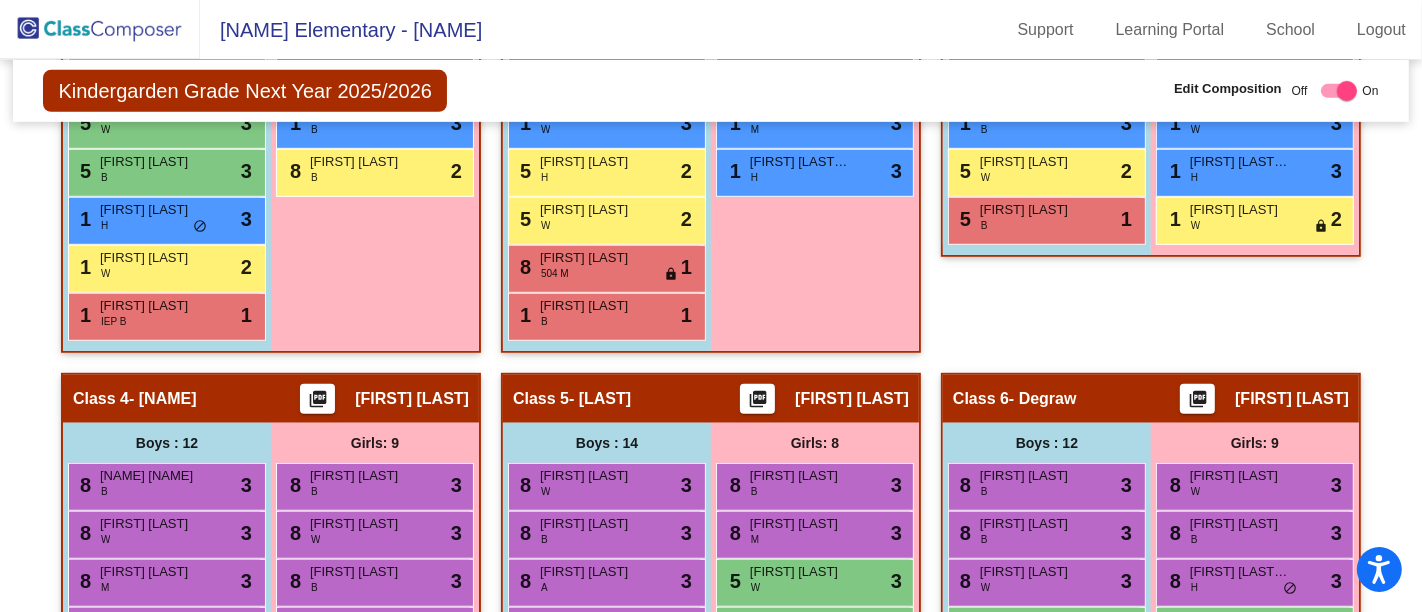 scroll, scrollTop: 998, scrollLeft: 0, axis: vertical 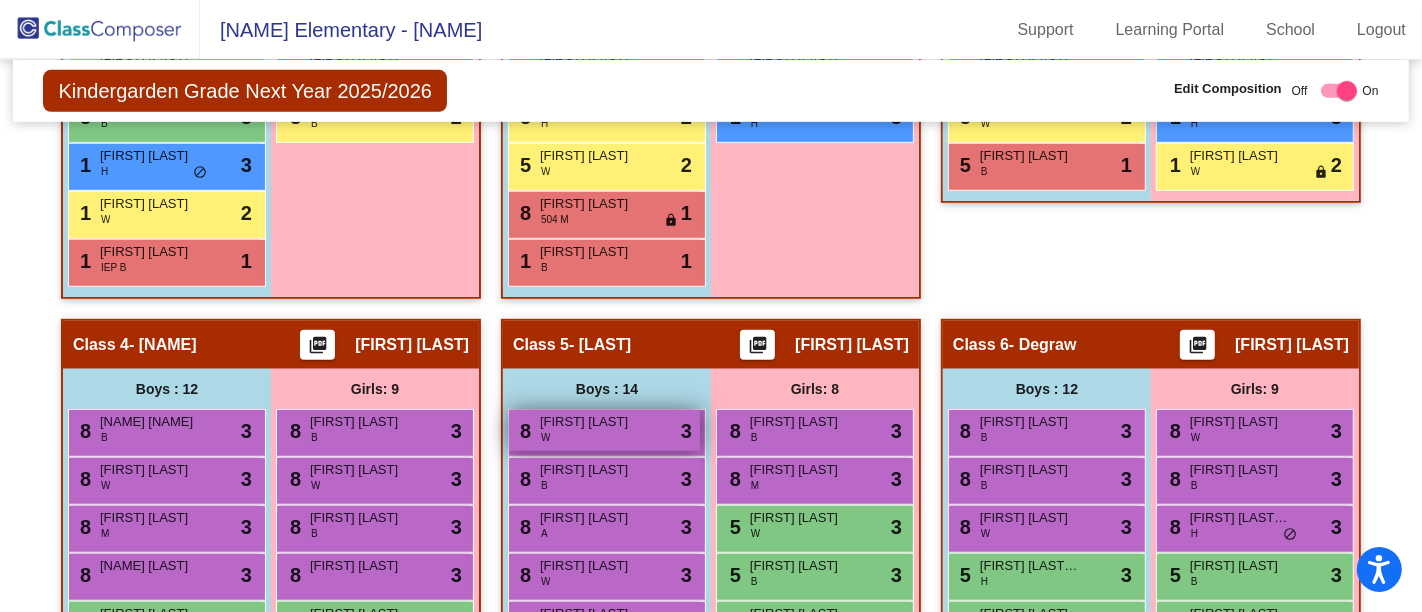 click on "BENNETT LEE" at bounding box center [590, 422] 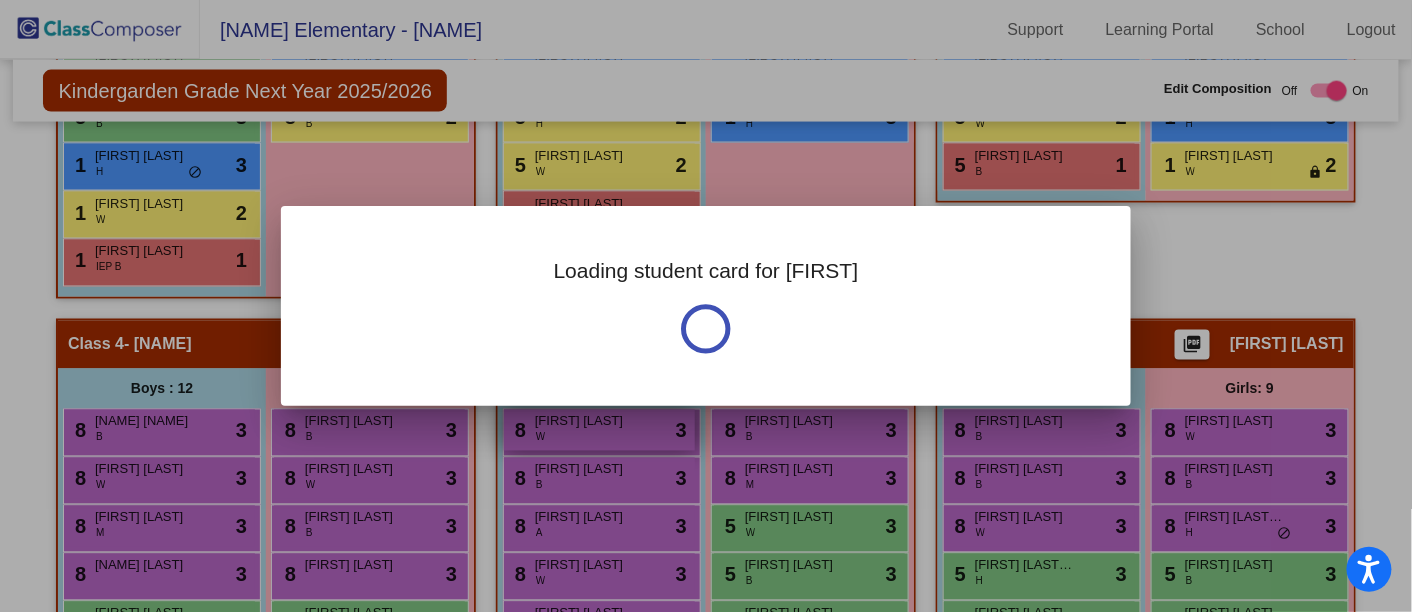 click at bounding box center (706, 306) 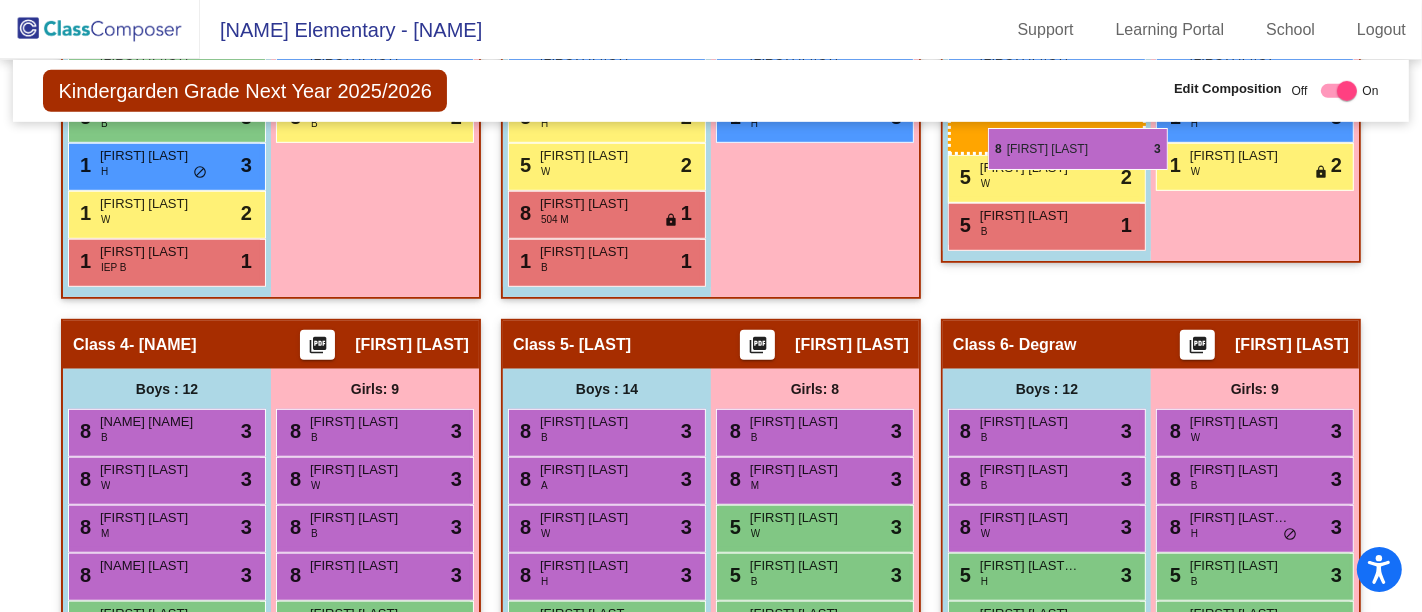 drag, startPoint x: 582, startPoint y: 419, endPoint x: 988, endPoint y: 128, distance: 499.51675 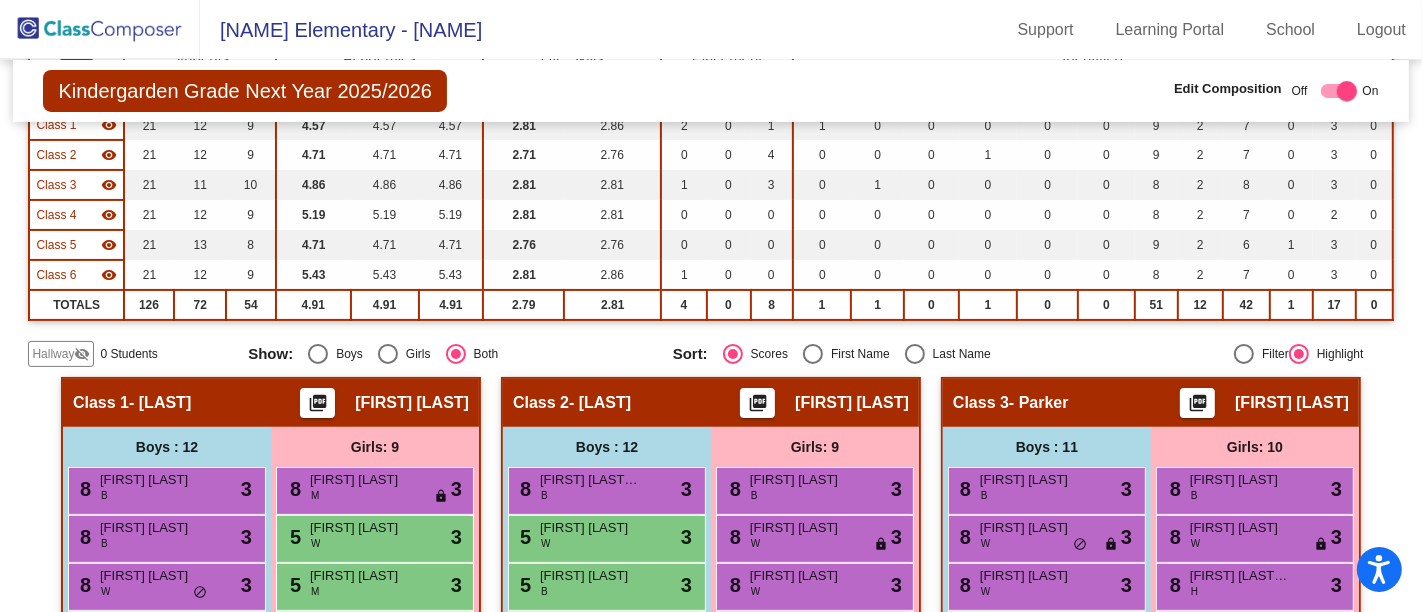scroll, scrollTop: 205, scrollLeft: 0, axis: vertical 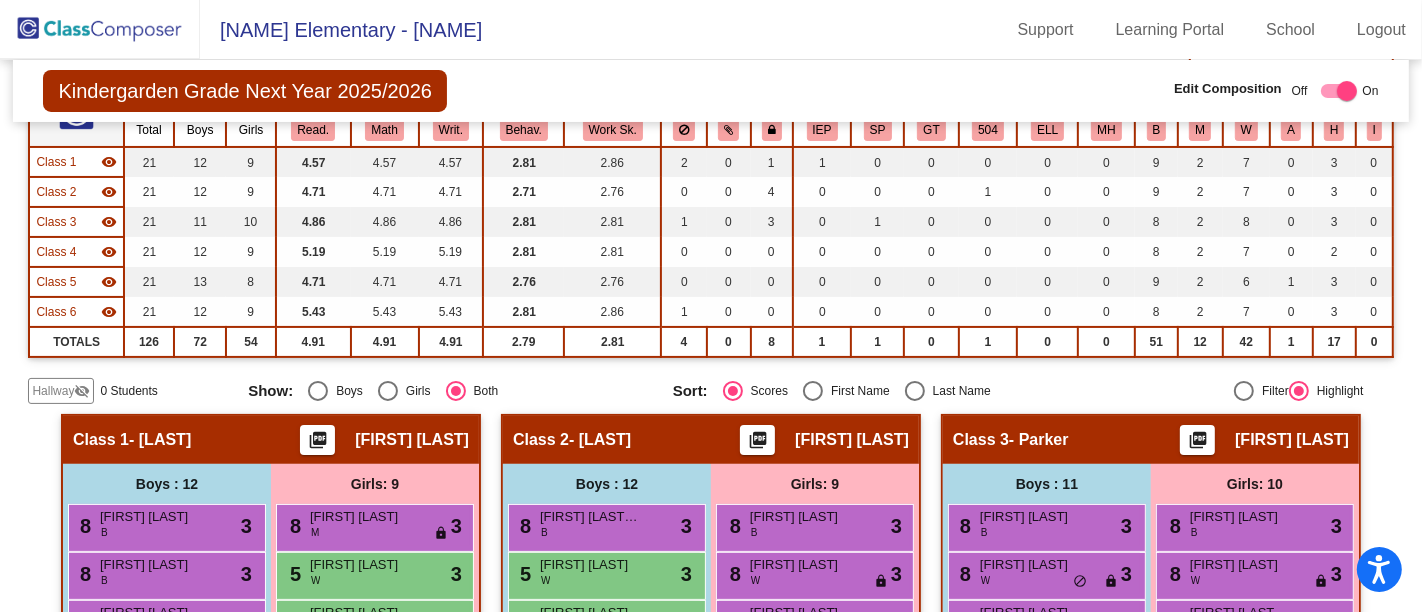 click on "picture_as_pdf" 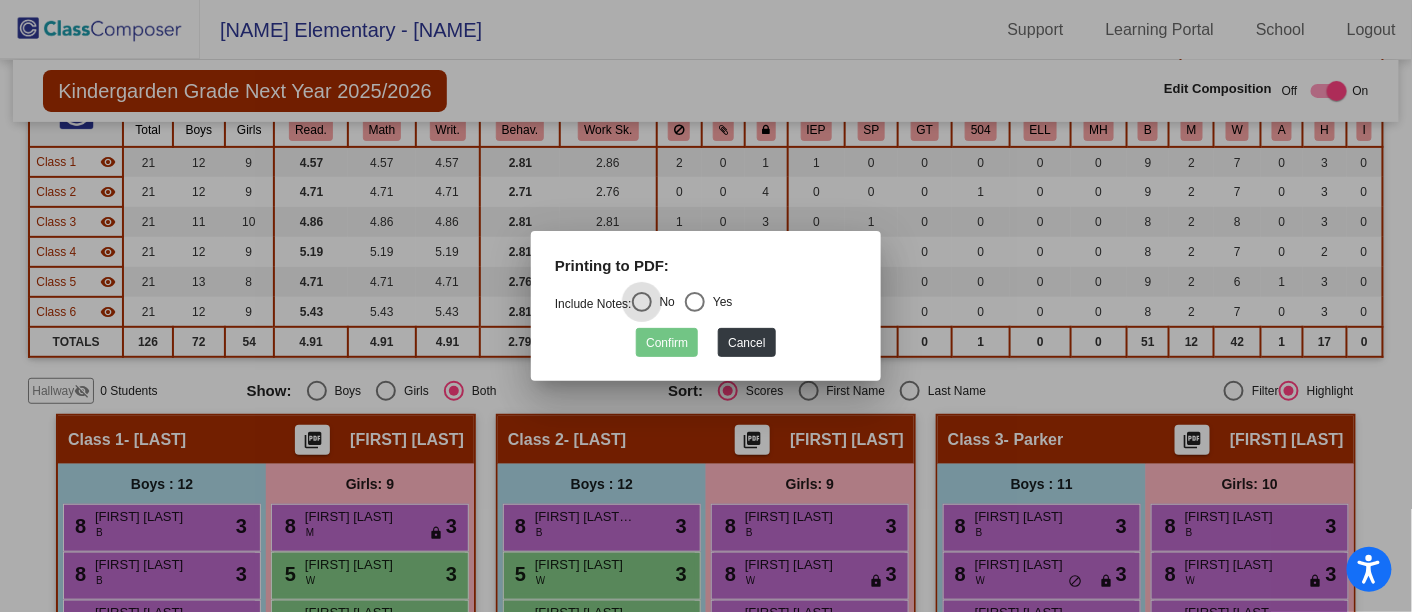 click at bounding box center [695, 302] 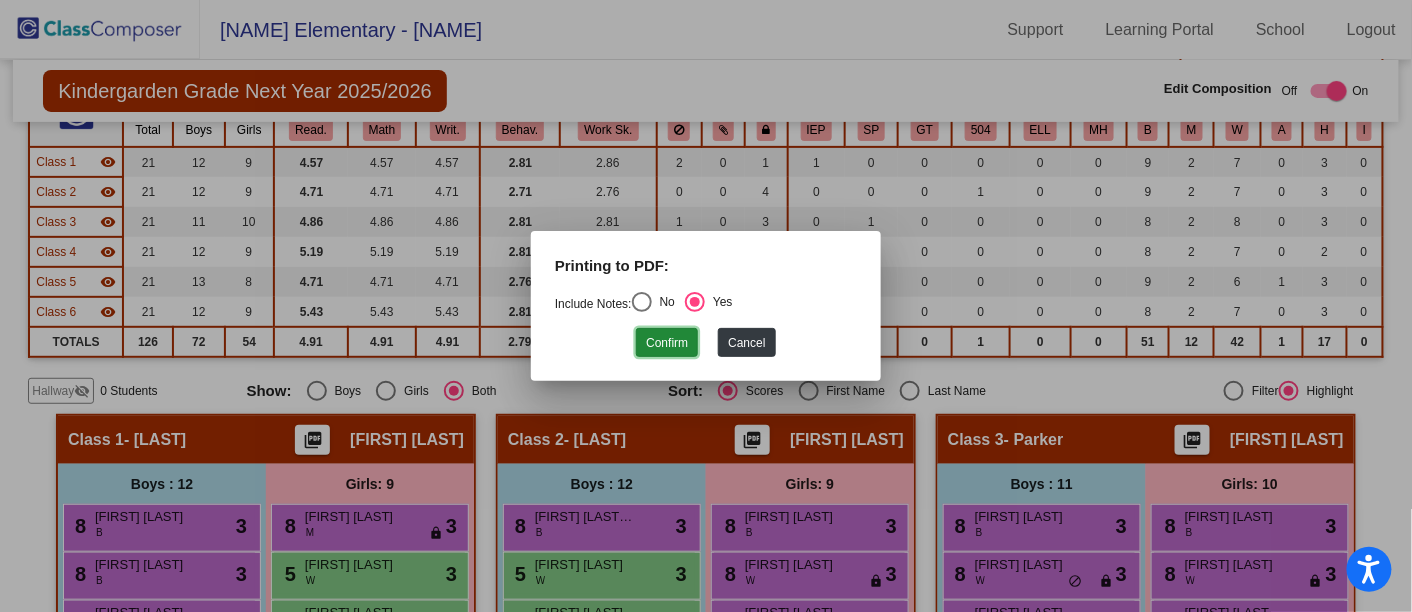 click on "Confirm" at bounding box center [667, 342] 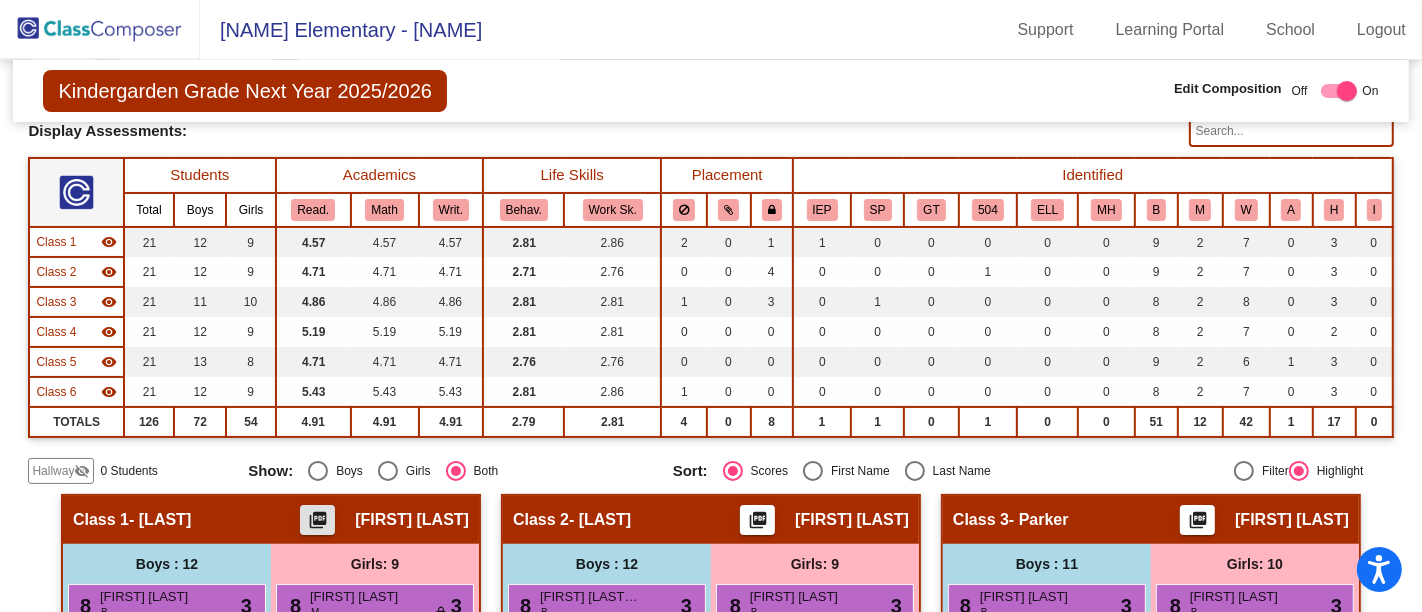 scroll, scrollTop: 126, scrollLeft: 0, axis: vertical 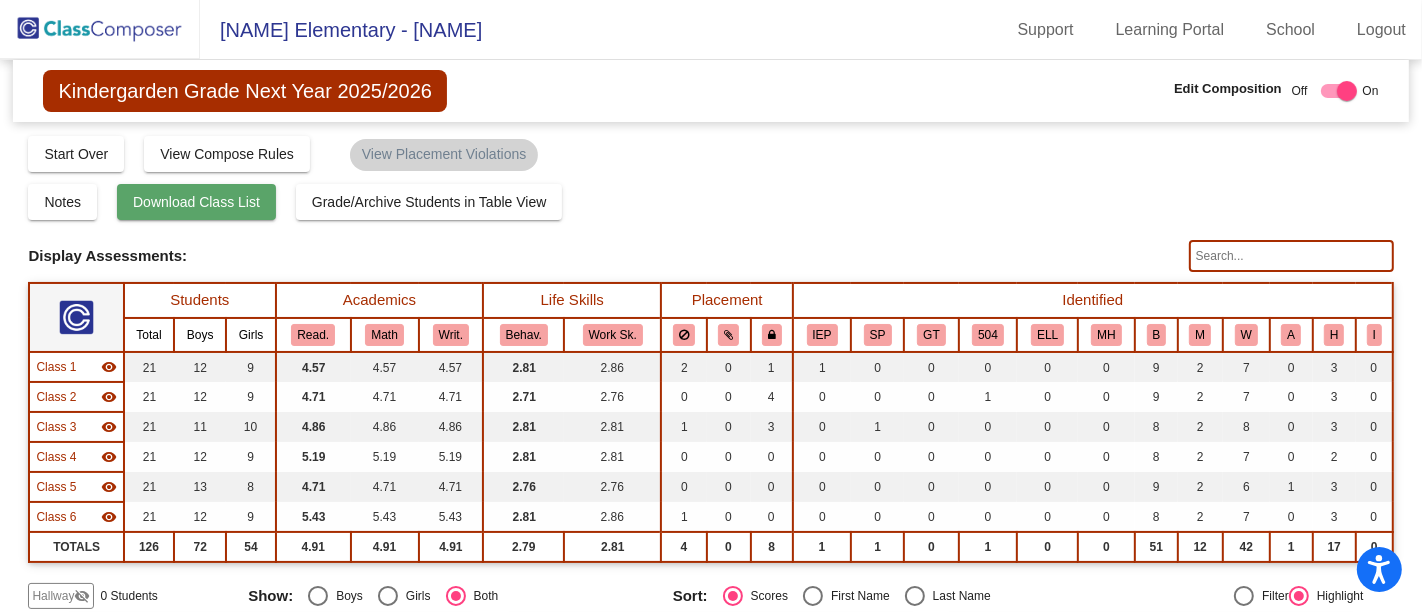 click on "Download Class List" 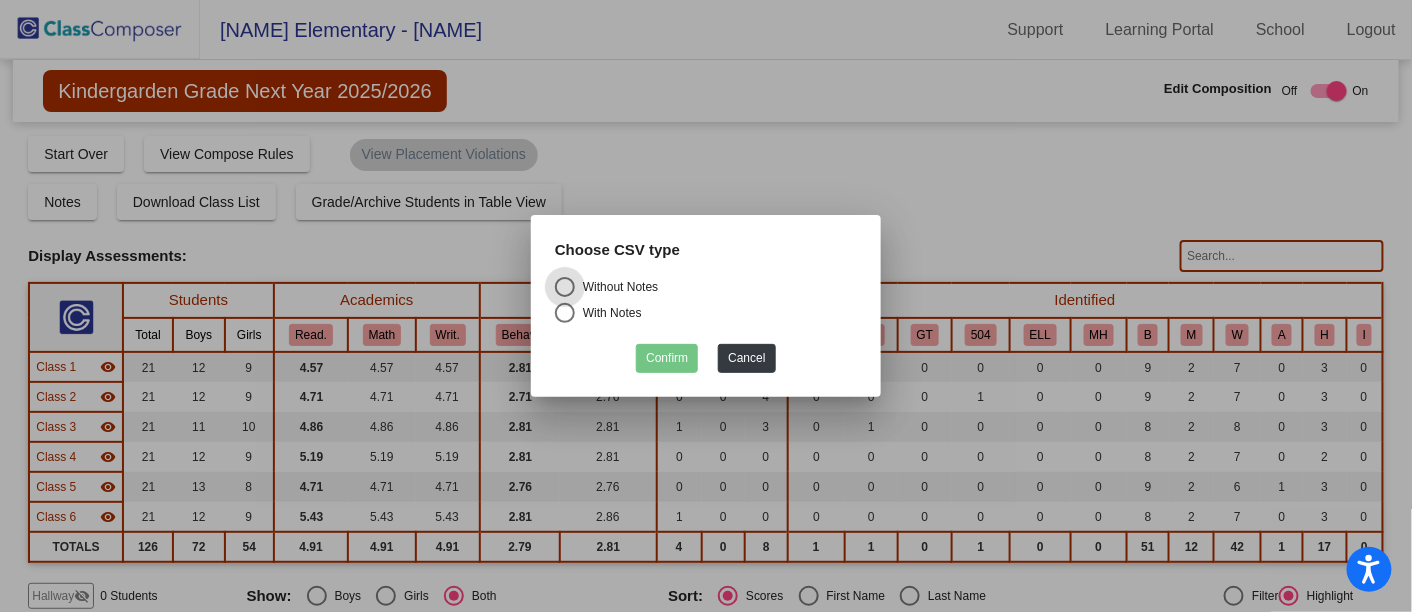 click at bounding box center [565, 313] 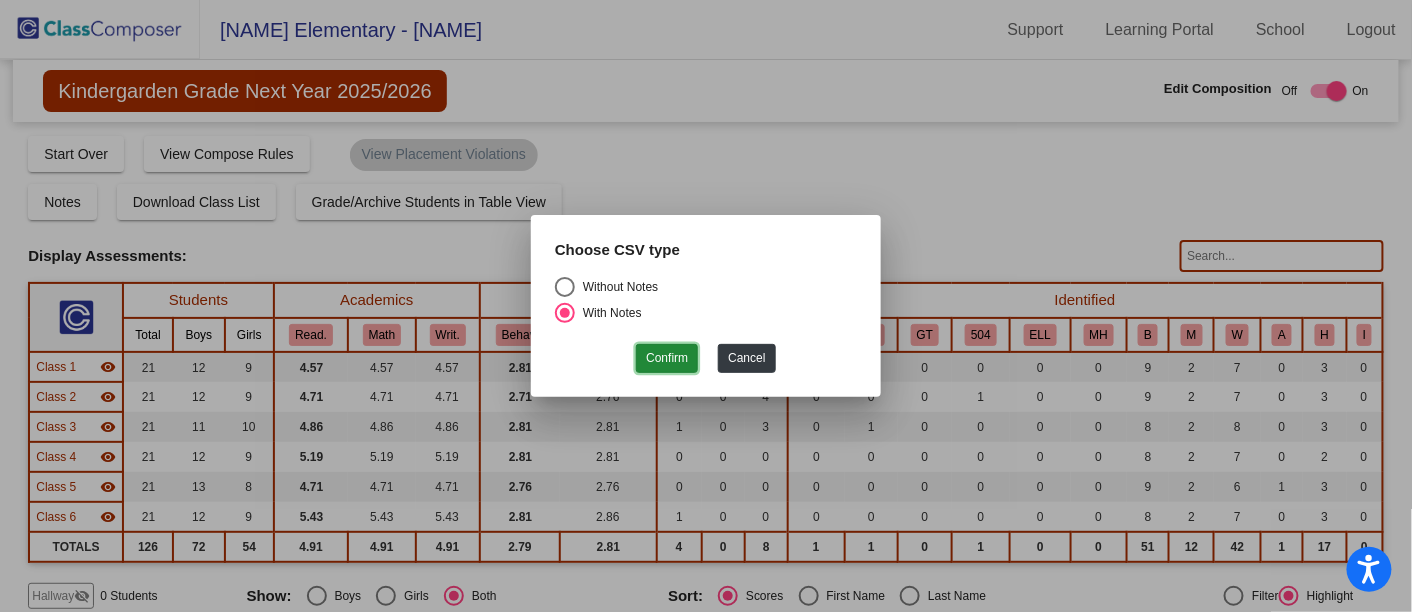 click on "Confirm" at bounding box center (667, 358) 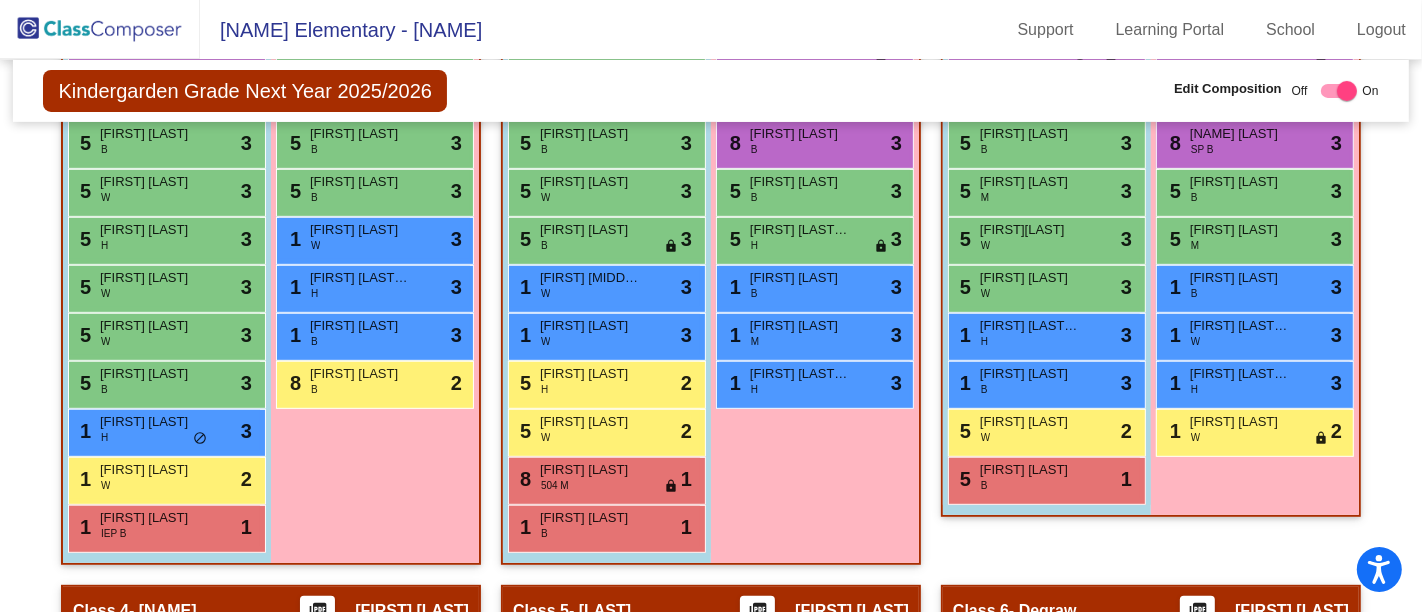 scroll, scrollTop: 731, scrollLeft: 0, axis: vertical 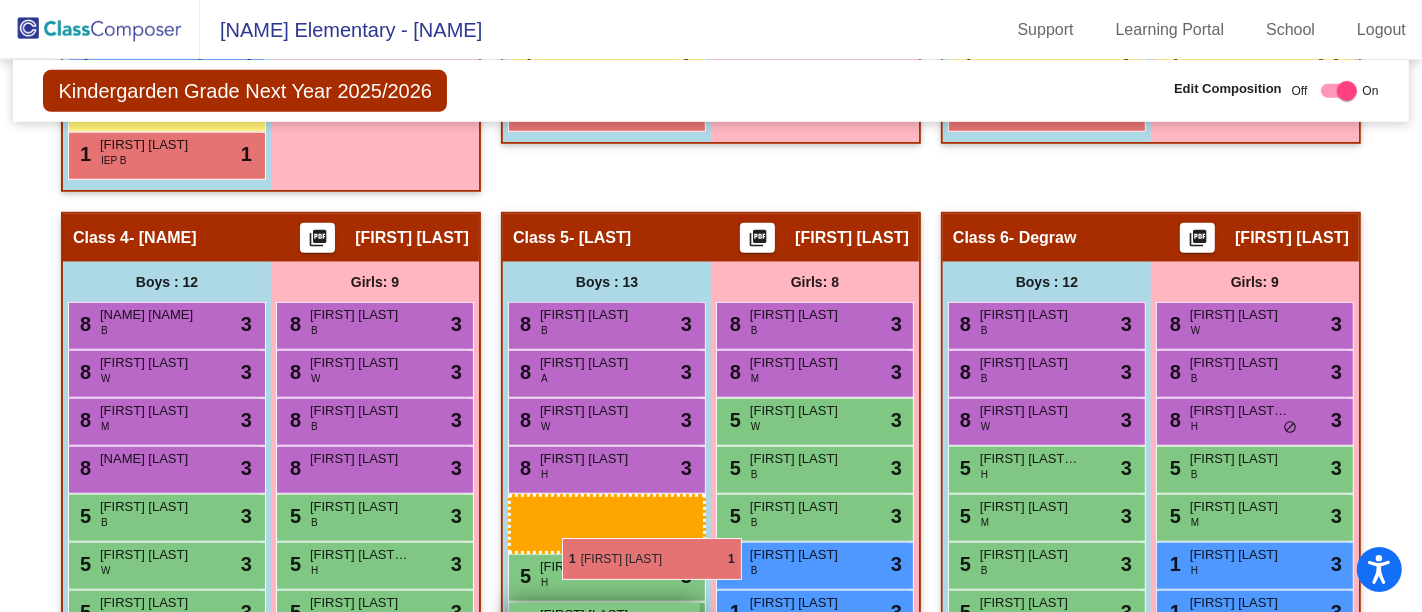 drag, startPoint x: 581, startPoint y: 142, endPoint x: 563, endPoint y: 536, distance: 394.41095 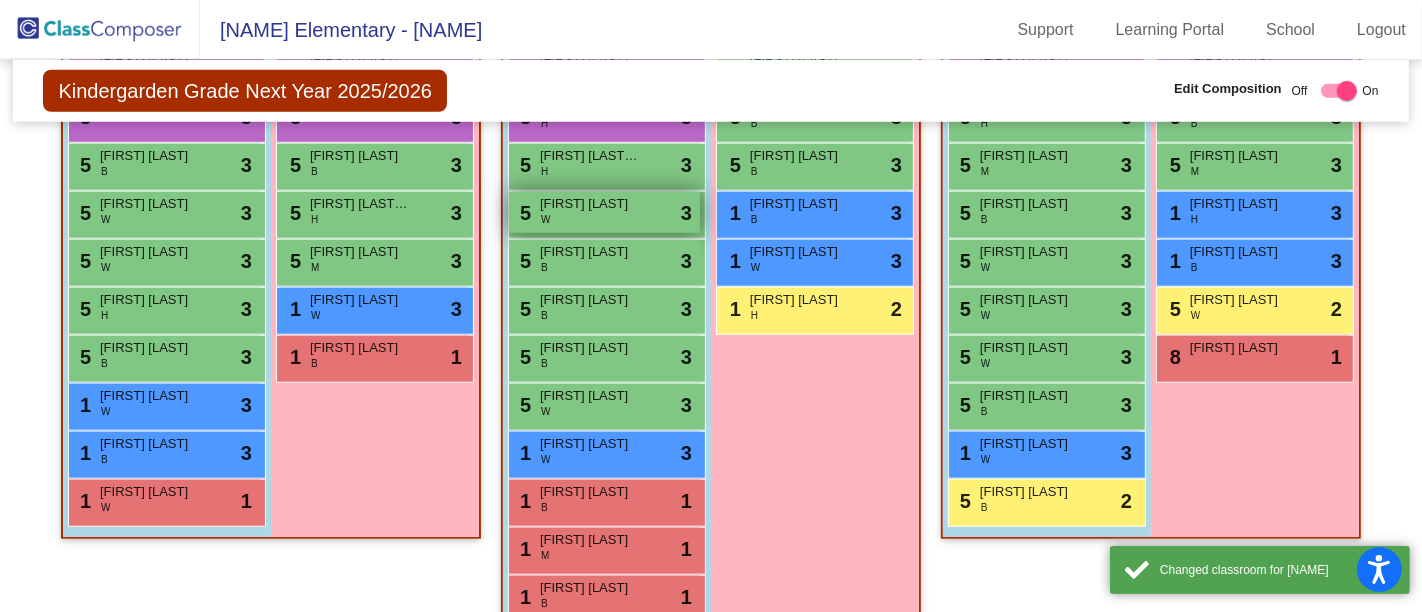 scroll, scrollTop: 1491, scrollLeft: 0, axis: vertical 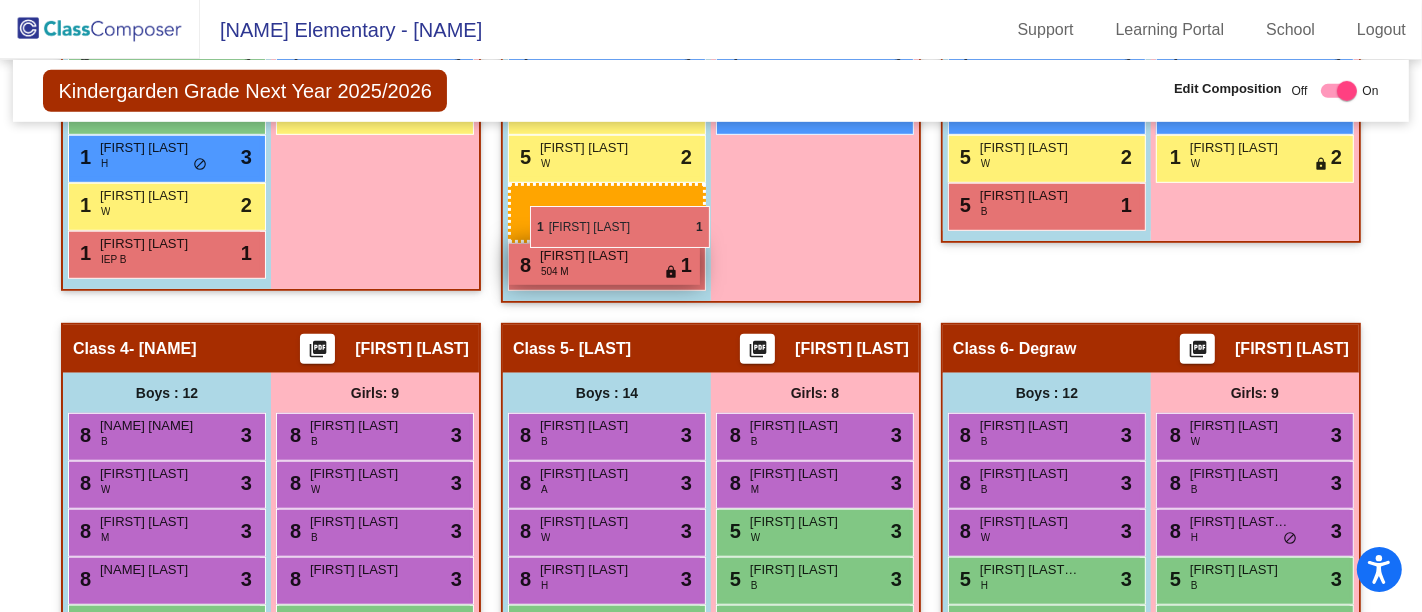 drag, startPoint x: 621, startPoint y: 459, endPoint x: 534, endPoint y: 205, distance: 268.4865 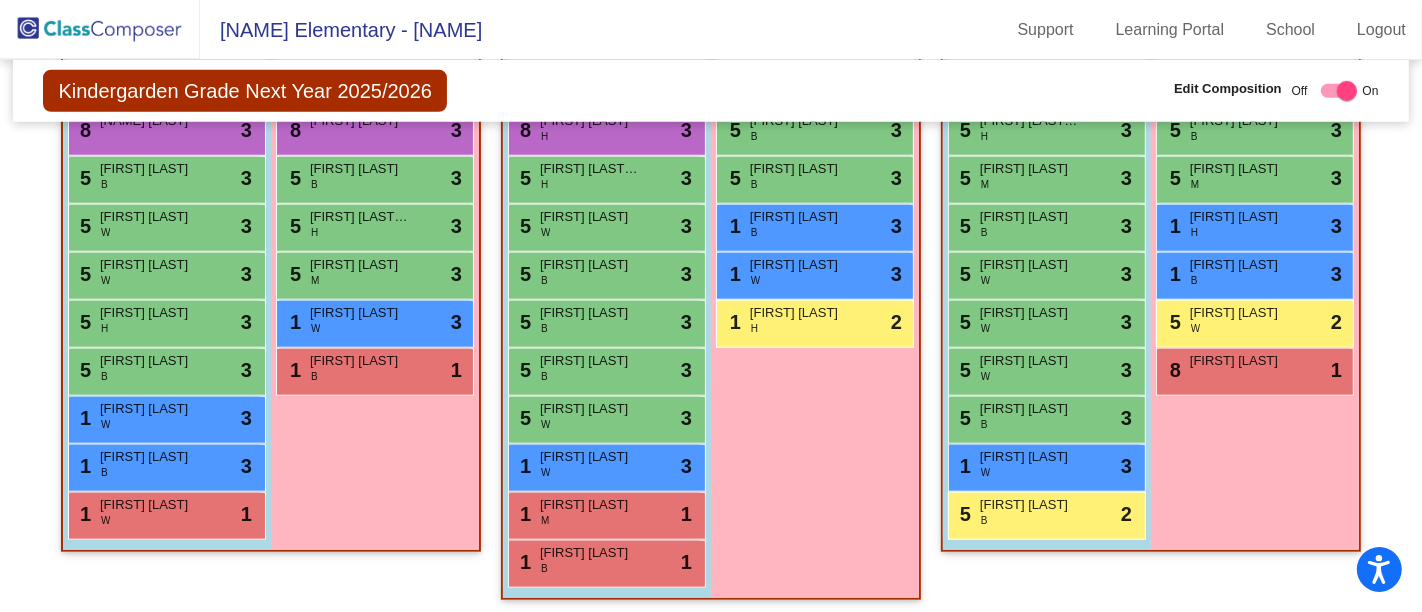 scroll, scrollTop: 1442, scrollLeft: 0, axis: vertical 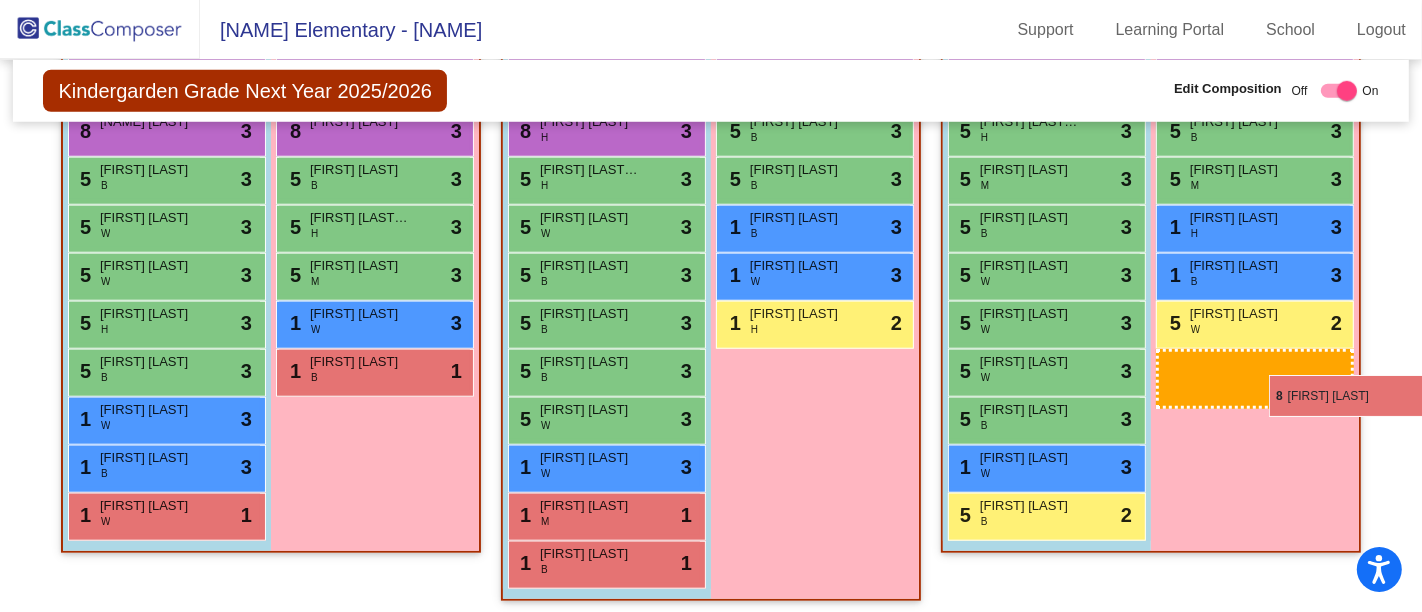 drag, startPoint x: 1261, startPoint y: 364, endPoint x: 1270, endPoint y: 373, distance: 12.727922 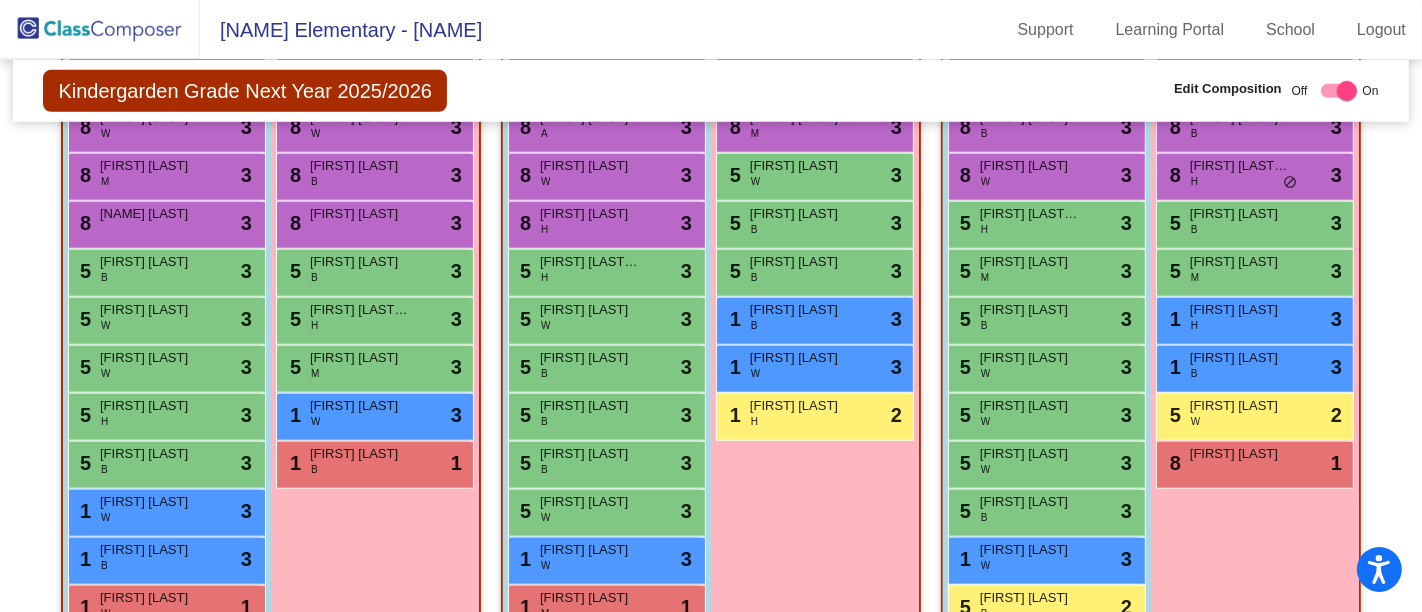 scroll, scrollTop: 1443, scrollLeft: 0, axis: vertical 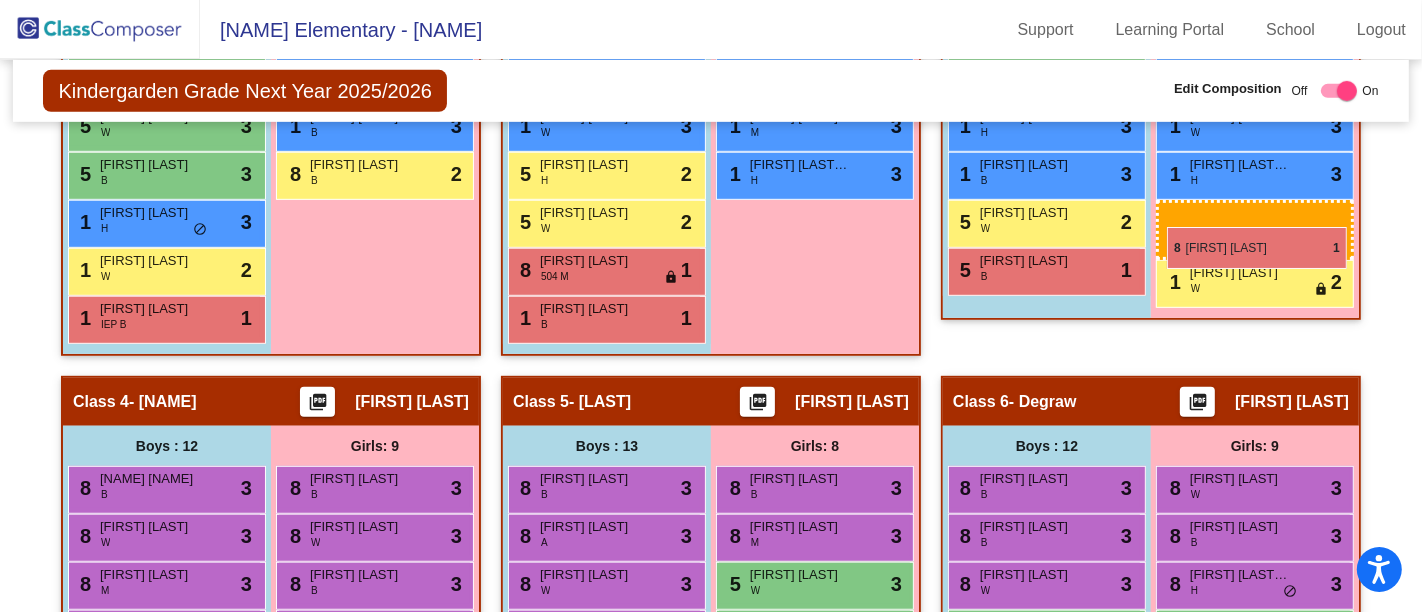 drag, startPoint x: 1232, startPoint y: 369, endPoint x: 1167, endPoint y: 227, distance: 156.16978 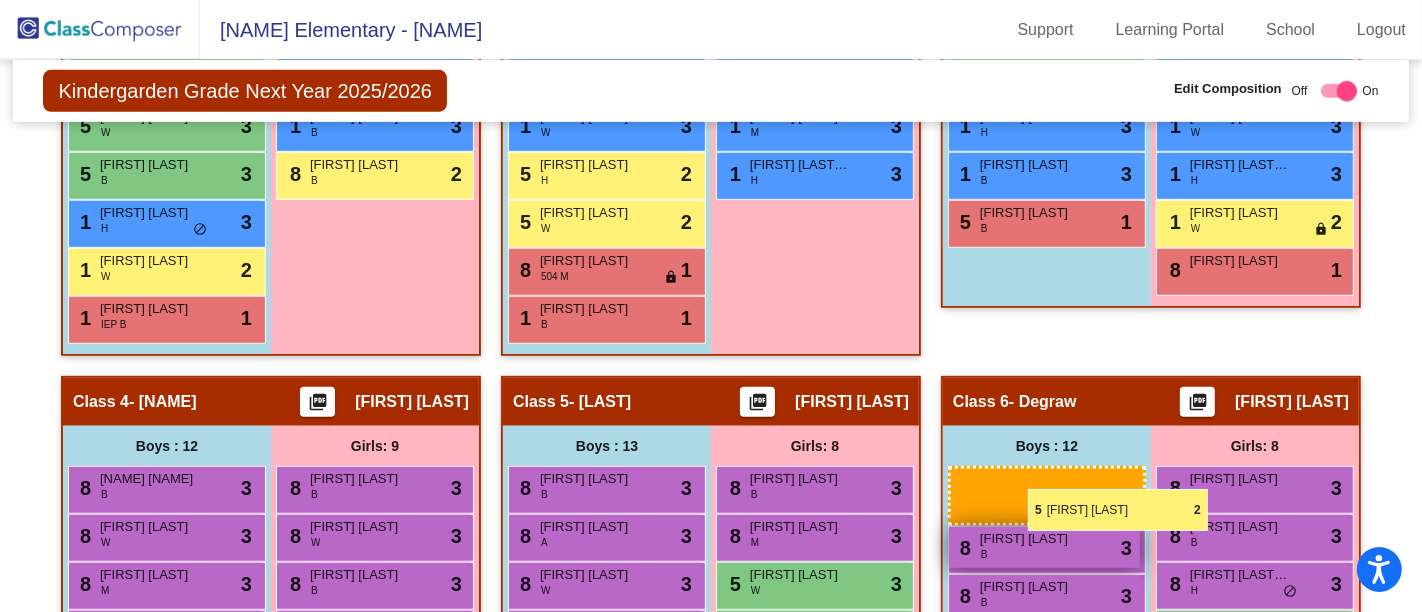 drag, startPoint x: 1040, startPoint y: 205, endPoint x: 1028, endPoint y: 486, distance: 281.2561 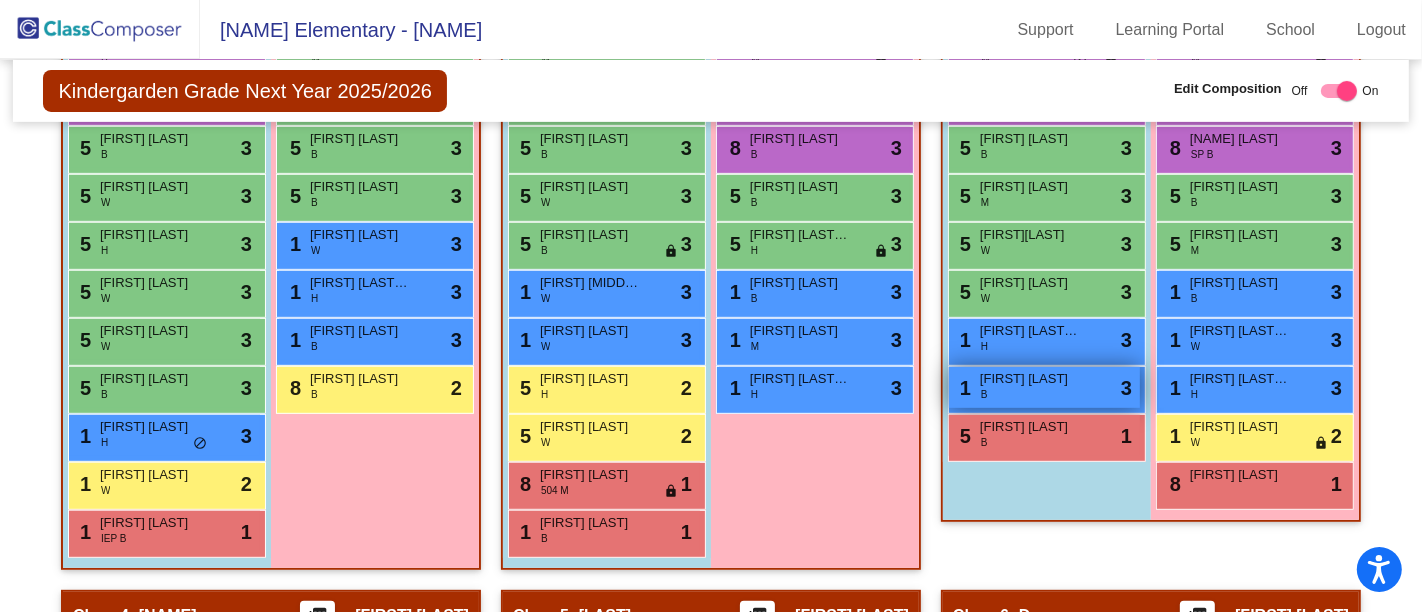 scroll, scrollTop: 723, scrollLeft: 0, axis: vertical 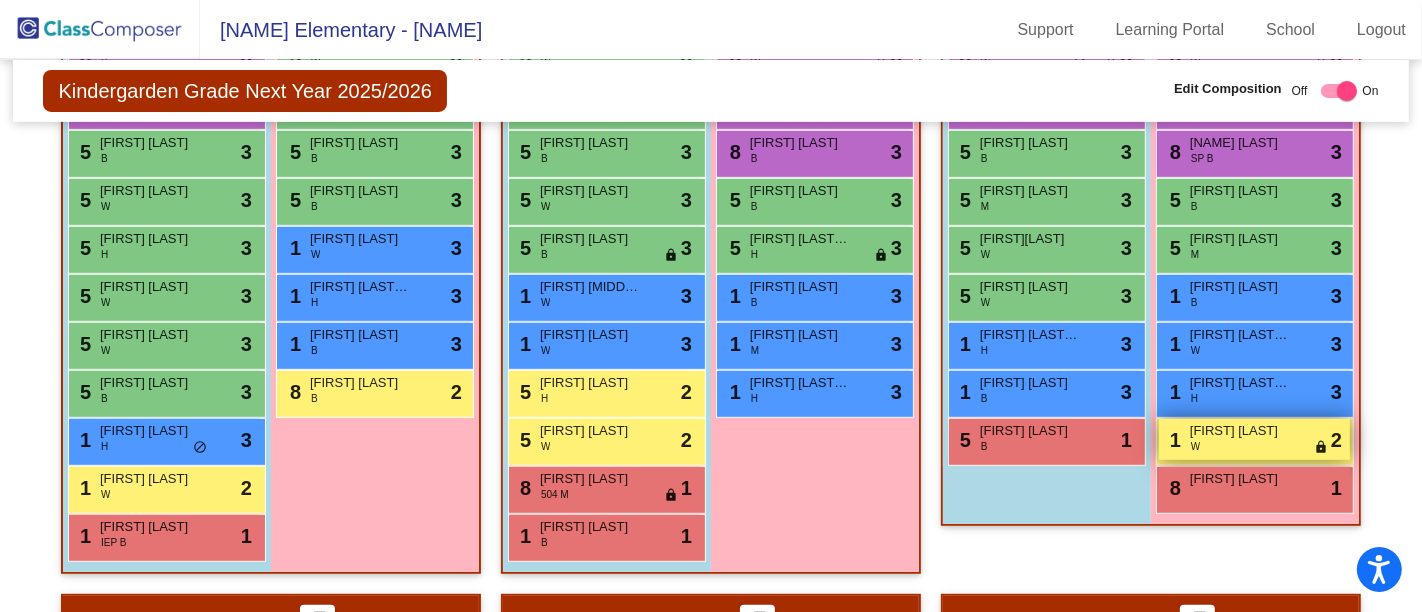 click on "Nova Dishman" at bounding box center [1240, 431] 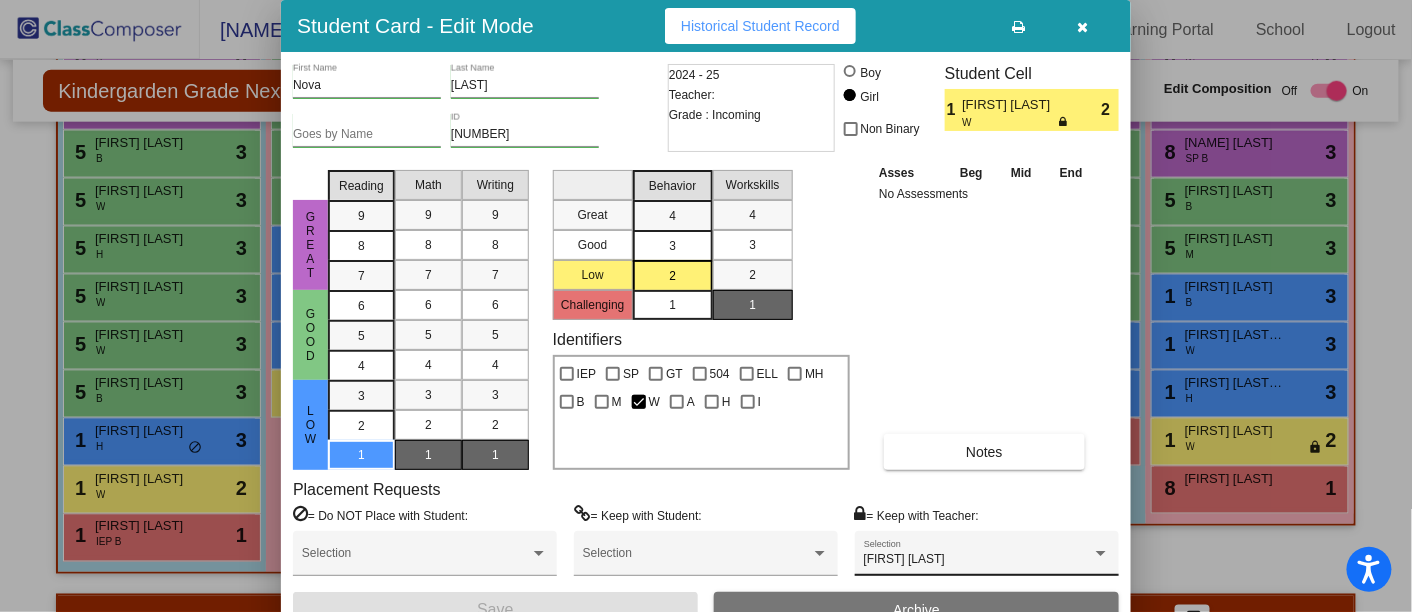 click on "Tisha Parker" at bounding box center (978, 560) 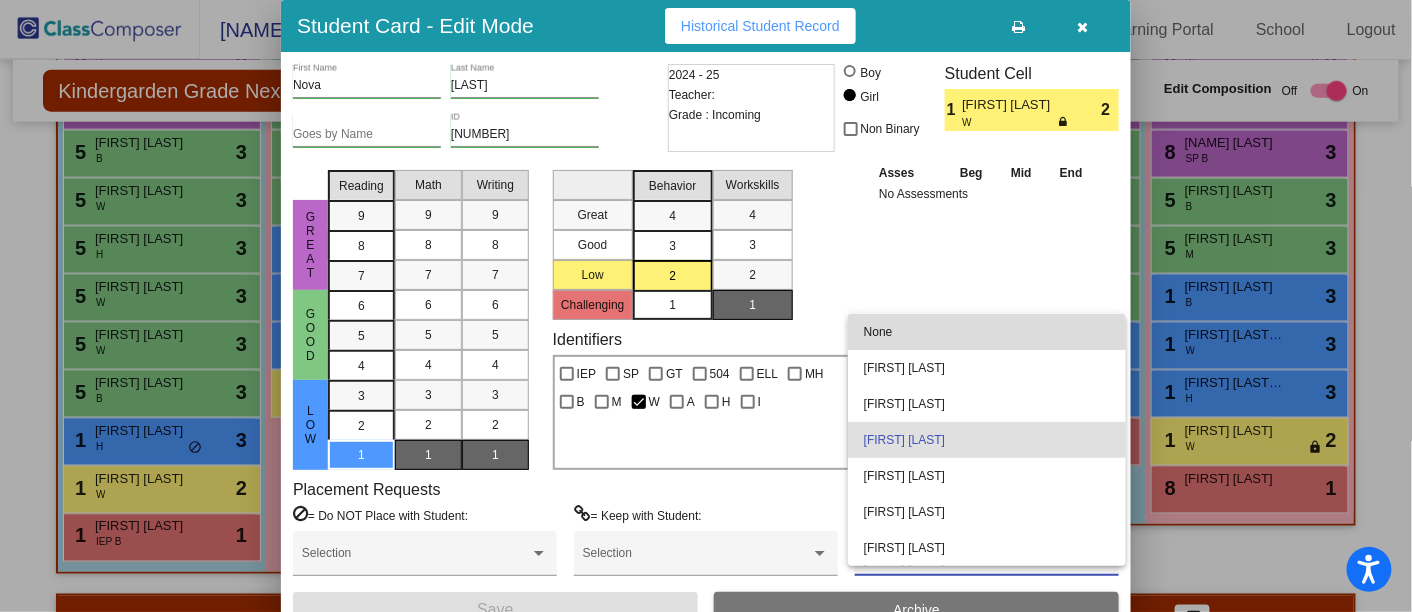 click on "None" at bounding box center (987, 332) 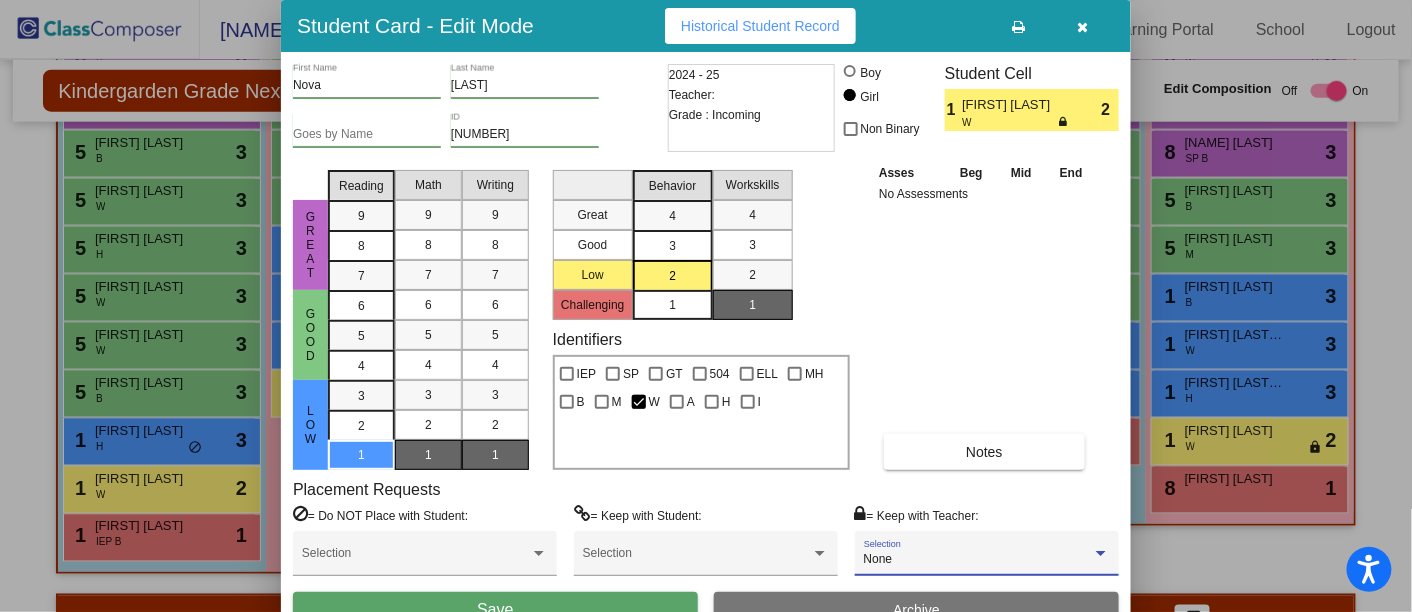 click on "Save" at bounding box center (495, 610) 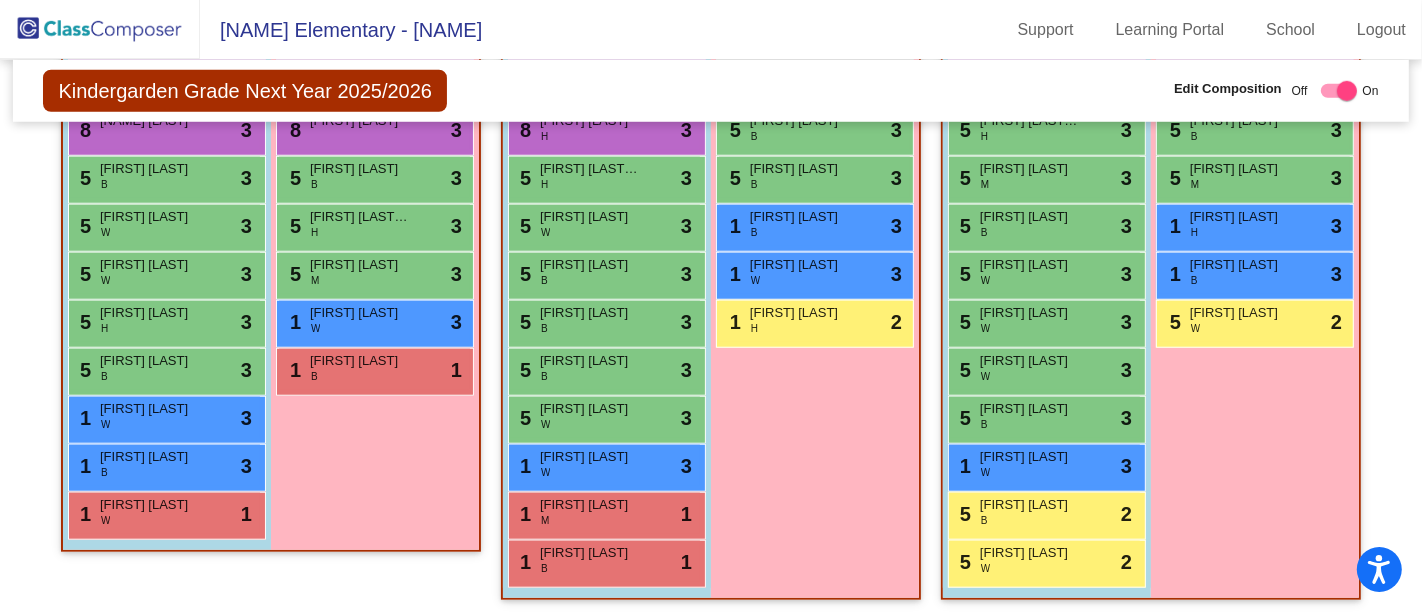 scroll, scrollTop: 1442, scrollLeft: 0, axis: vertical 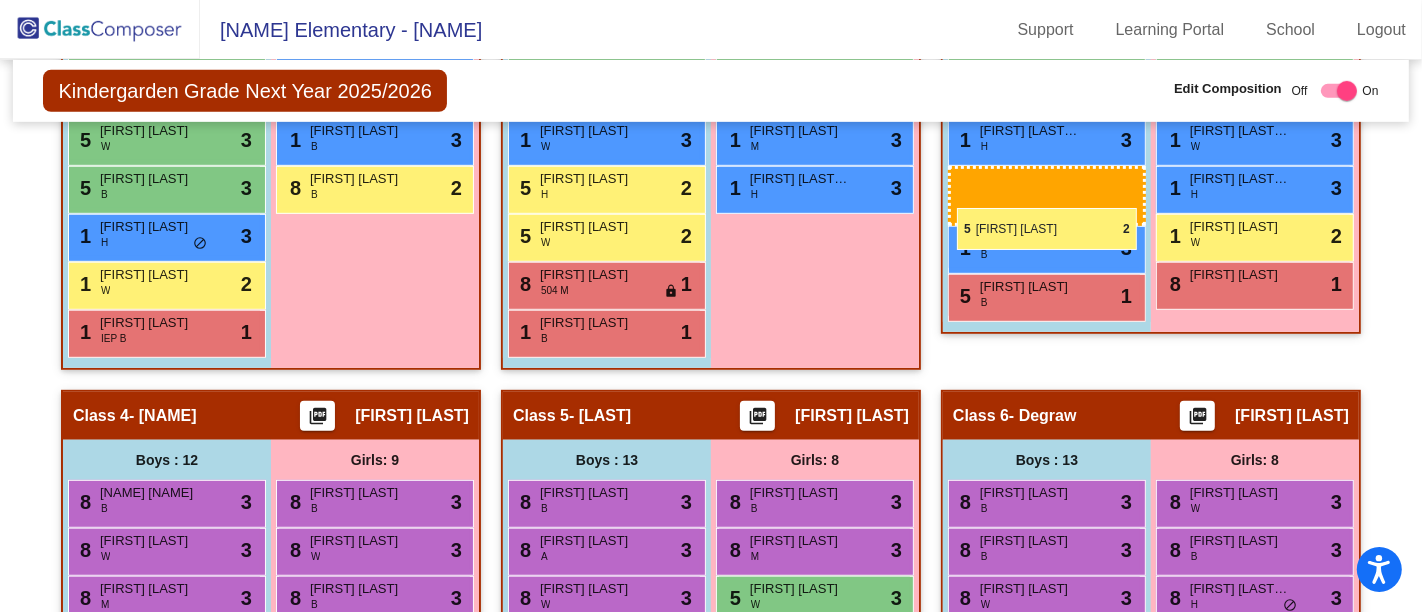 drag, startPoint x: 1034, startPoint y: 556, endPoint x: 956, endPoint y: 209, distance: 355.65854 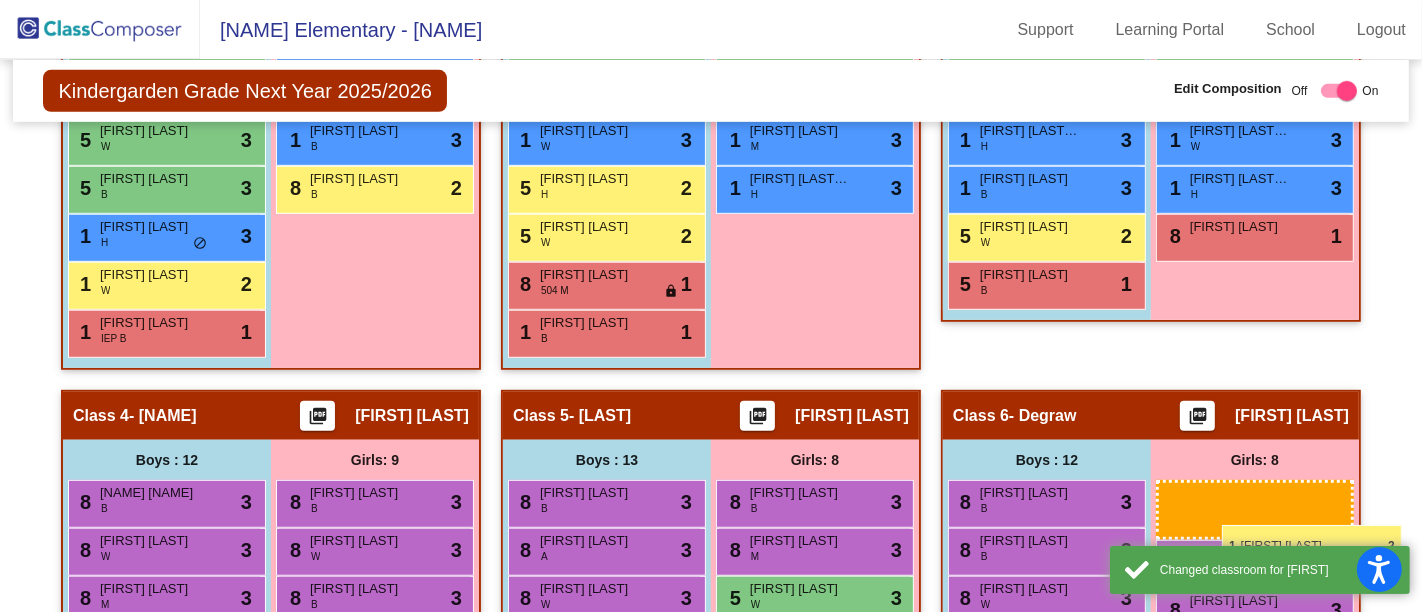 drag, startPoint x: 1208, startPoint y: 227, endPoint x: 1222, endPoint y: 525, distance: 298.32867 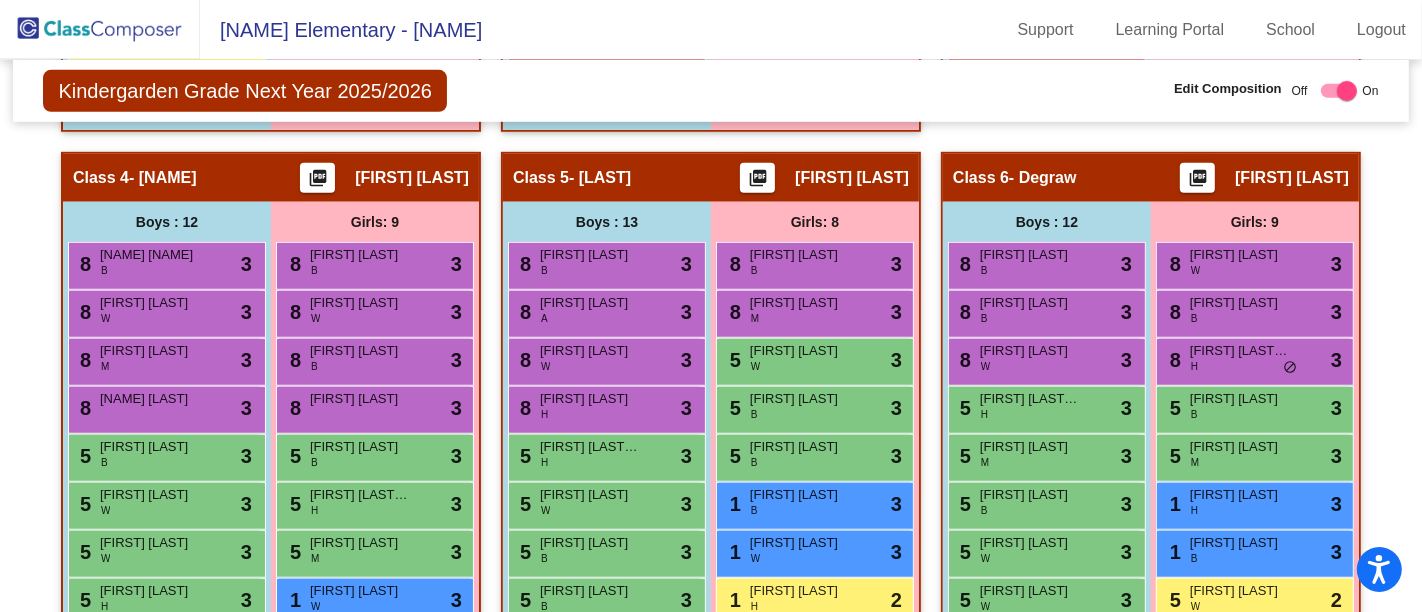 scroll, scrollTop: 1165, scrollLeft: 0, axis: vertical 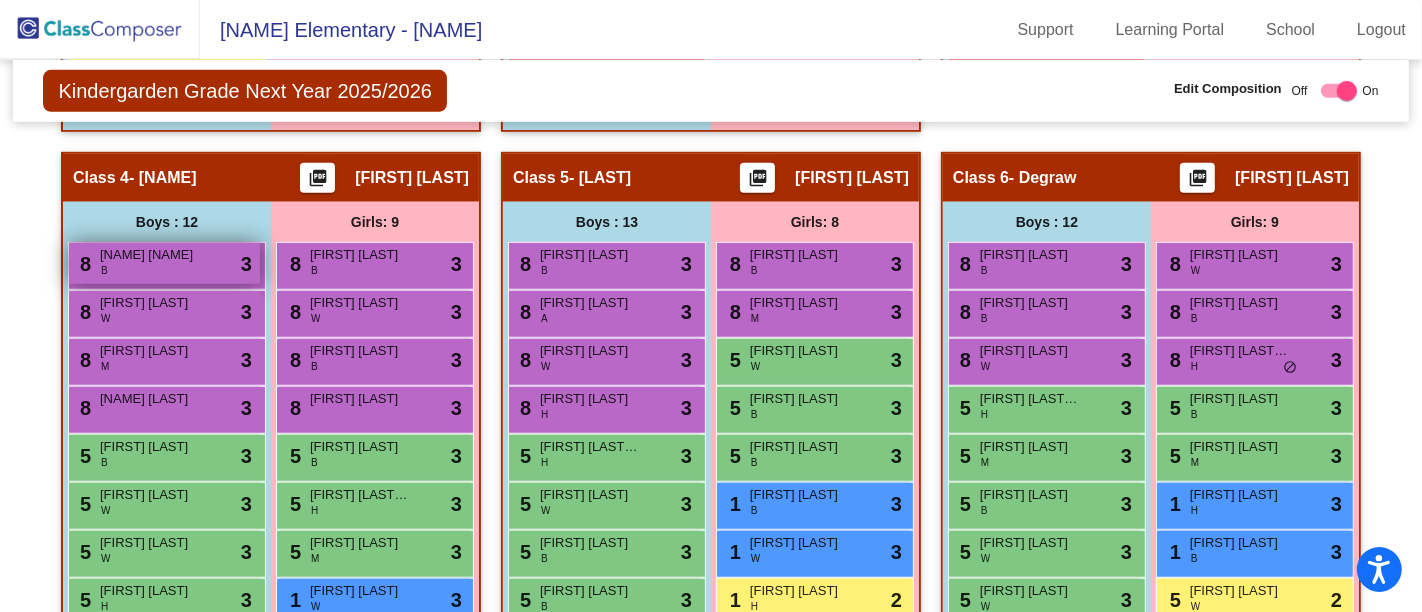 click on "8 CHAR CHAR B lock do_not_disturb_alt 3" at bounding box center (164, 263) 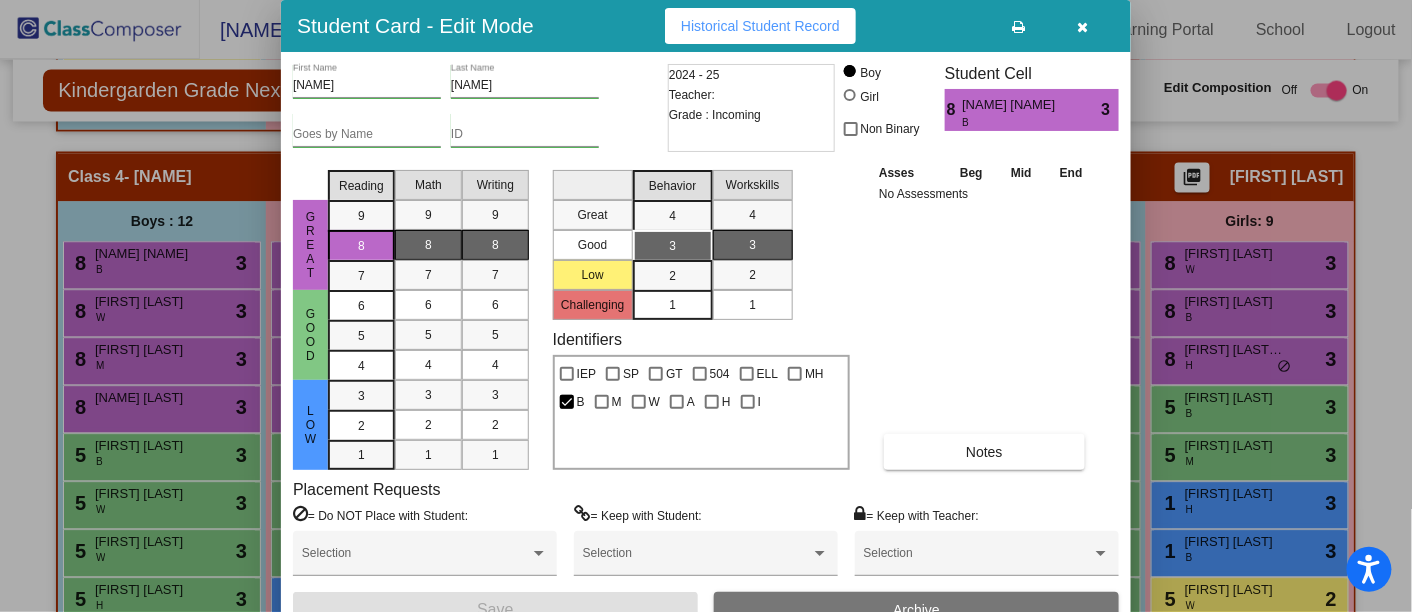 click at bounding box center (1083, 27) 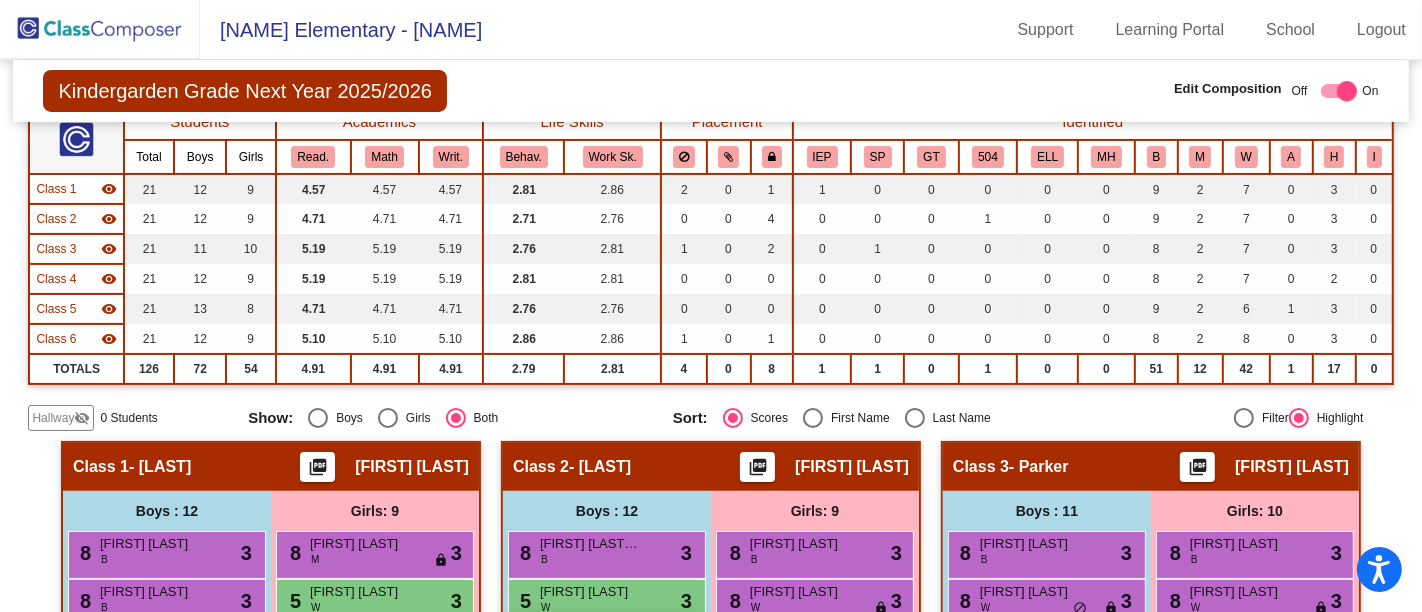 scroll, scrollTop: 0, scrollLeft: 0, axis: both 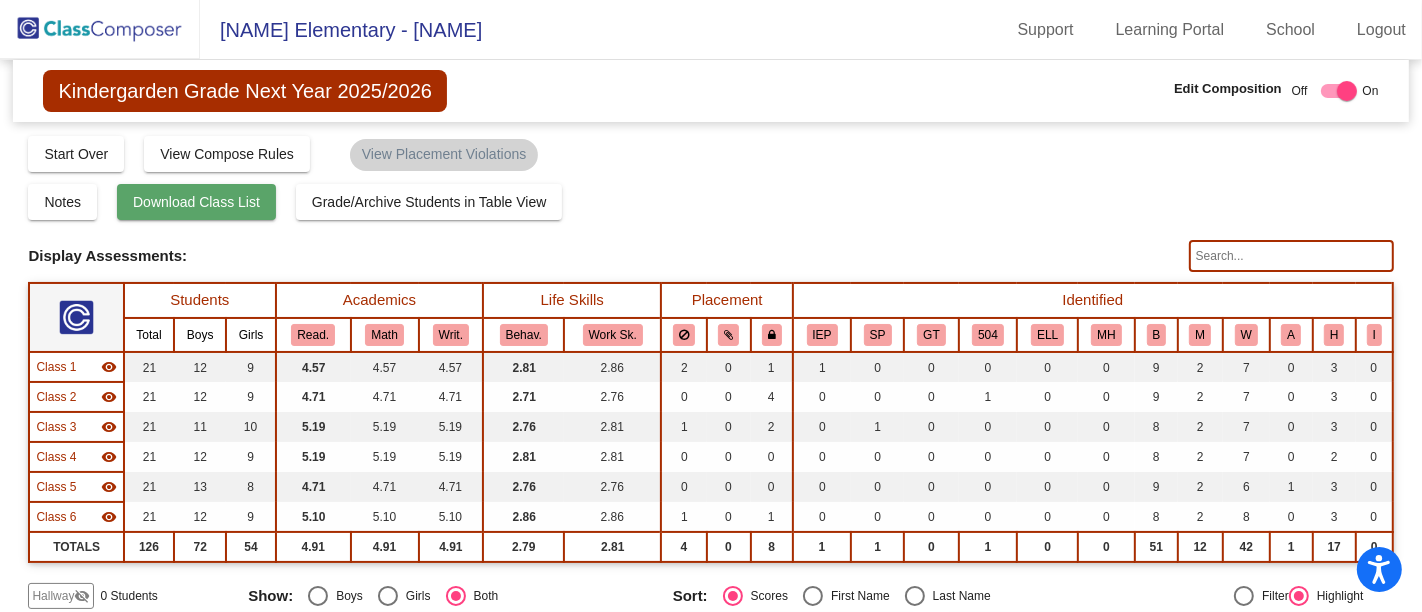 click on "Download Class List" 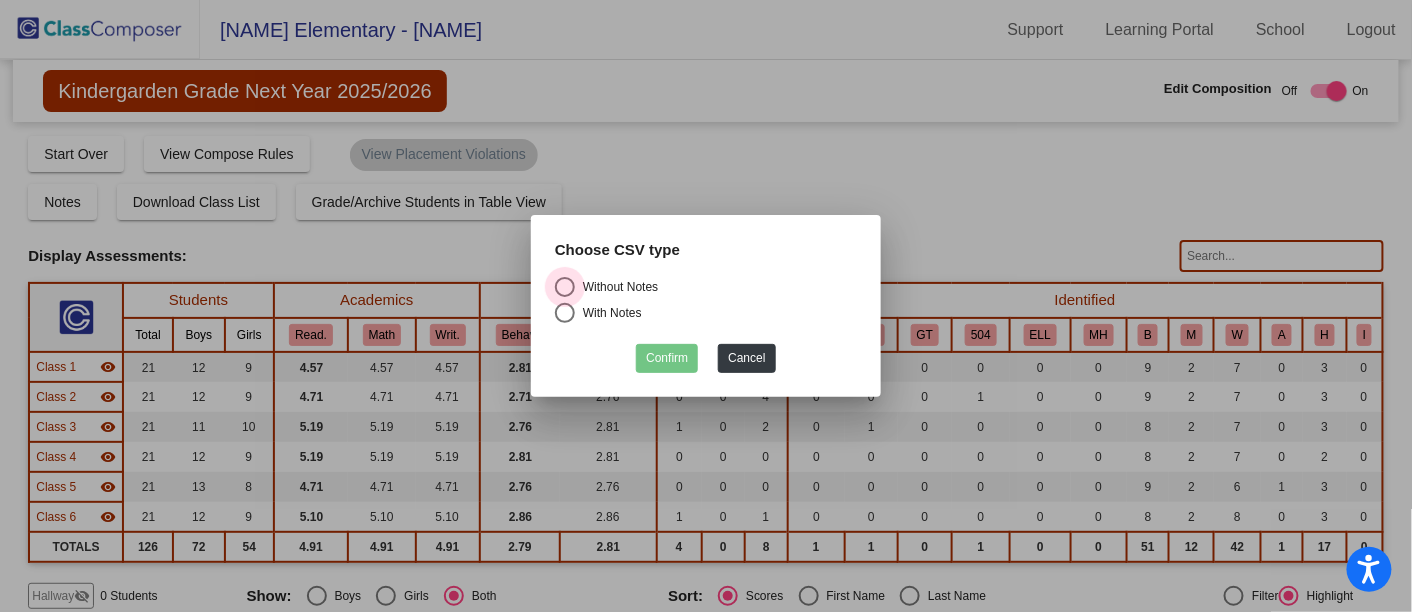 click at bounding box center (565, 287) 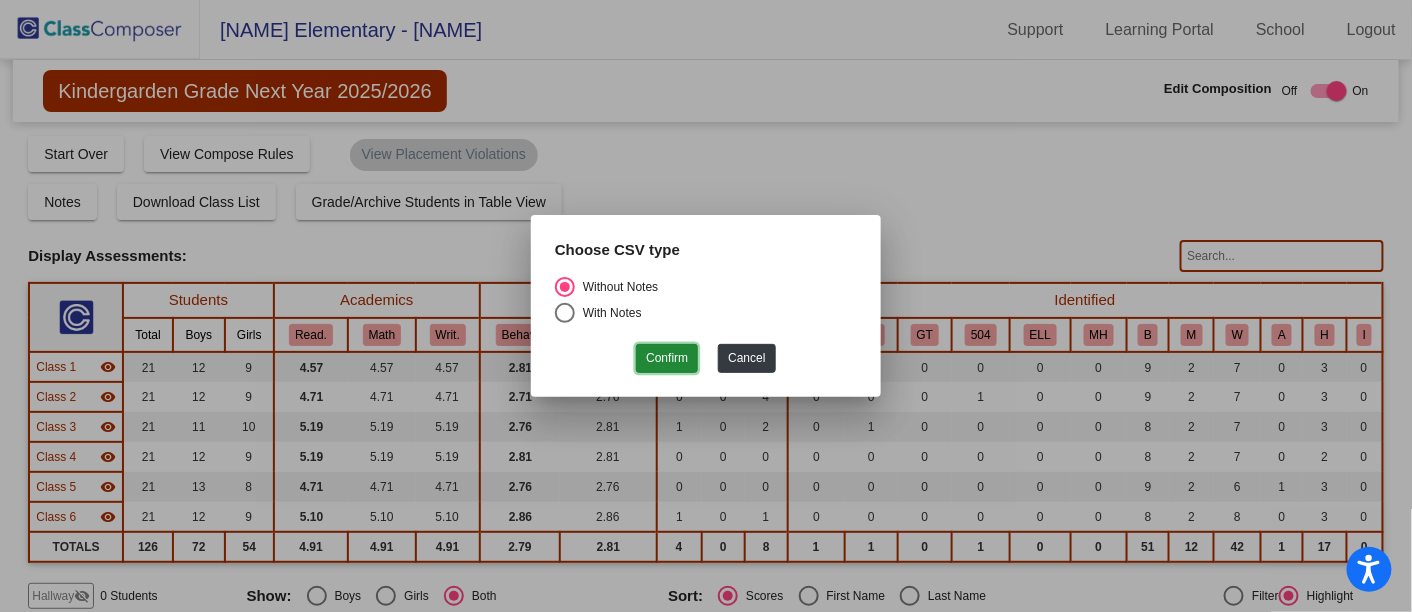 click on "Confirm" at bounding box center (667, 358) 